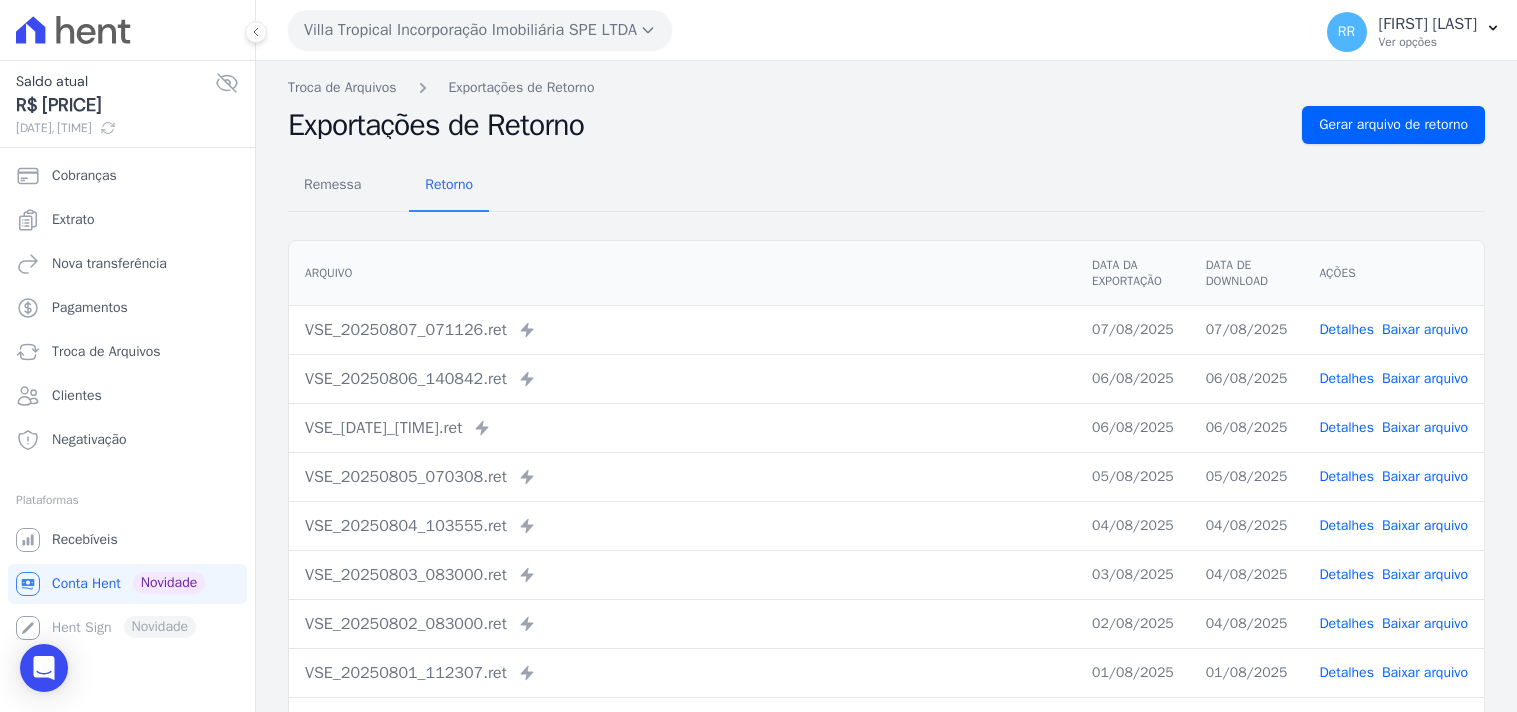 scroll, scrollTop: 0, scrollLeft: 0, axis: both 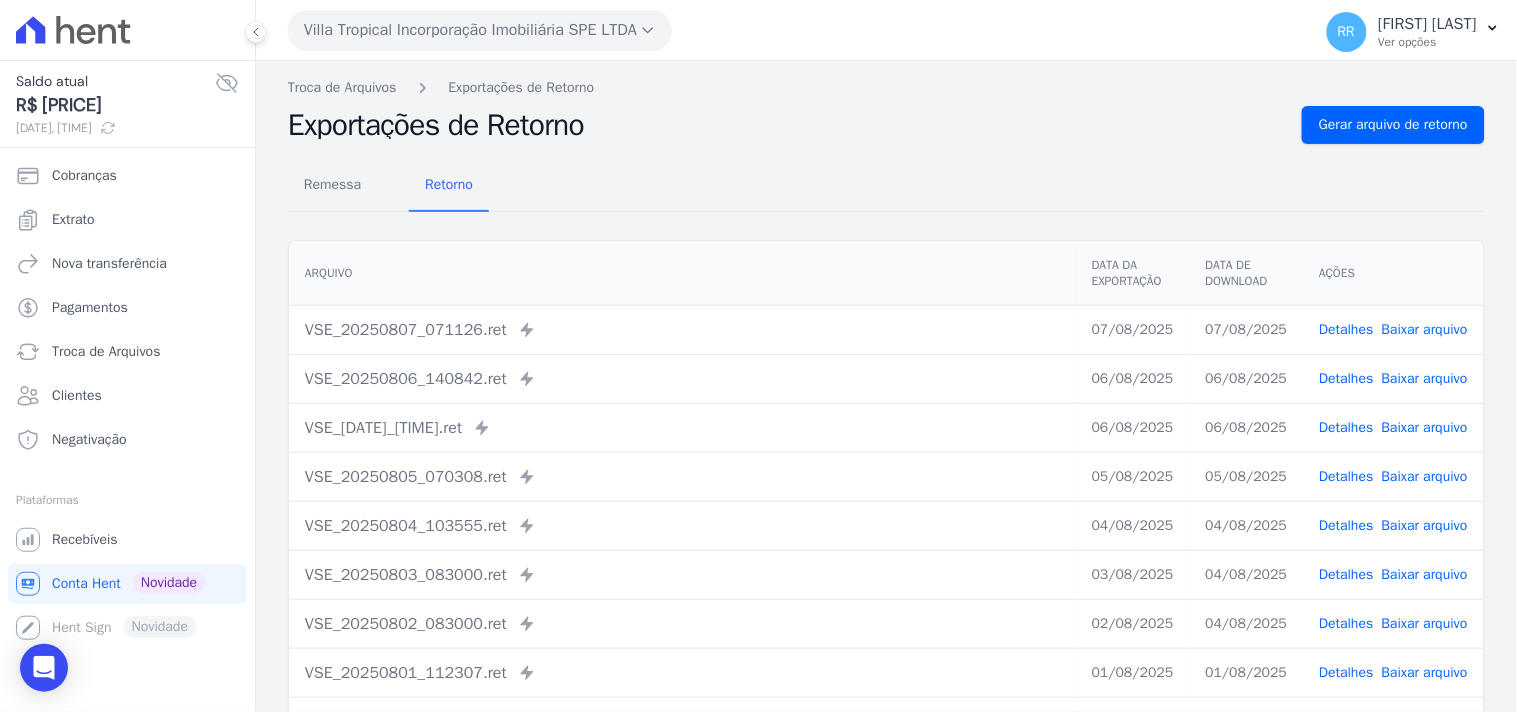 click on "Villa Tropical Incorporação Imobiliária SPE LTDA" at bounding box center (480, 30) 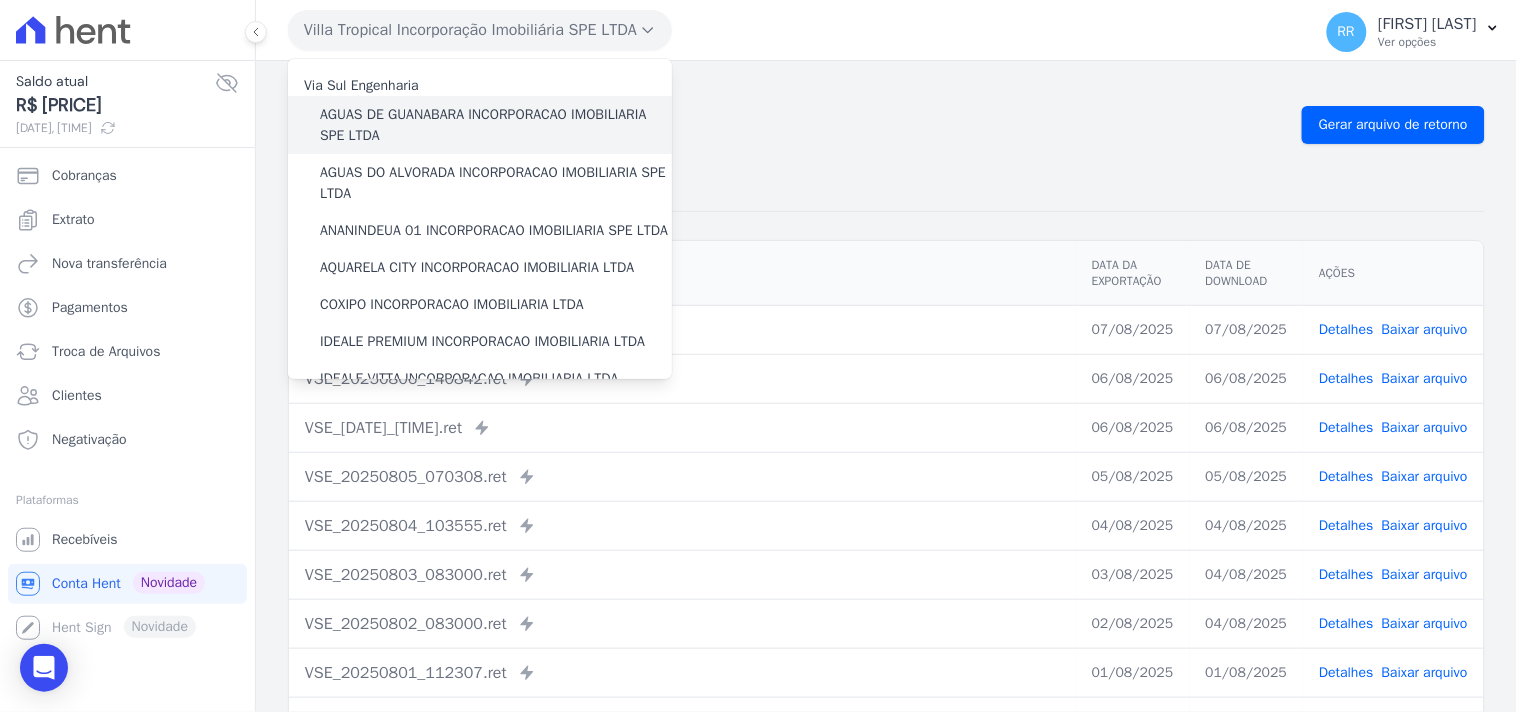 click on "AGUAS DE GUANABARA INCORPORACAO IMOBILIARIA SPE LTDA" at bounding box center [496, 125] 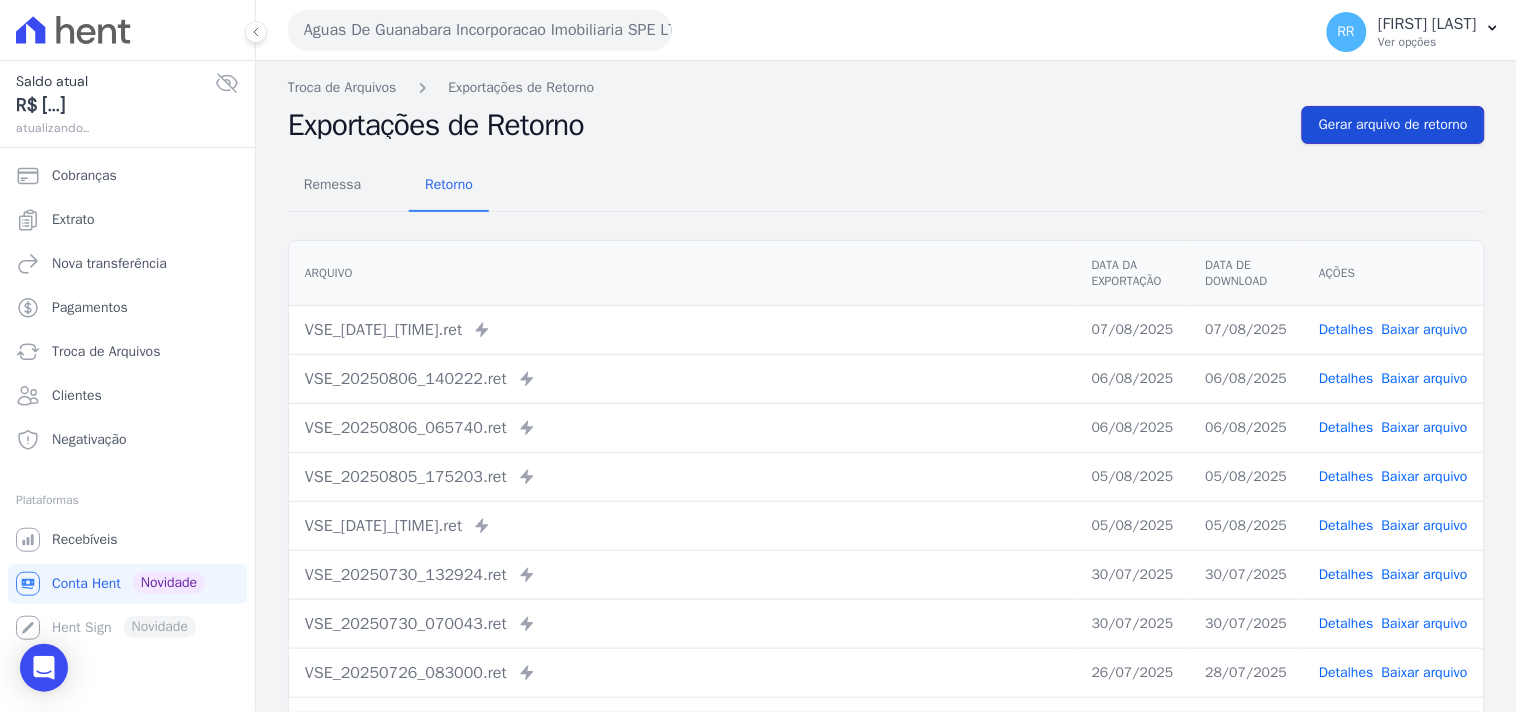click on "Gerar arquivo de retorno" at bounding box center (1393, 125) 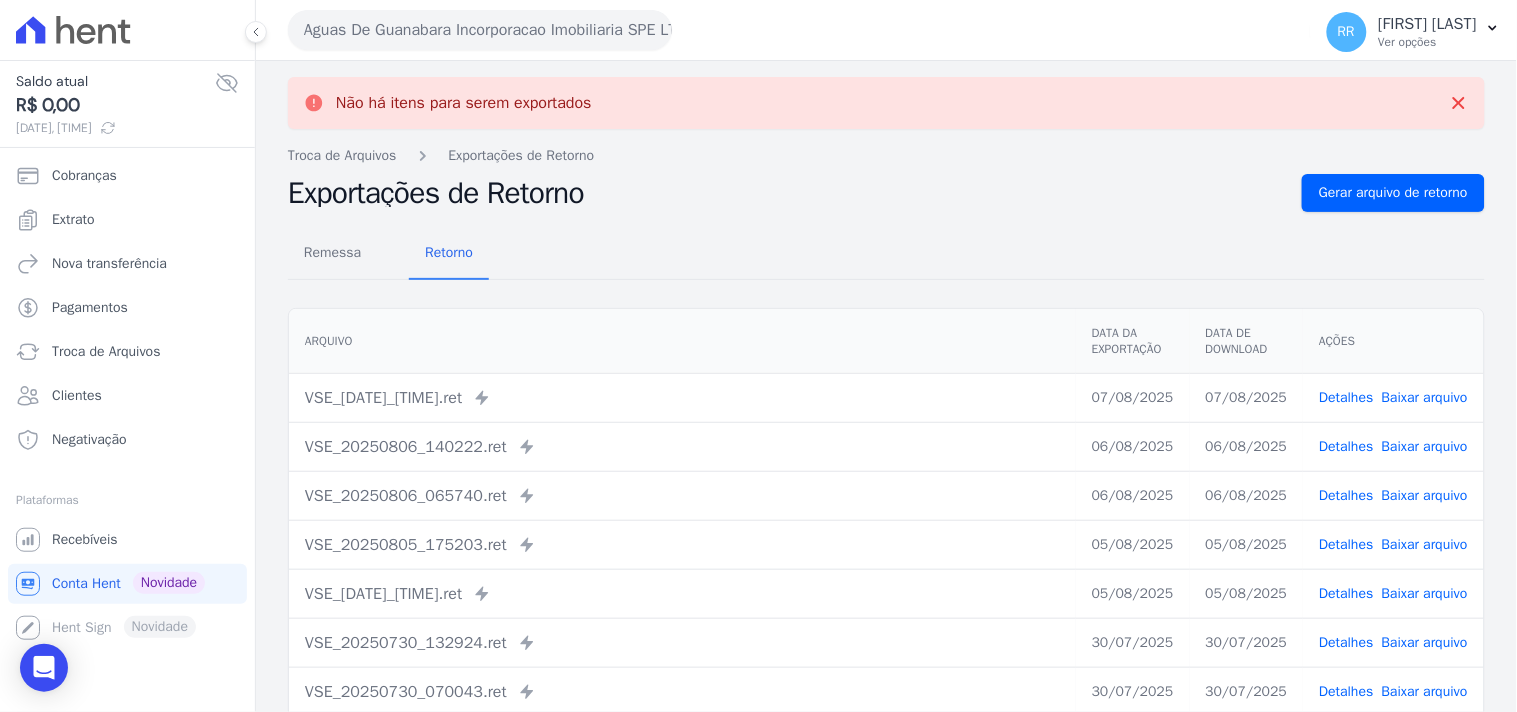 click on "Aguas De Guanabara Incorporacao Imobiliaria SPE LTDA" at bounding box center (480, 30) 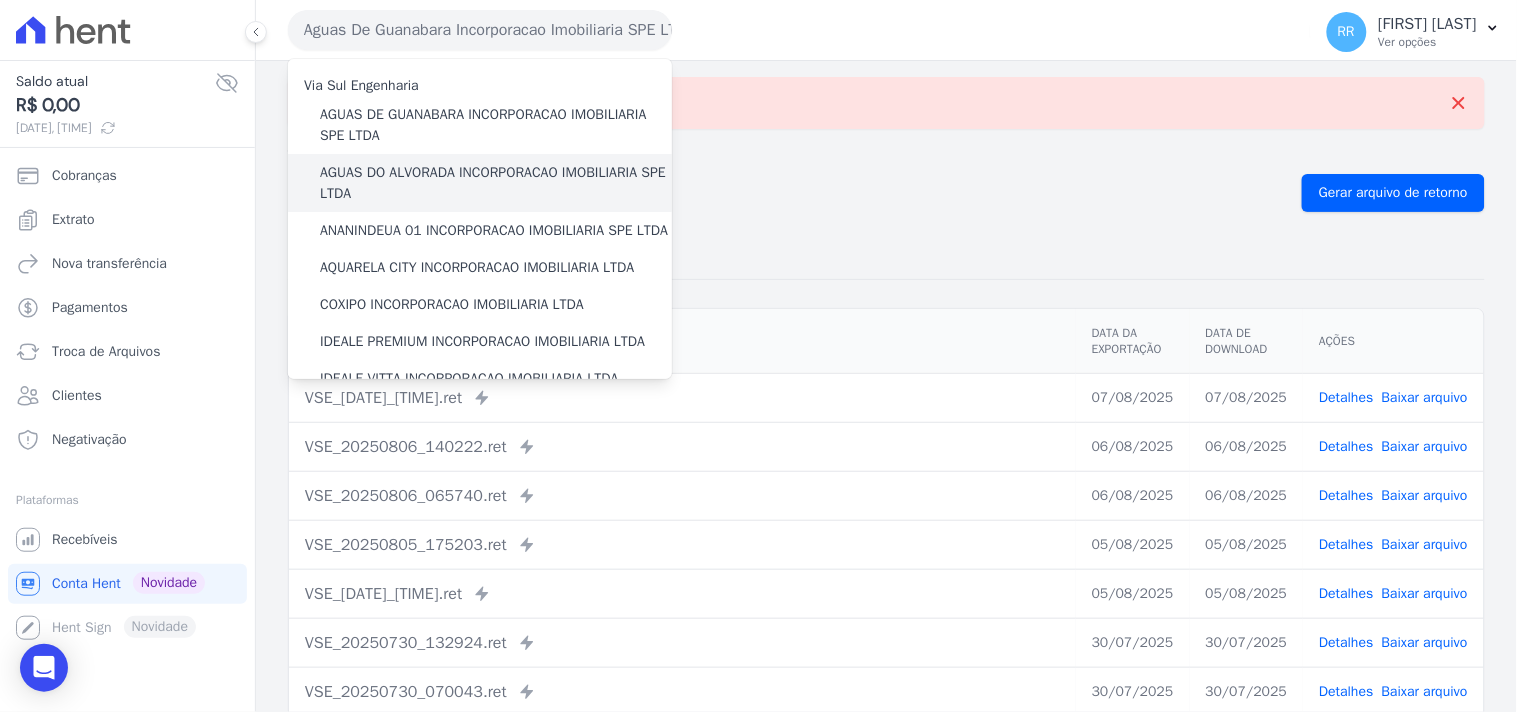 click on "AGUAS DO ALVORADA INCORPORACAO IMOBILIARIA SPE LTDA" at bounding box center [496, 183] 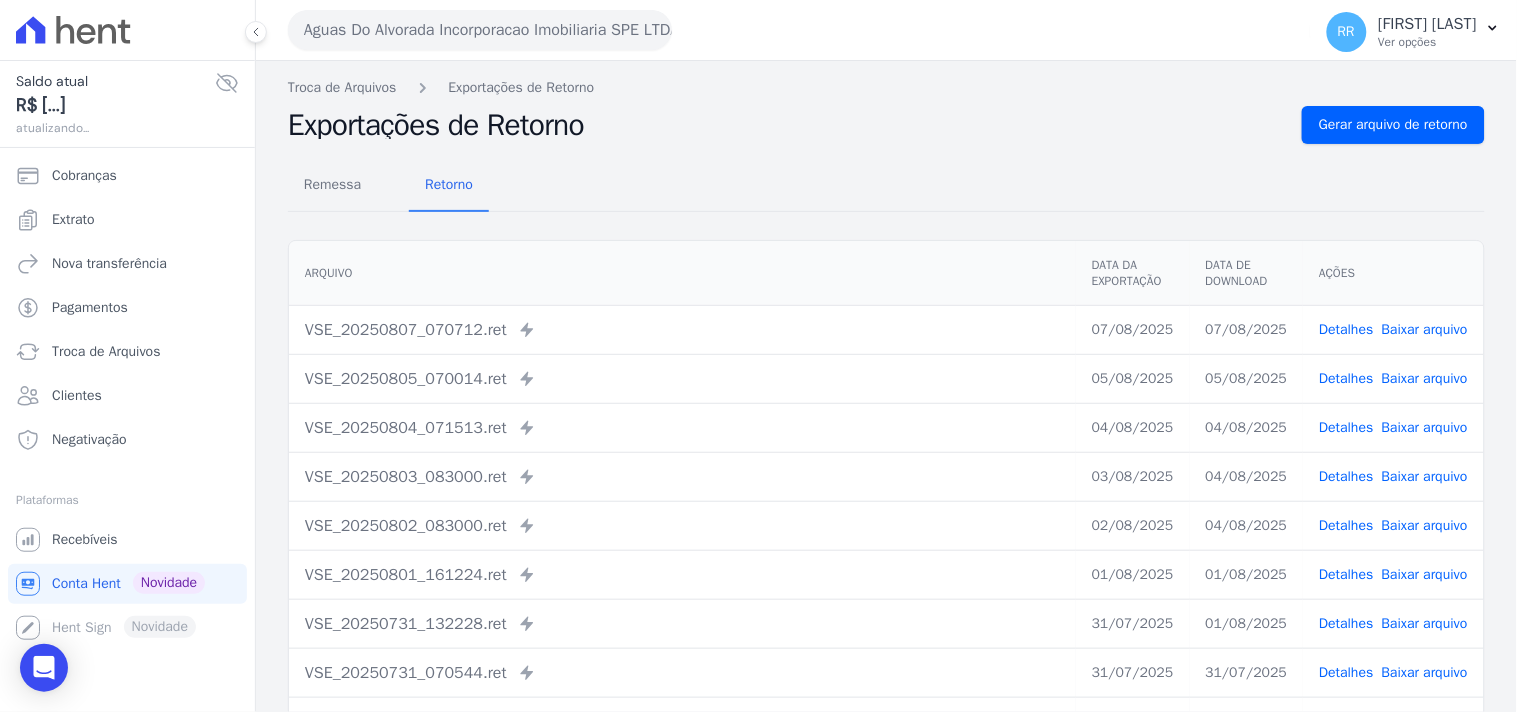 click on "Remessa
Retorno
Arquivo
Data da Exportação
Data de Download
Ações
VSE_20250807_070712.ret
Enviado para Nexxera em: [DATE], [TIME]
07/08/2025
07/08/2025
Detalhes" at bounding box center [886, 505] 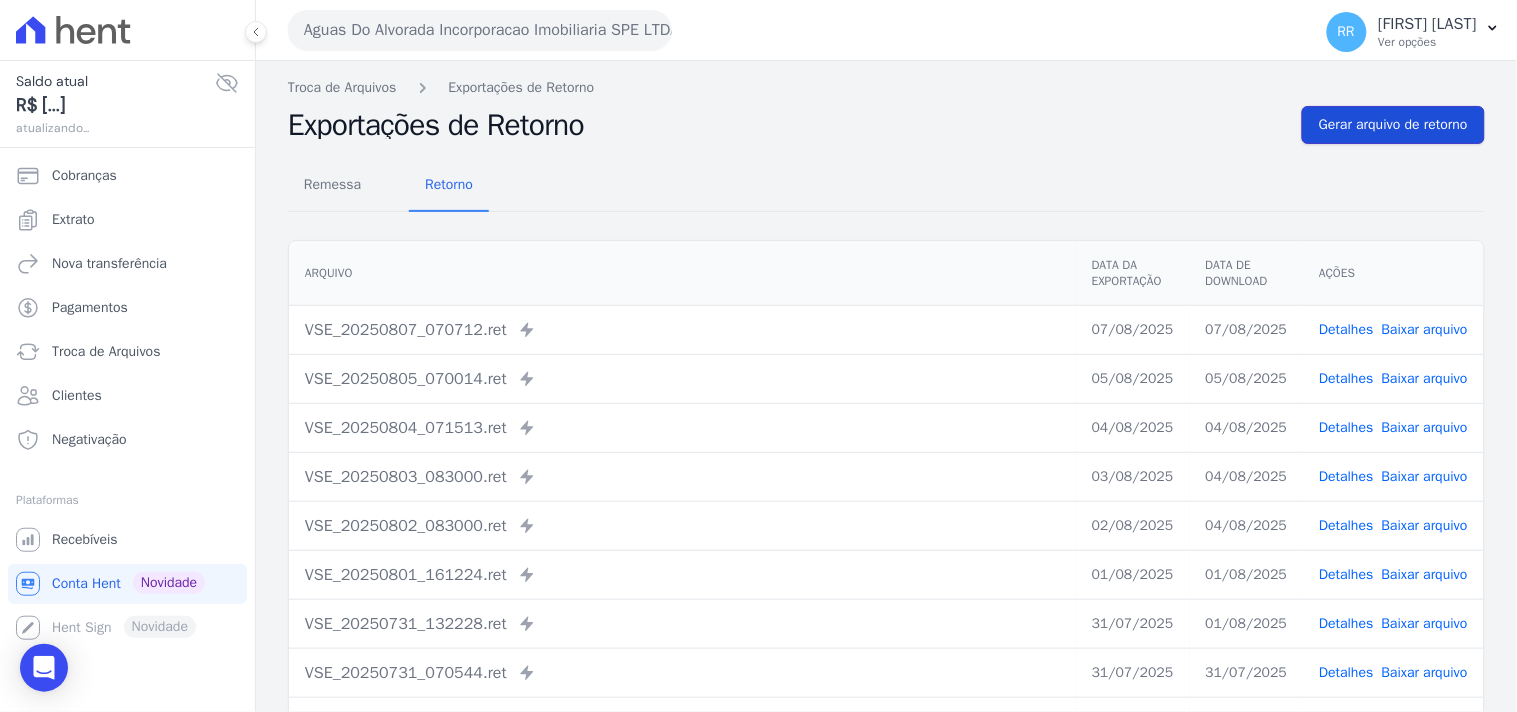 click on "Gerar arquivo de retorno" at bounding box center [1393, 125] 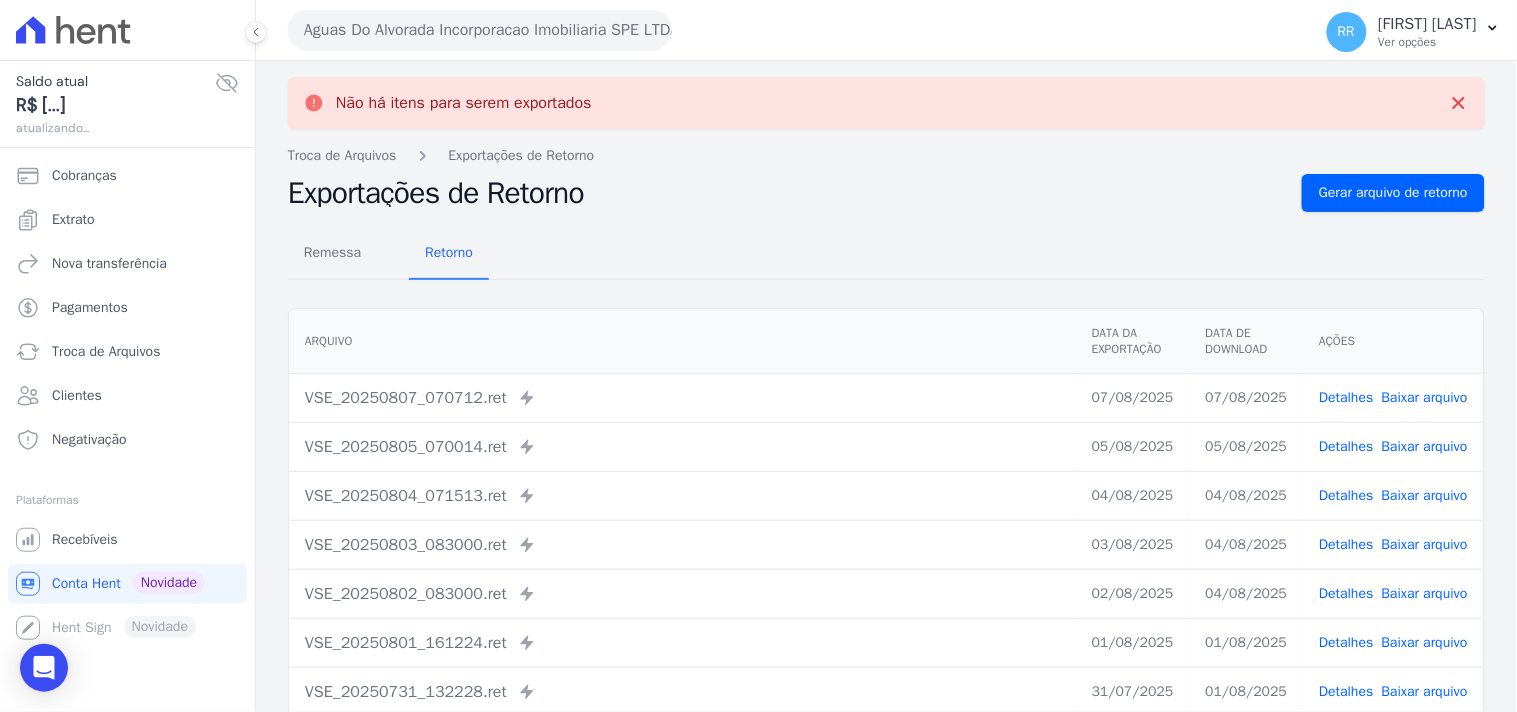 click on "Aguas Do Alvorada Incorporacao Imobiliaria SPE LTDA" at bounding box center [480, 30] 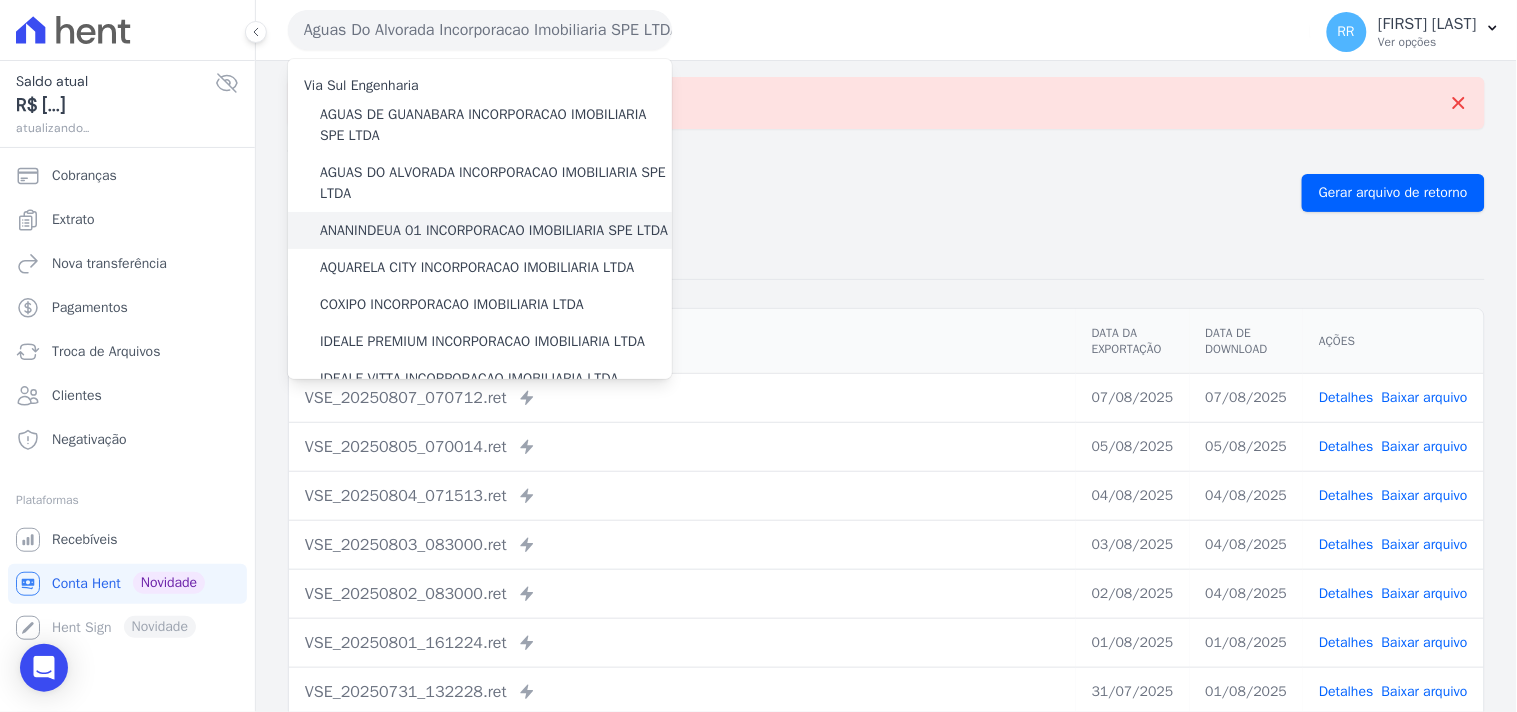 click on "ANANINDEUA 01 INCORPORACAO IMOBILIARIA SPE LTDA" at bounding box center (494, 230) 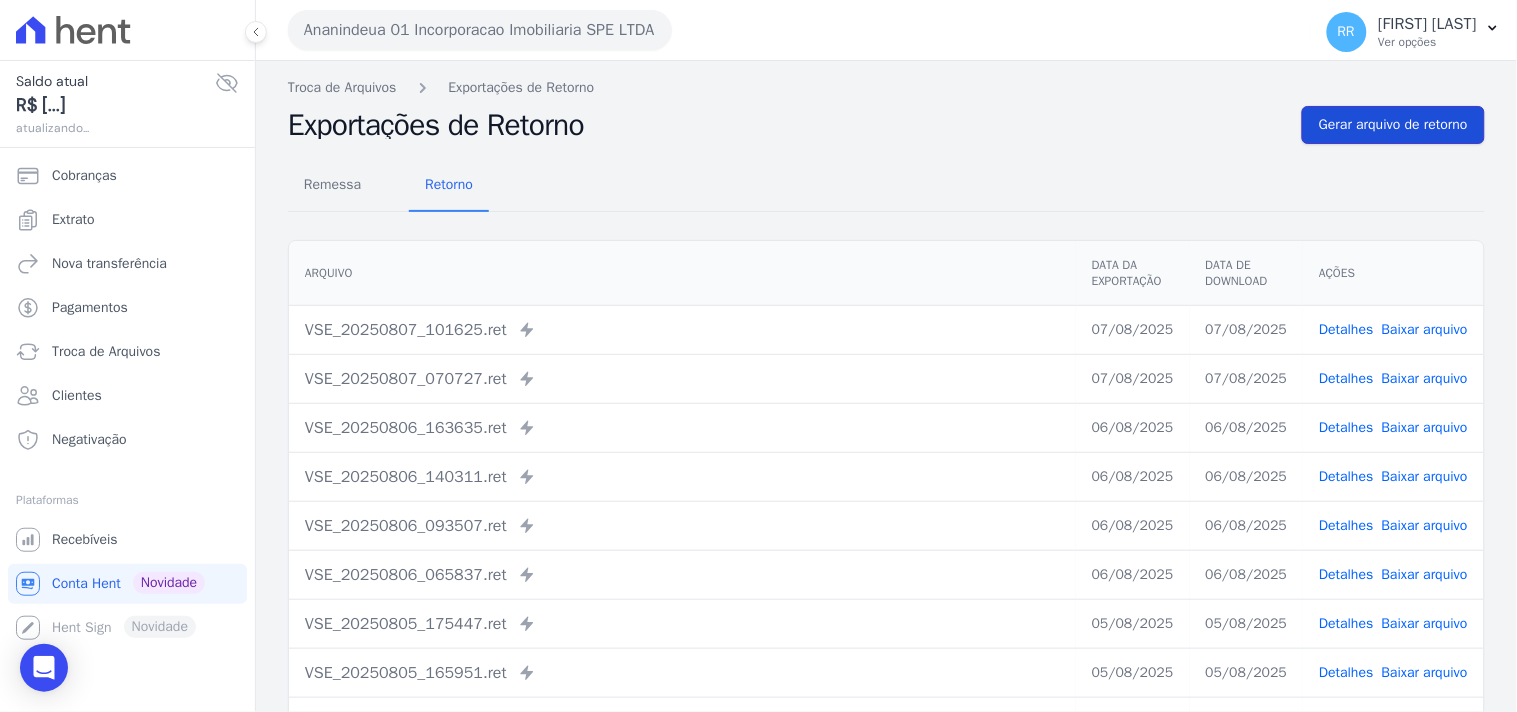 click on "Gerar arquivo de retorno" at bounding box center (1393, 125) 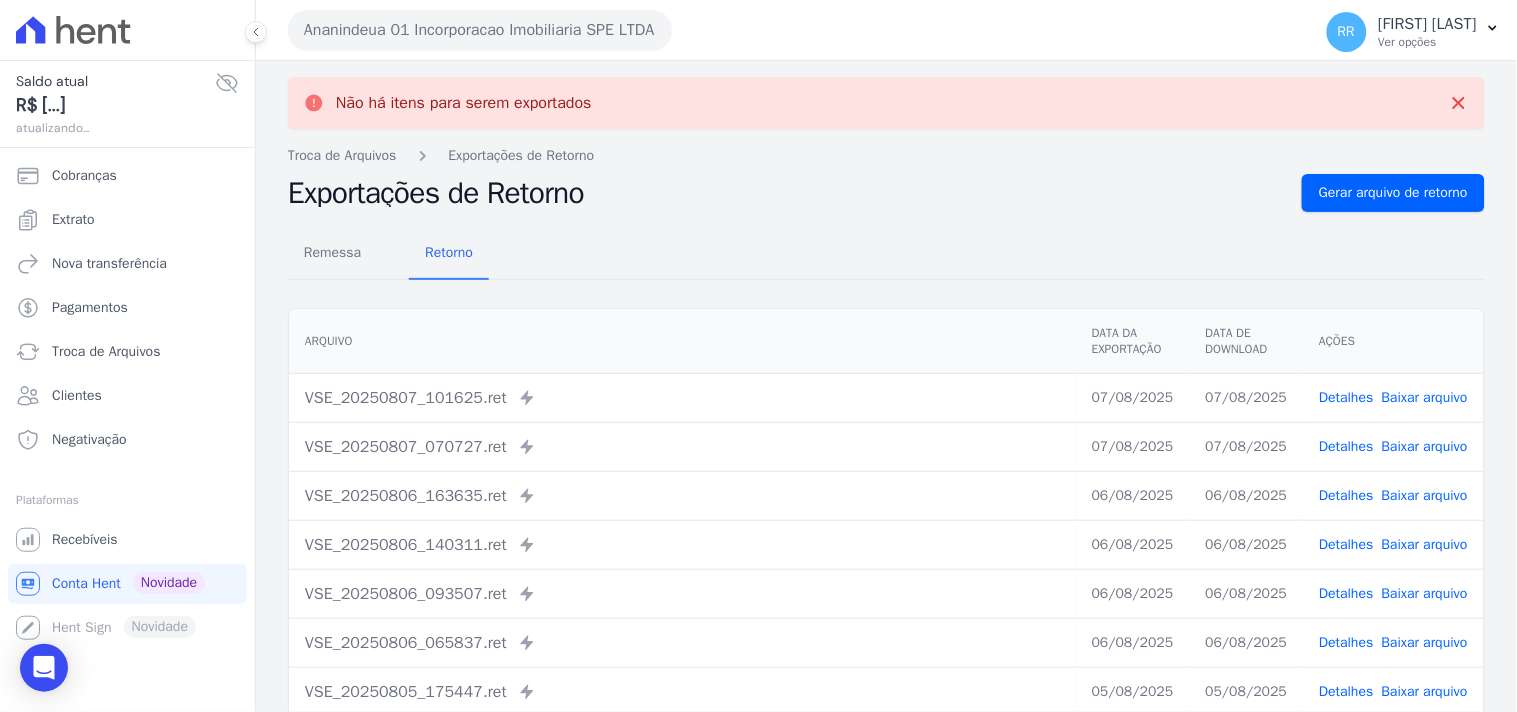 click on "Ananindeua 01 Incorporacao Imobiliaria SPE LTDA" at bounding box center [480, 30] 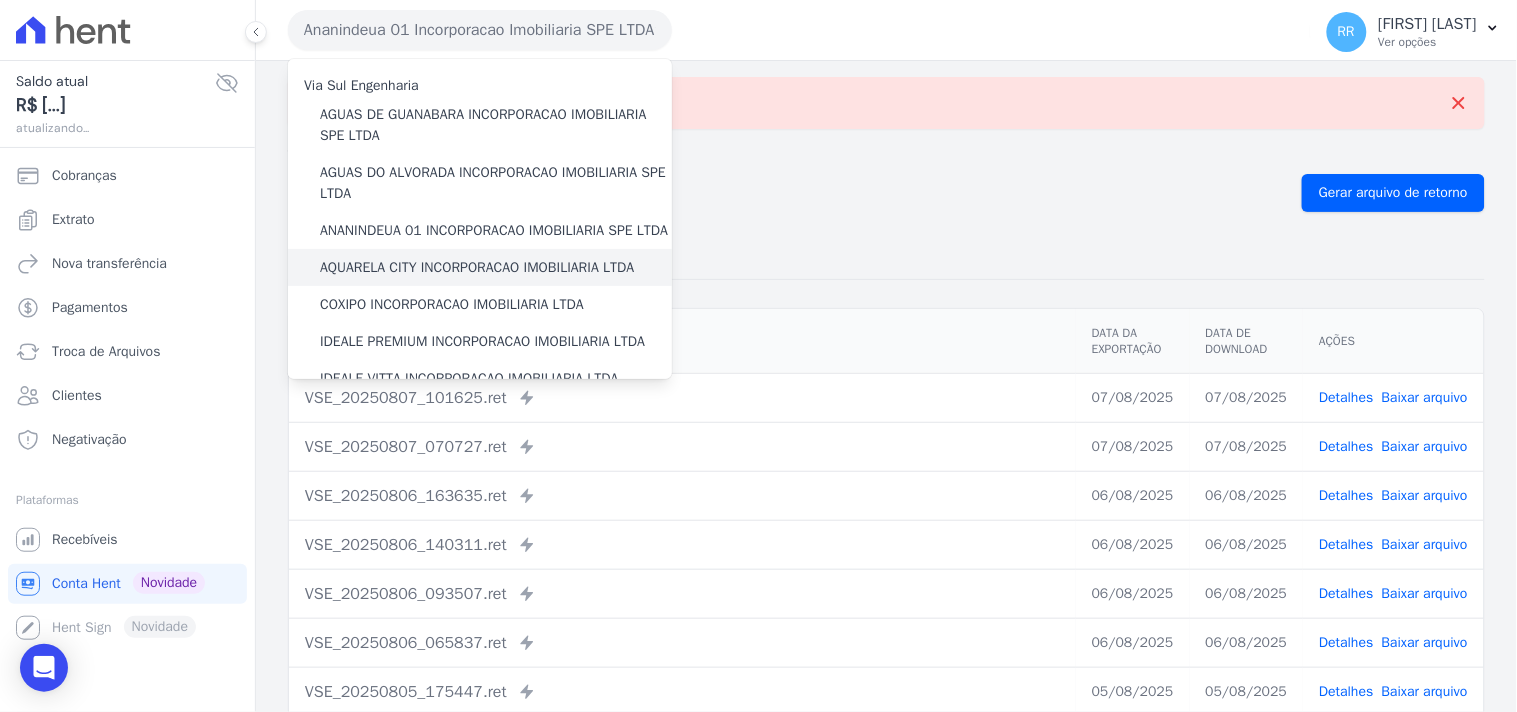click on "AQUARELA CITY INCORPORACAO IMOBILIARIA LTDA" at bounding box center [477, 267] 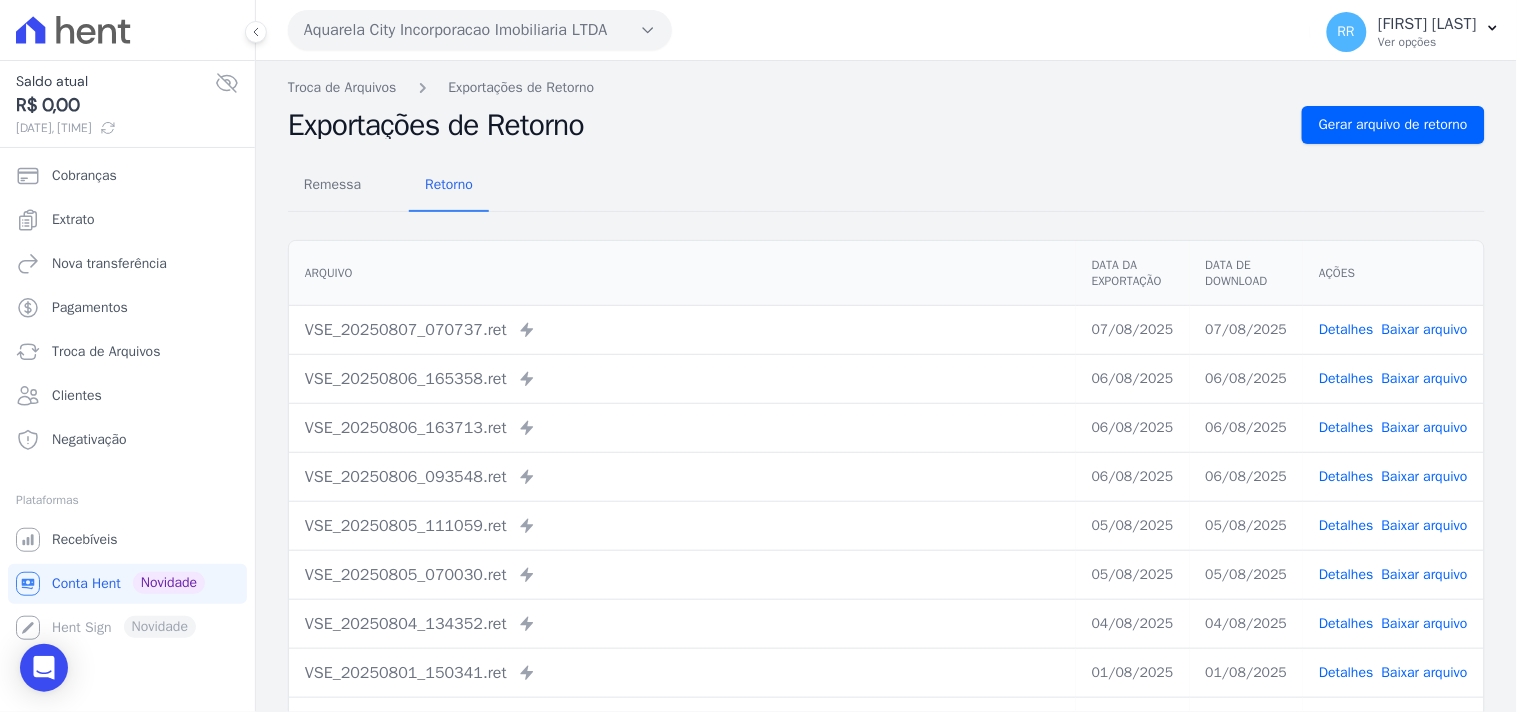 click on "Troca de Arquivos
Exportações de Retorno" at bounding box center (886, 87) 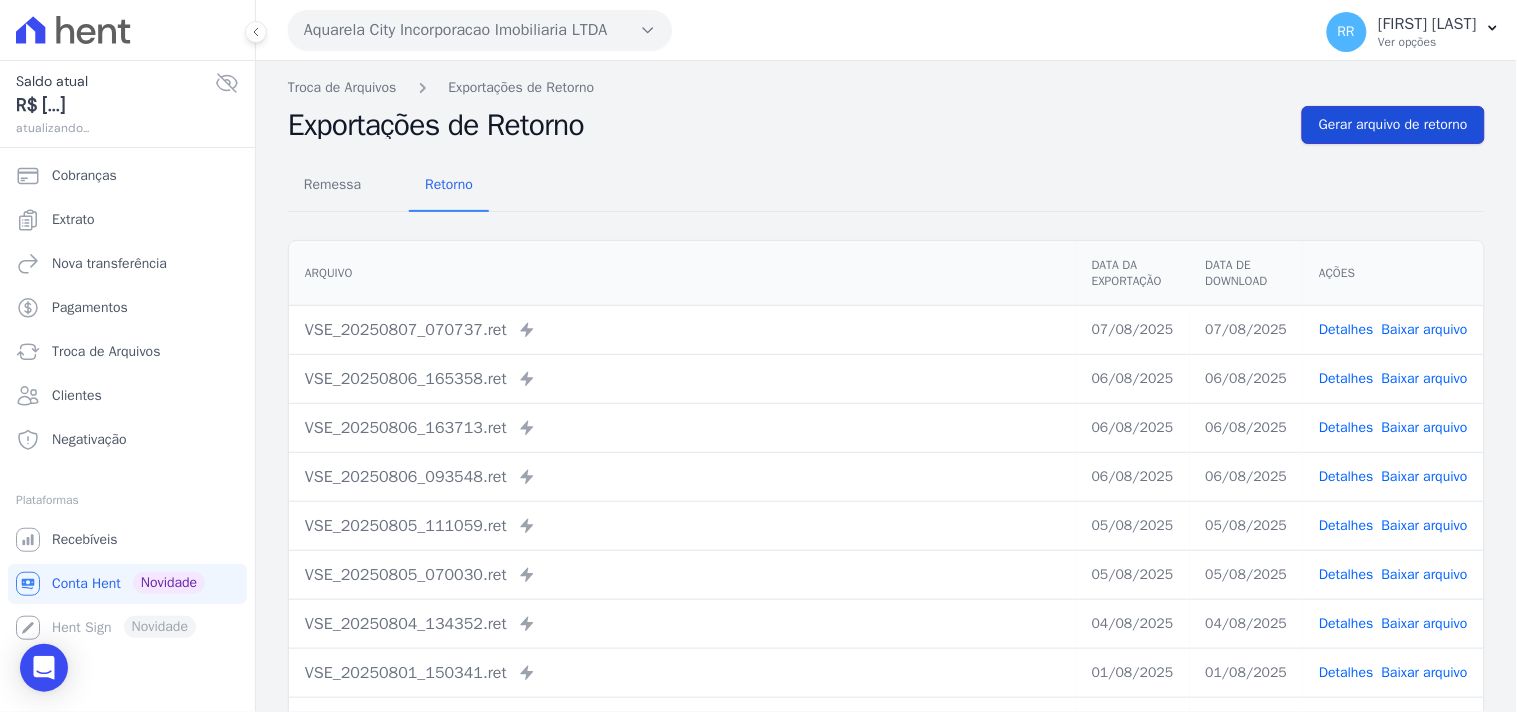 click on "Gerar arquivo de retorno" at bounding box center (1393, 125) 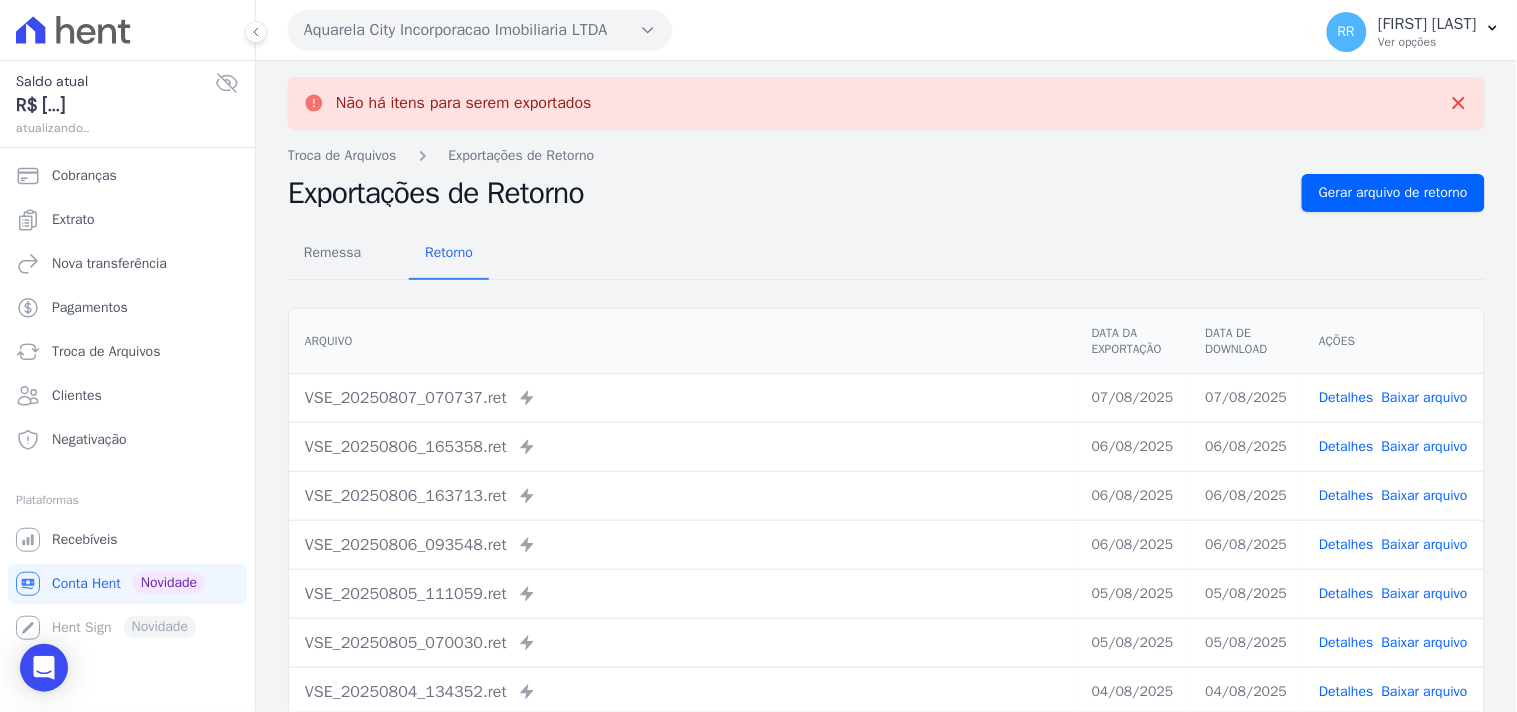 click on "Aquarela City Incorporacao Imobiliaria LTDA" at bounding box center (480, 30) 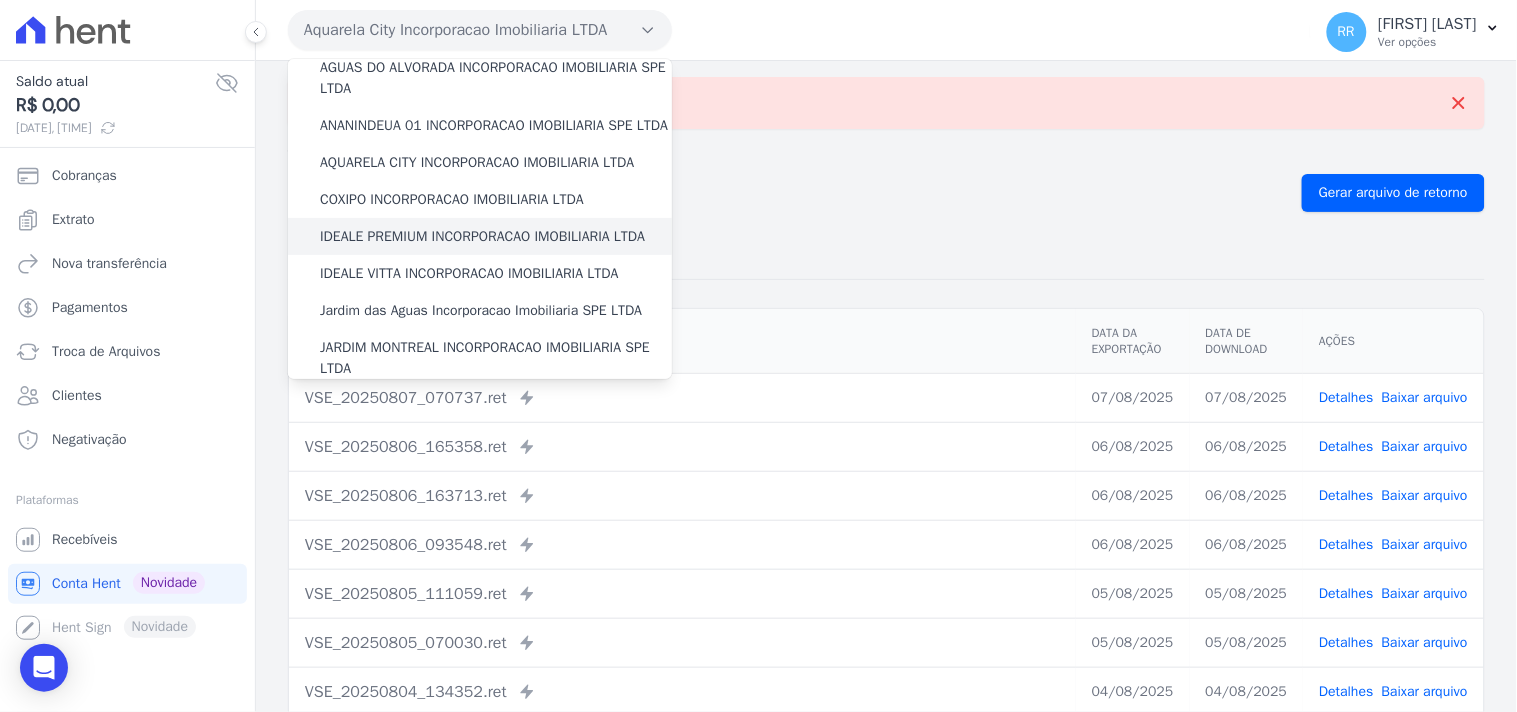 scroll, scrollTop: 111, scrollLeft: 0, axis: vertical 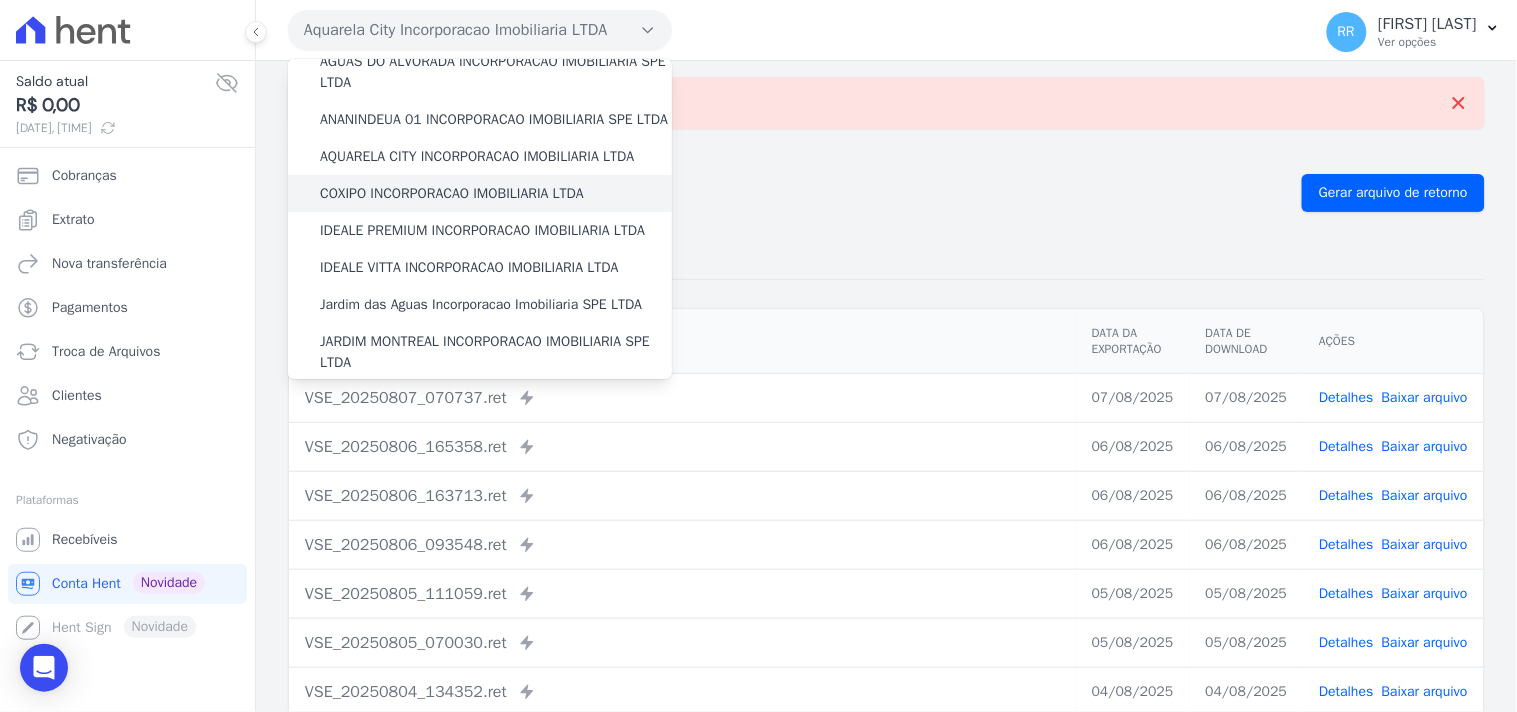 click on "COXIPO INCORPORACAO IMOBILIARIA LTDA" at bounding box center [452, 193] 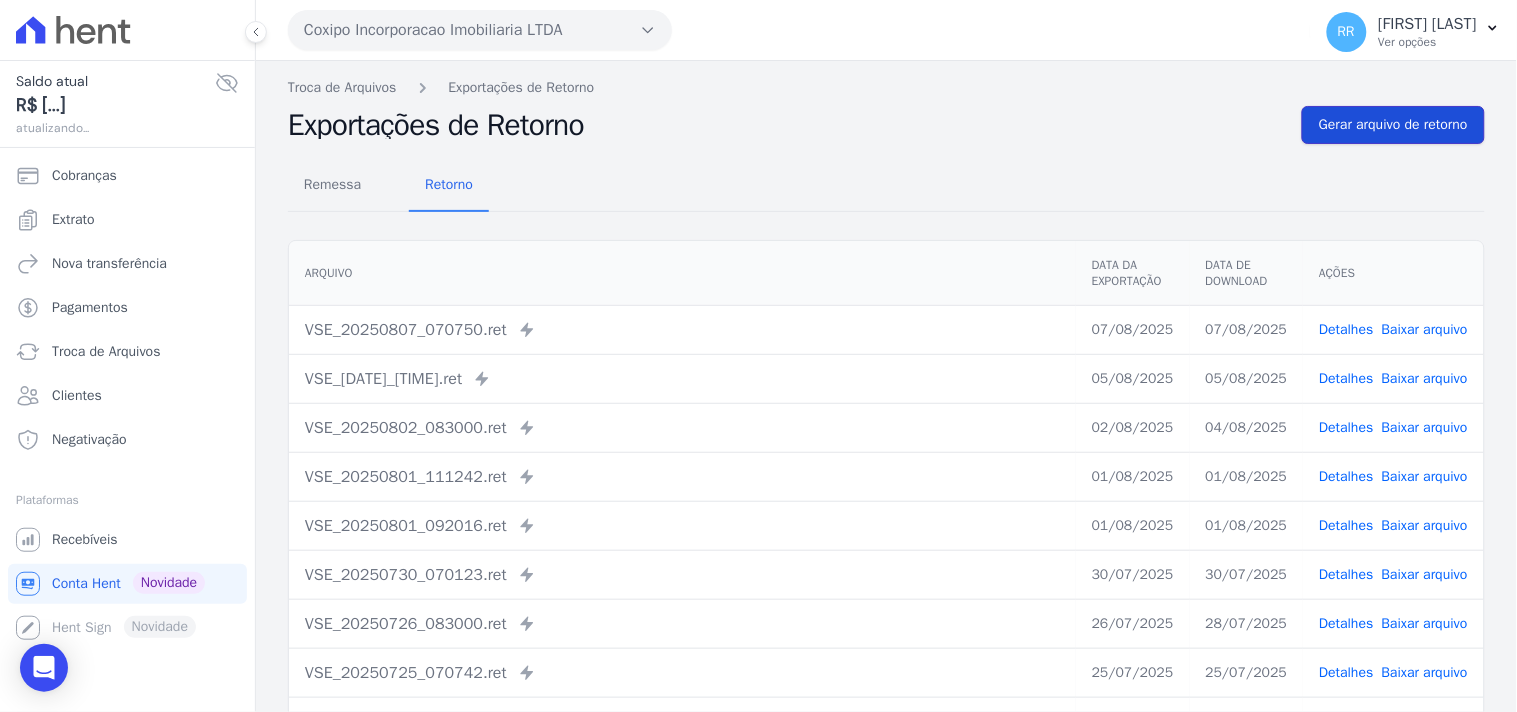 click on "Gerar arquivo de retorno" at bounding box center [1393, 125] 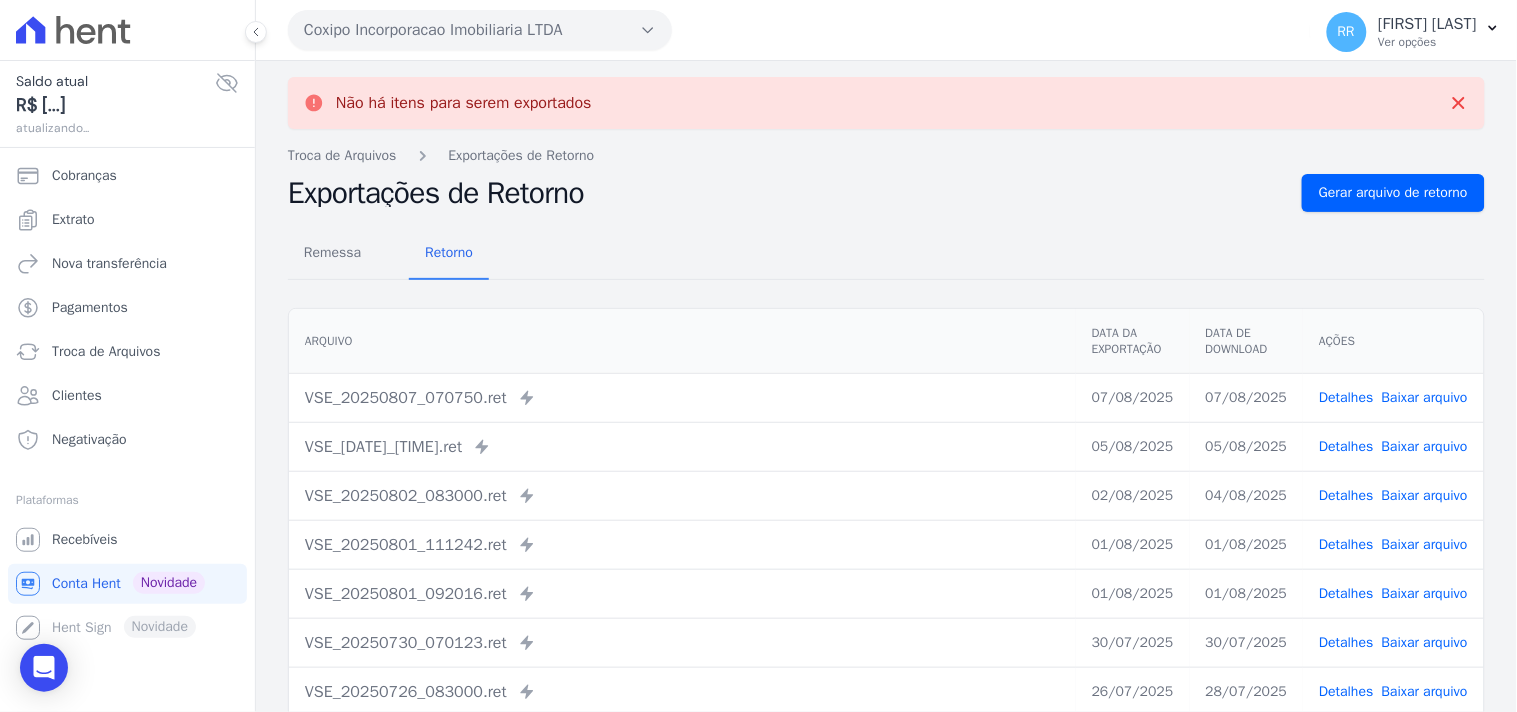 click on "Coxipo Incorporacao Imobiliaria LTDA" at bounding box center [480, 30] 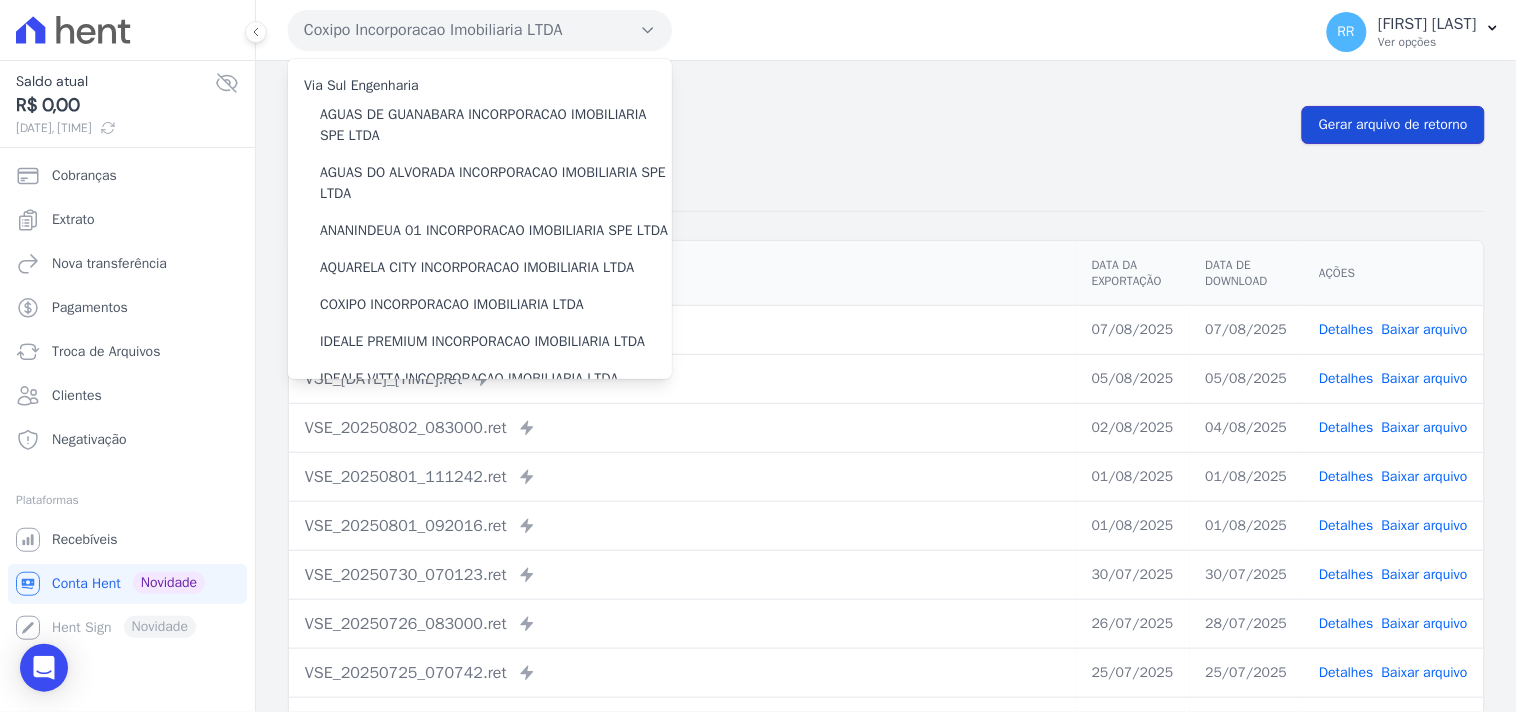 click on "Gerar arquivo de retorno" at bounding box center (1393, 125) 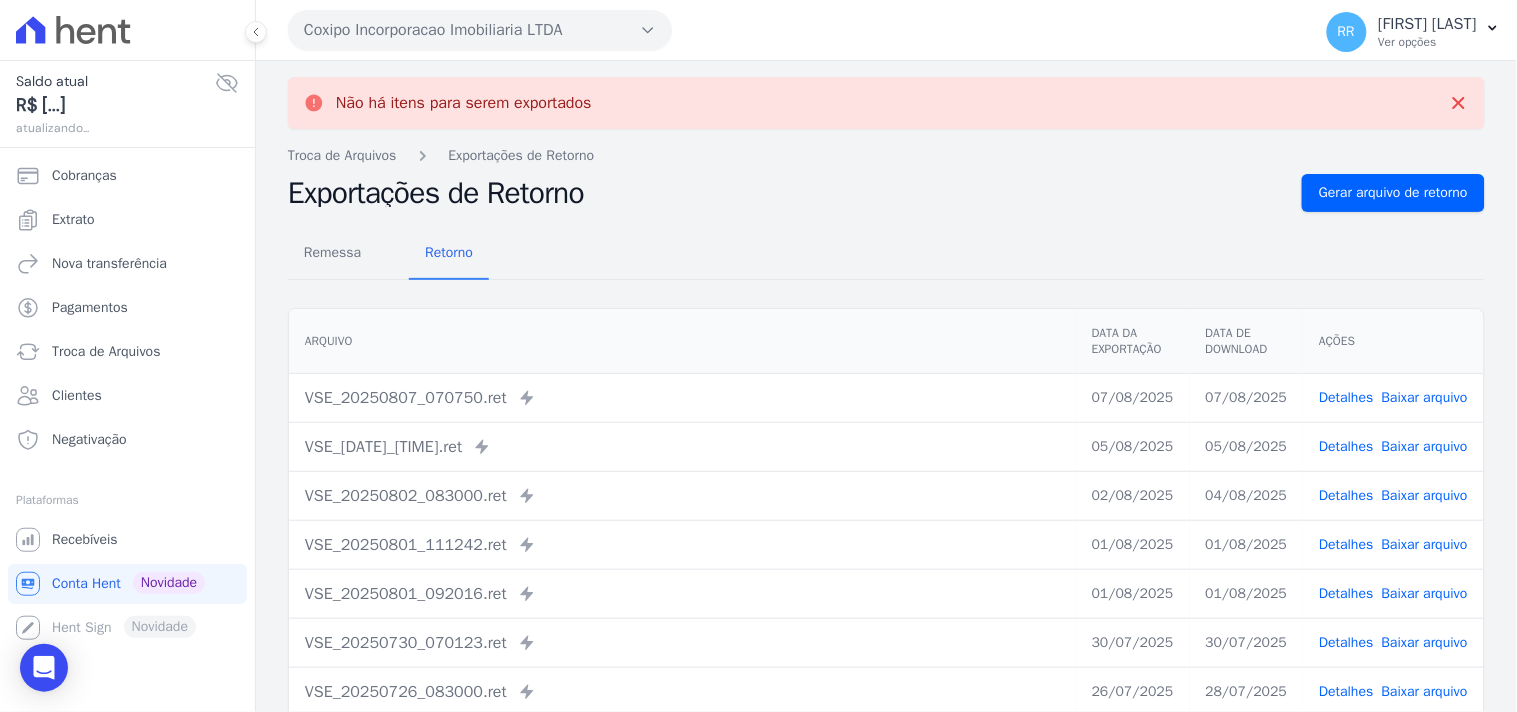 click on "Coxipo Incorporacao Imobiliaria LTDA" at bounding box center [480, 30] 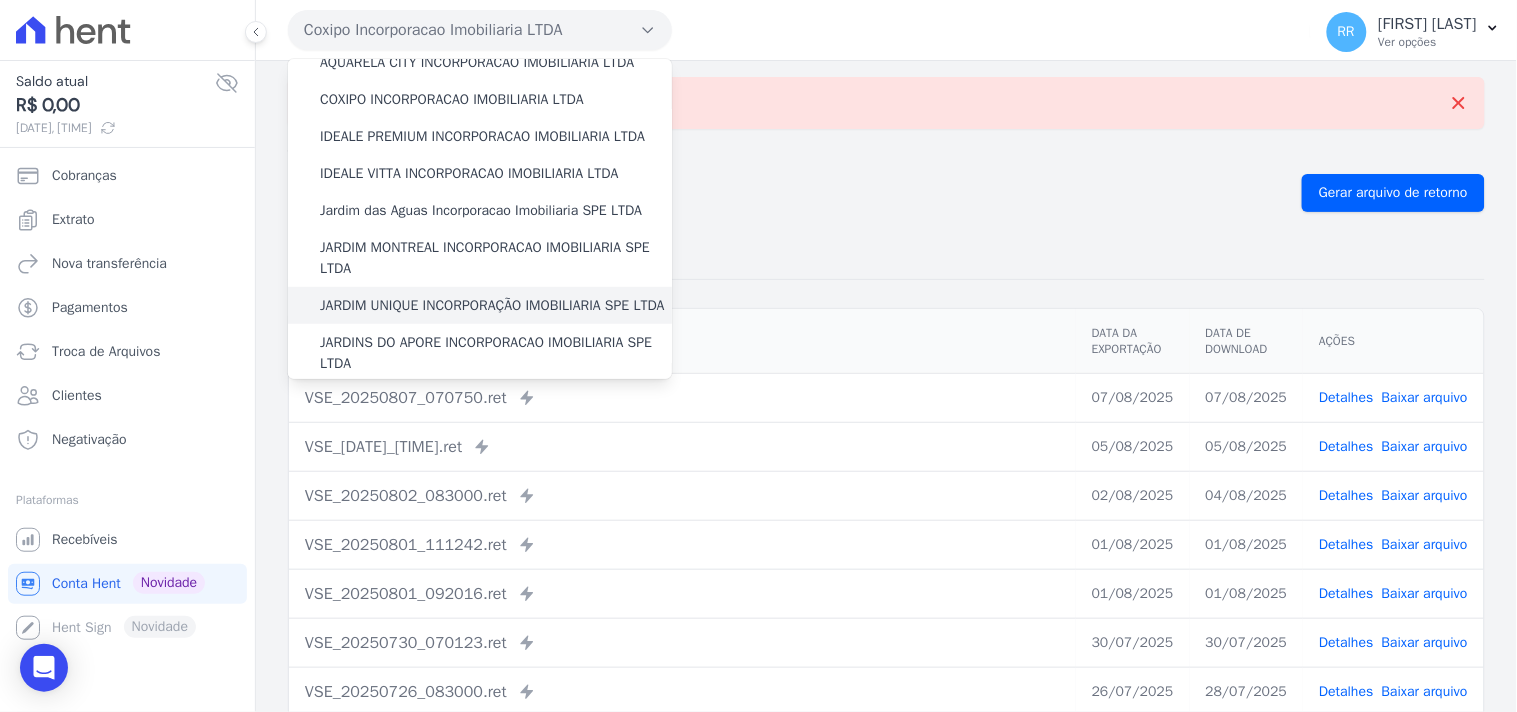 scroll, scrollTop: 222, scrollLeft: 0, axis: vertical 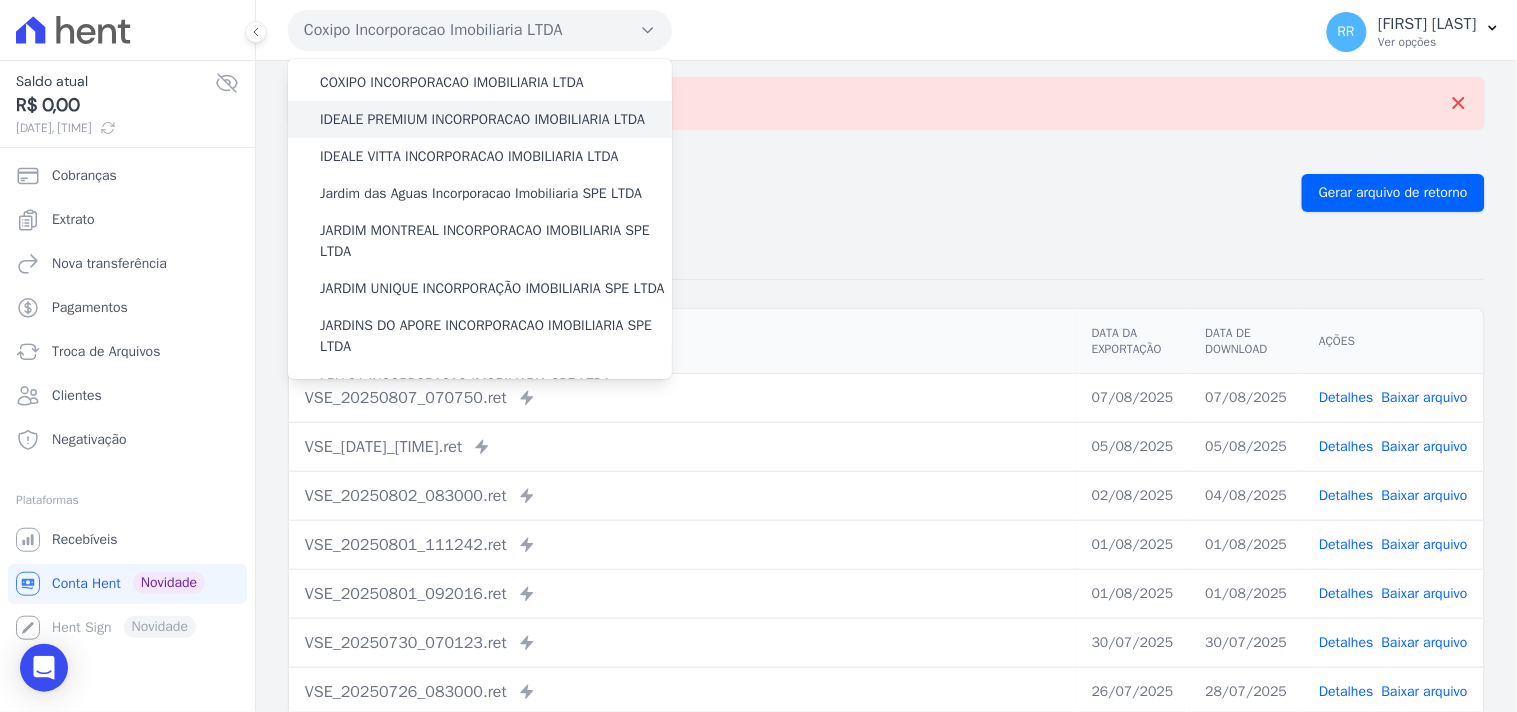 click on "IDEALE PREMIUM INCORPORACAO IMOBILIARIA LTDA" at bounding box center [482, 119] 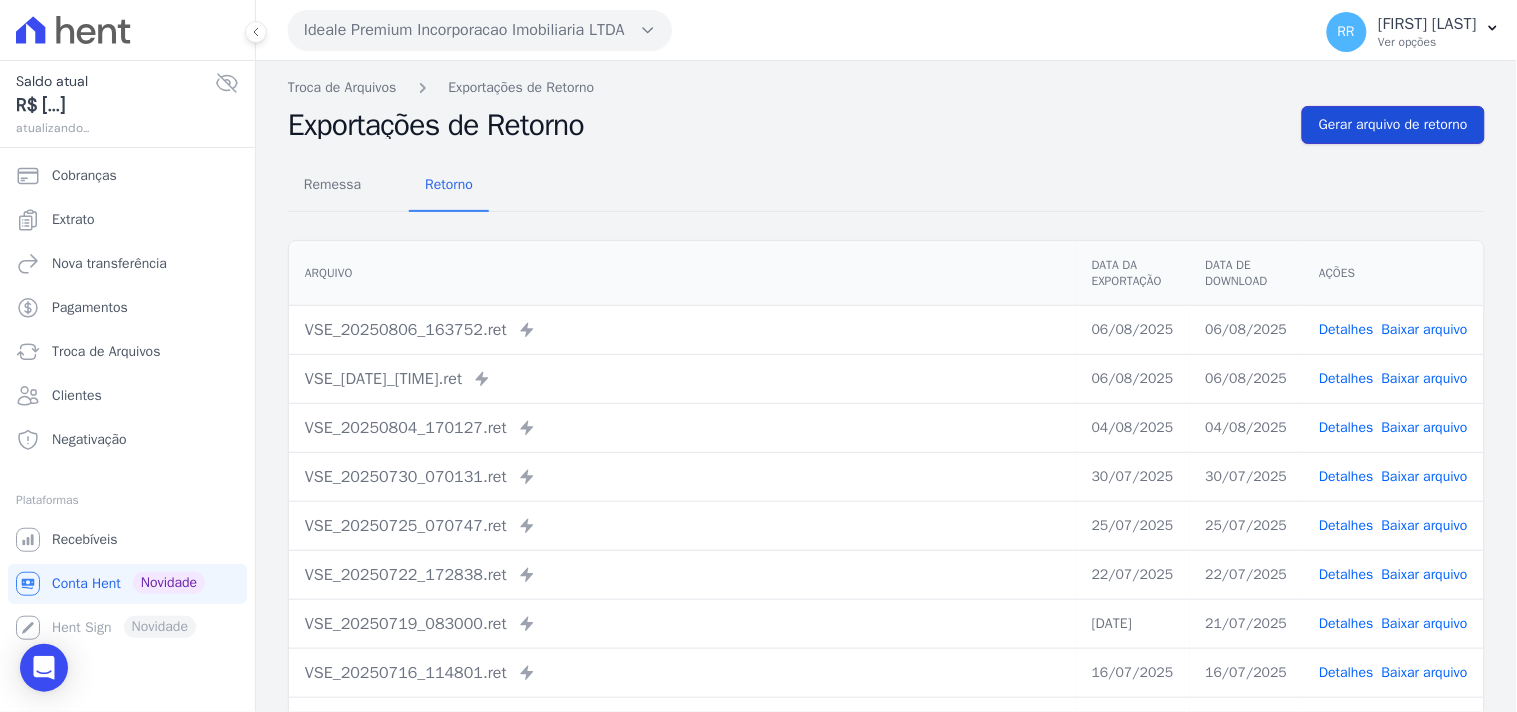 click on "Gerar arquivo de retorno" at bounding box center [1393, 125] 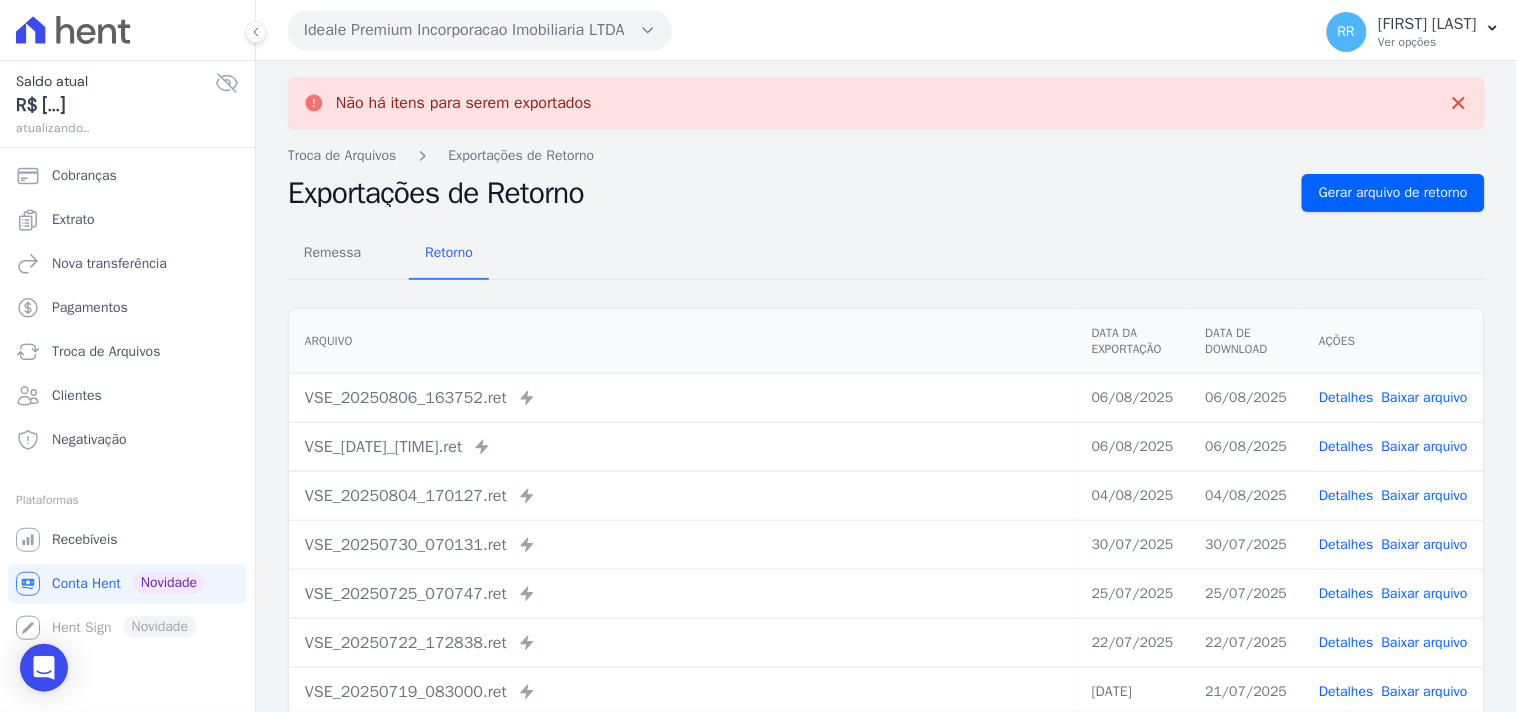 click on "Ideale Premium Incorporacao Imobiliaria LTDA" at bounding box center (480, 30) 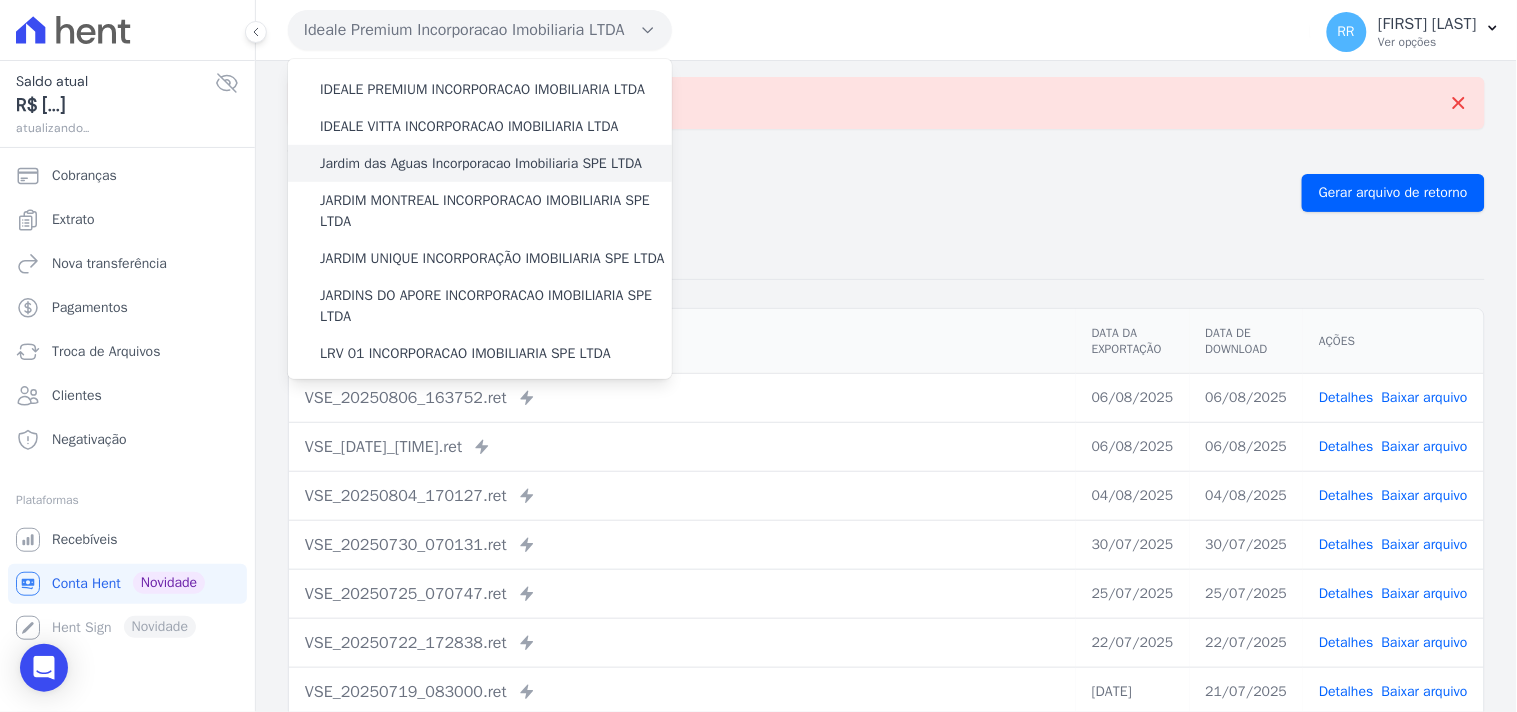 scroll, scrollTop: 258, scrollLeft: 0, axis: vertical 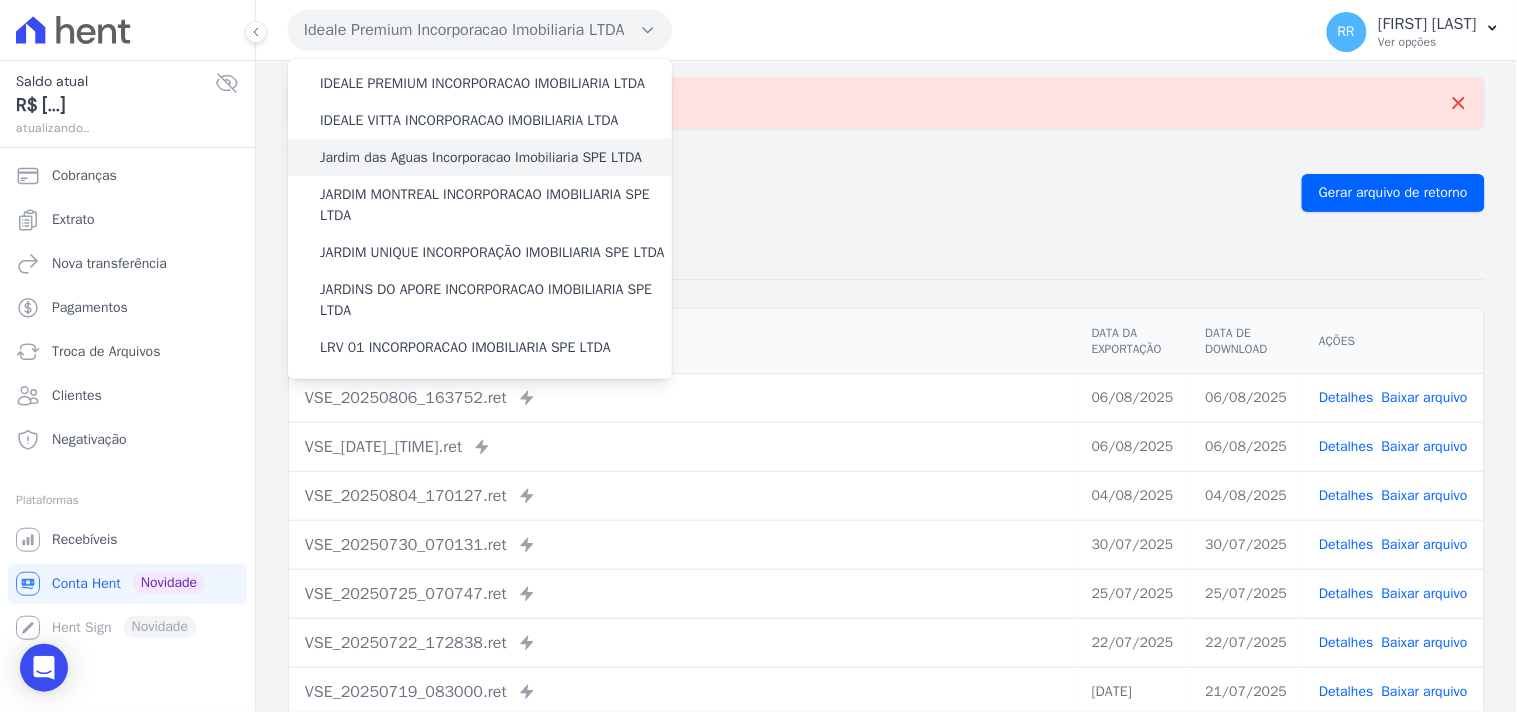 click on "Jardim das Aguas Incorporacao Imobiliaria SPE LTDA" at bounding box center (480, 157) 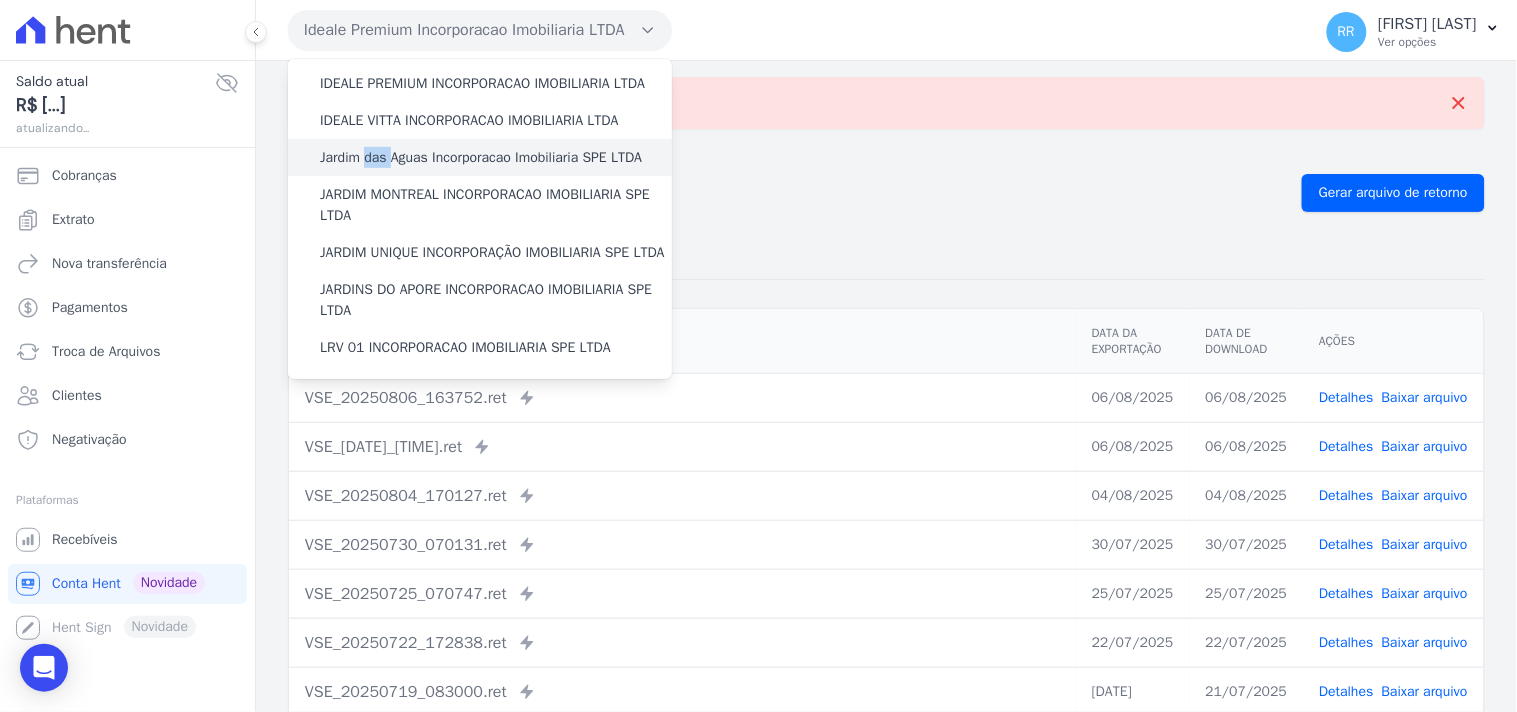 click on "Jardim das Aguas Incorporacao Imobiliaria SPE LTDA" at bounding box center [481, 157] 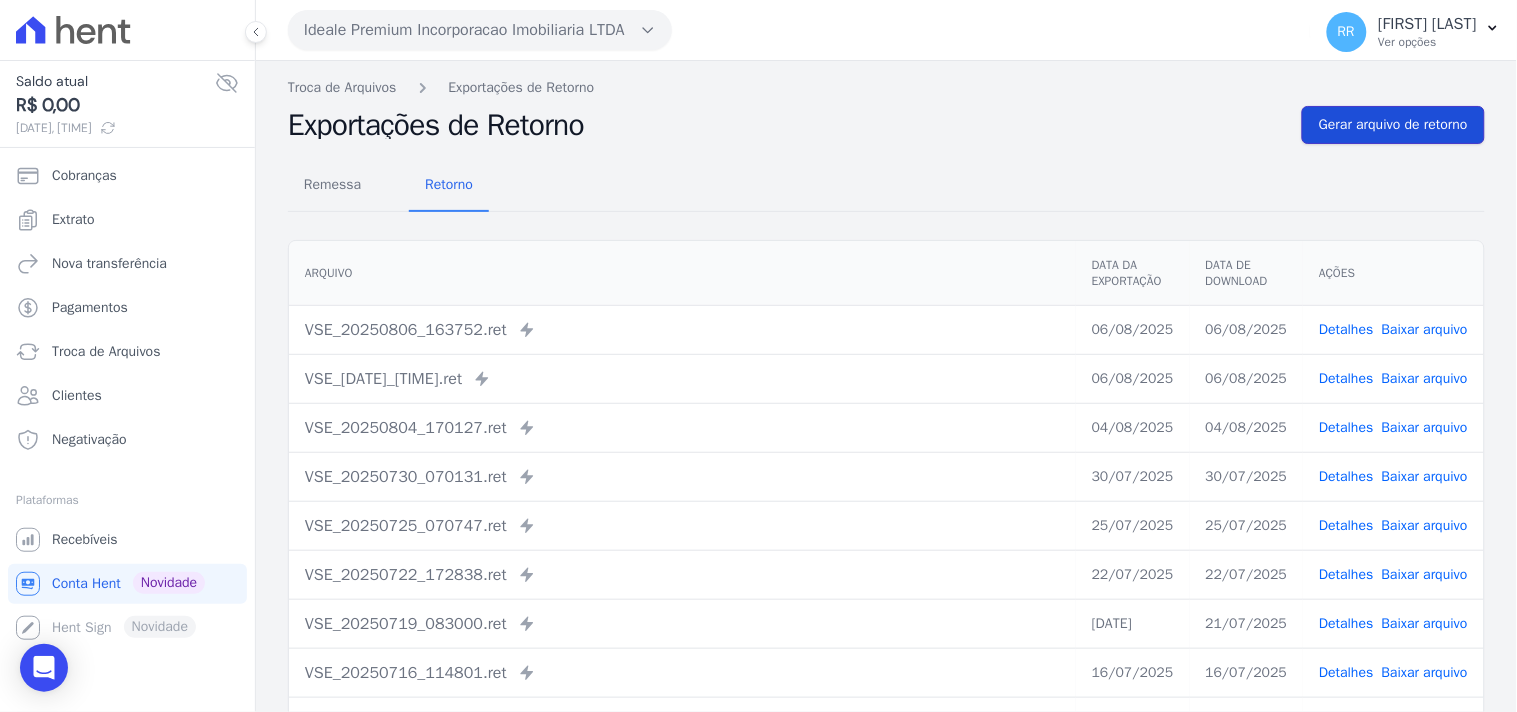 click on "Gerar arquivo de retorno" at bounding box center [1393, 125] 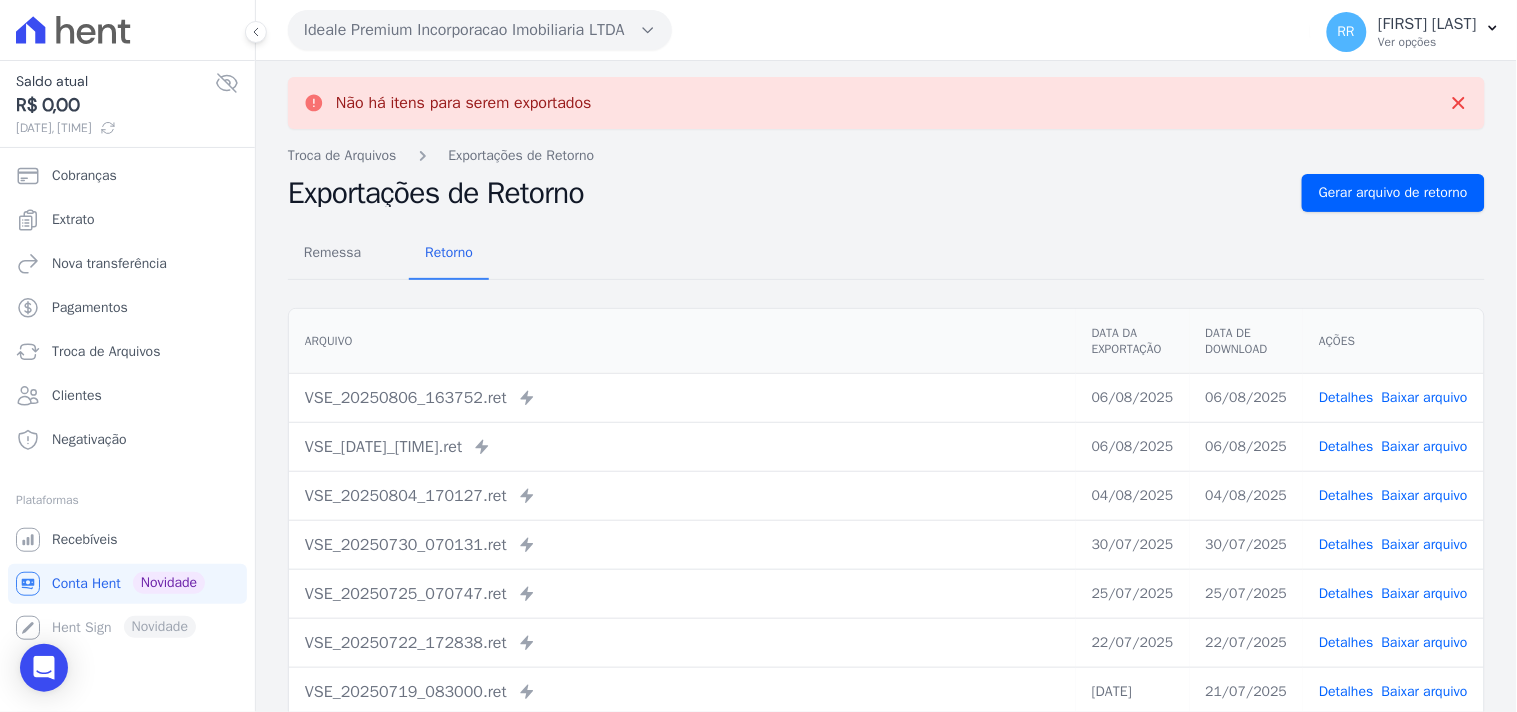 click on "Ideale Premium Incorporacao Imobiliaria LTDA
Via Sul Engenharia
AGUAS DE GUANABARA INCORPORACAO IMOBILIARIA SPE LTDA
AGUAS DO ALVORADA INCORPORACAO IMOBILIARIA SPE LTDA
ANANINDEUA 01 INCORPORACAO IMOBILIARIA SPE LTDA
AQUARELA CITY INCORPORACAO IMOBILIARIA LTDA" at bounding box center (795, 30) 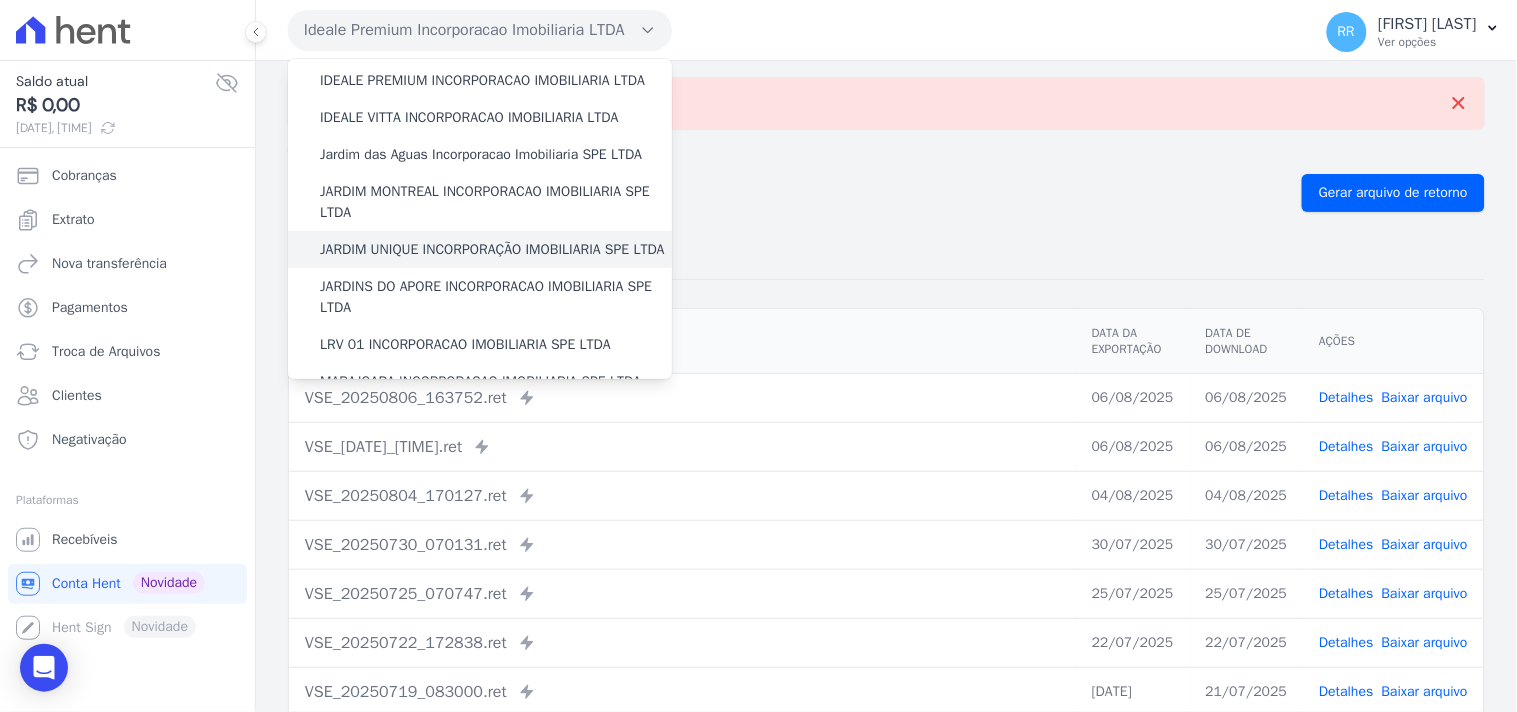 scroll, scrollTop: 222, scrollLeft: 0, axis: vertical 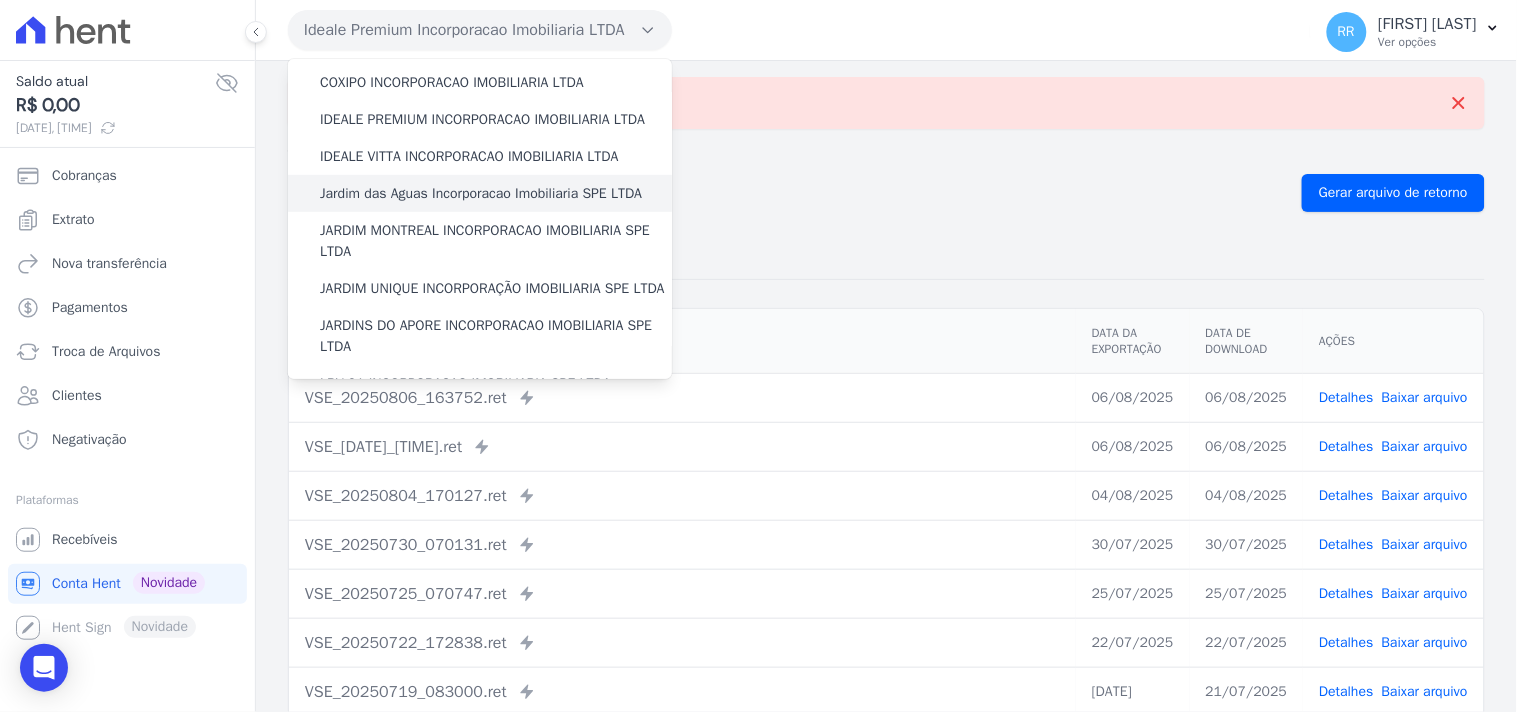 click on "Jardim das Aguas Incorporacao Imobiliaria SPE LTDA" at bounding box center [481, 193] 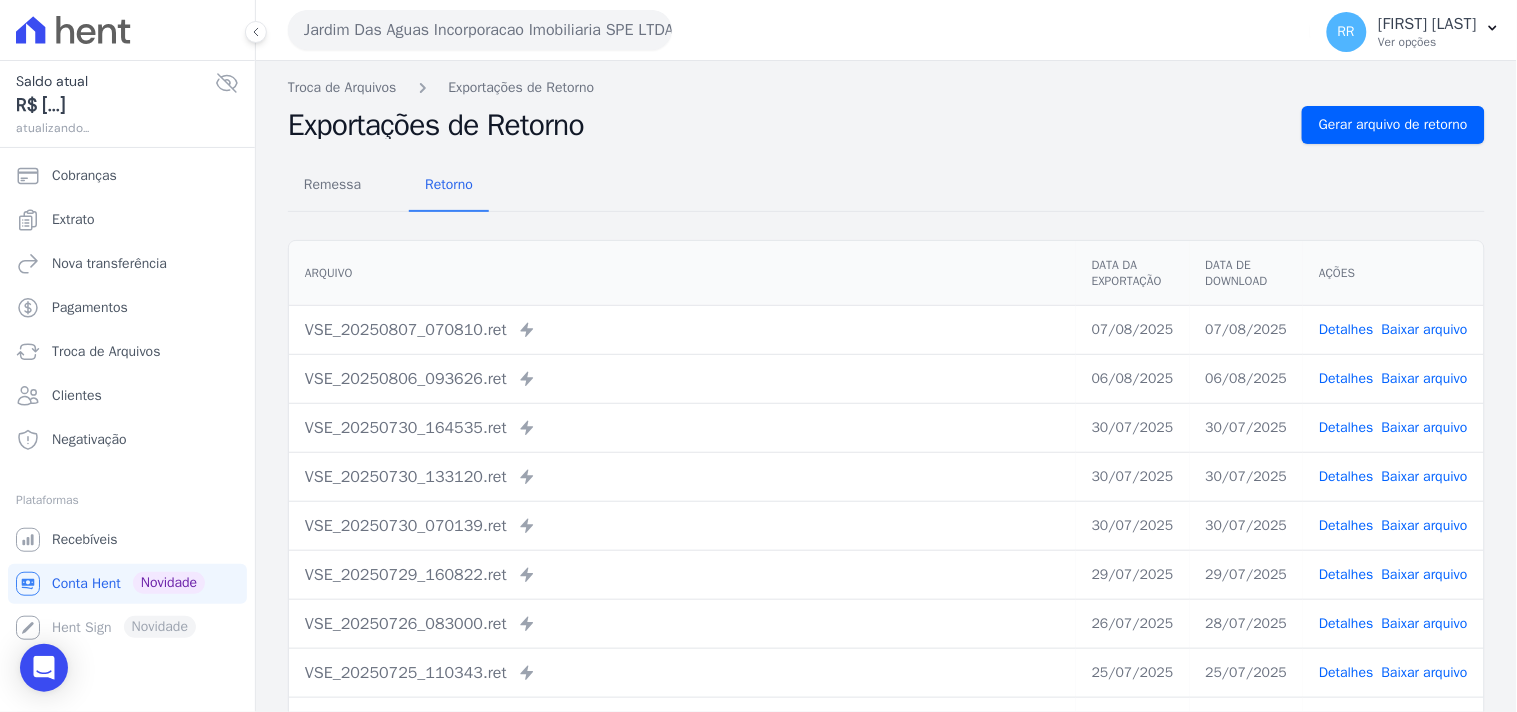 click on "Remessa
Retorno
Arquivo
Data da Exportação
Data de Download
Ações
VSE_[DATE]_[TIME].ret
Enviado para Nexxera em: [DATE], [TIME]
[DATE]
[DATE]
Detalhes" at bounding box center (886, 505) 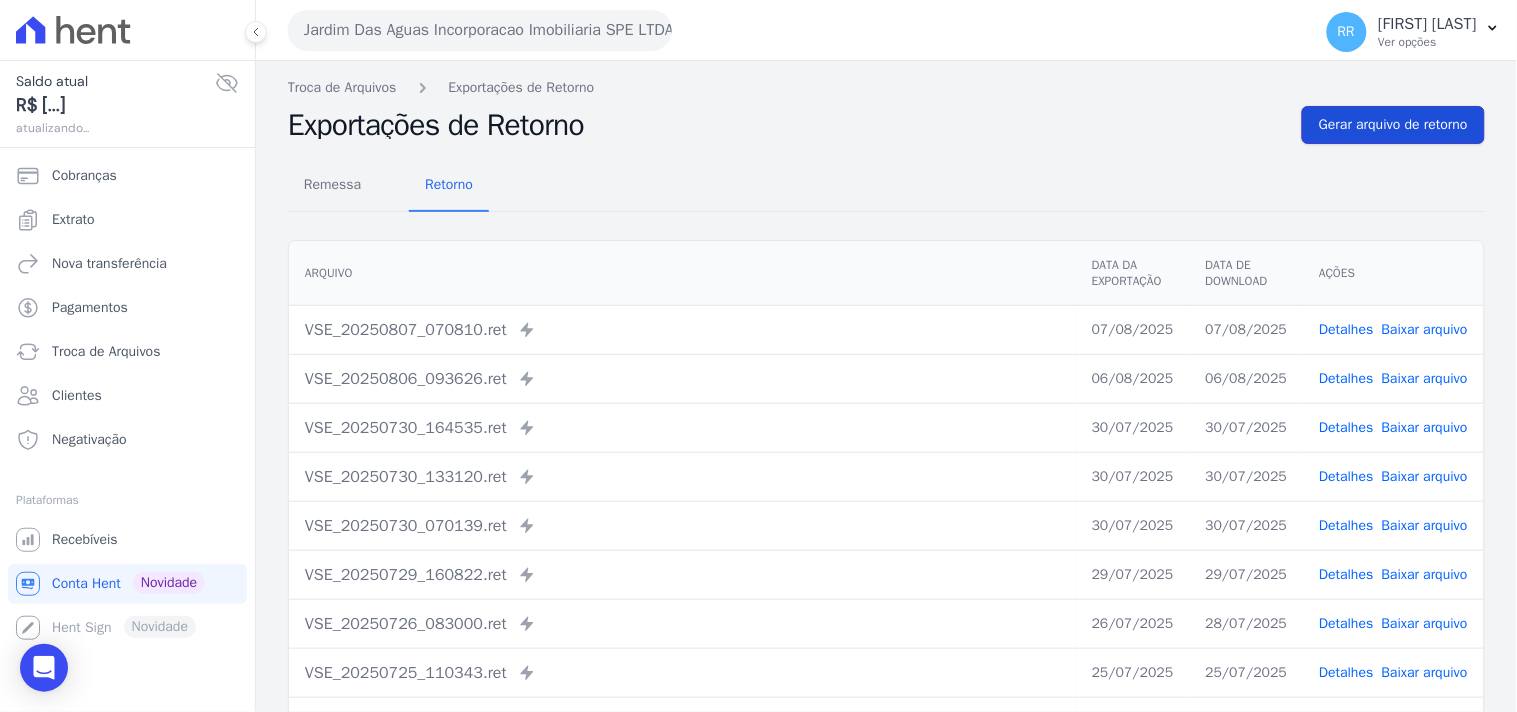 click on "Gerar arquivo de retorno" at bounding box center (1393, 125) 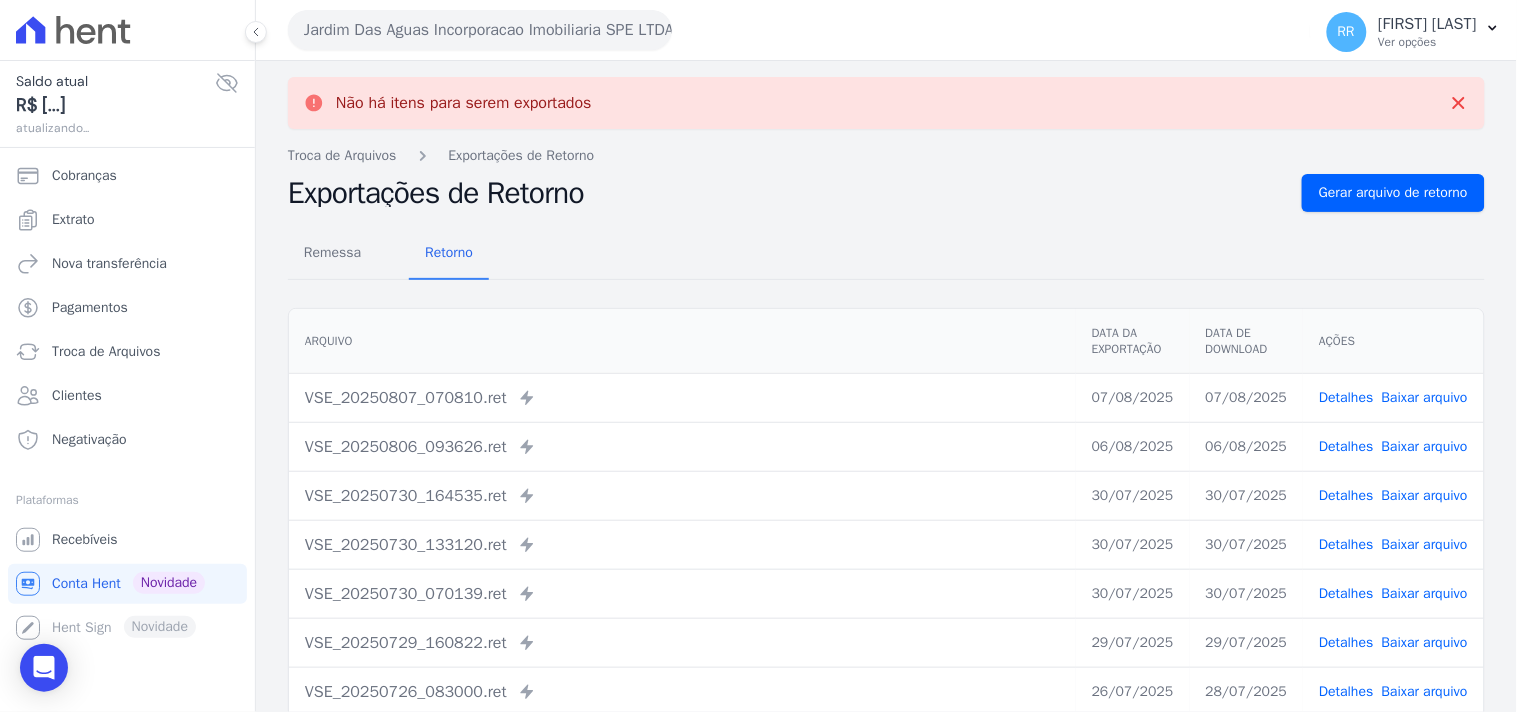 click on "Jardim Das Aguas Incorporacao Imobiliaria SPE LTDA
Via Sul Engenharia
AGUAS DE GUANABARA INCORPORACAO IMOBILIARIA SPE LTDA
AGUAS DO ALVORADA INCORPORACAO IMOBILIARIA SPE LTDA
ANANINDEUA 01 INCORPORACAO IMOBILIARIA SPE LTDA
AQUARELA CITY INCORPORACAO IMOBILIARIA LTDA" at bounding box center (795, 30) 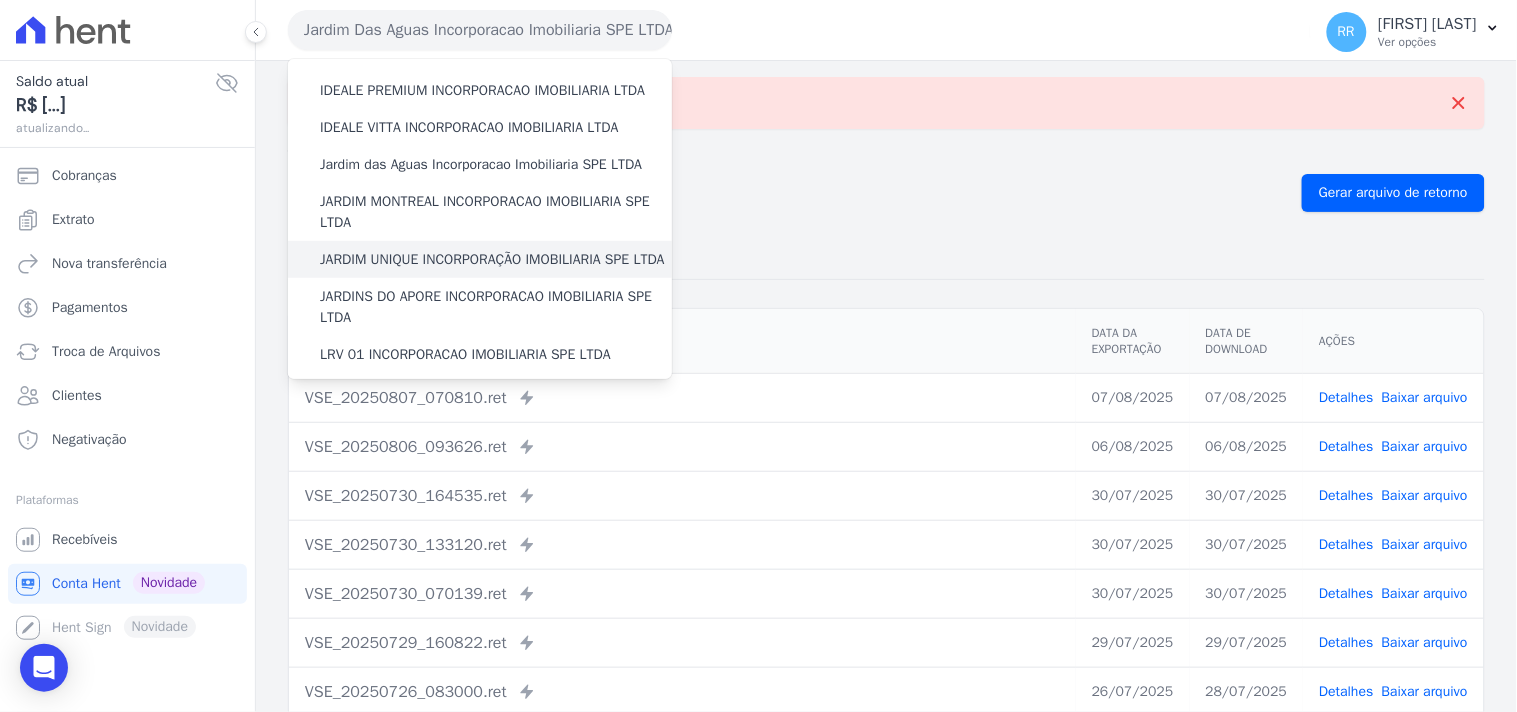 scroll, scrollTop: 258, scrollLeft: 0, axis: vertical 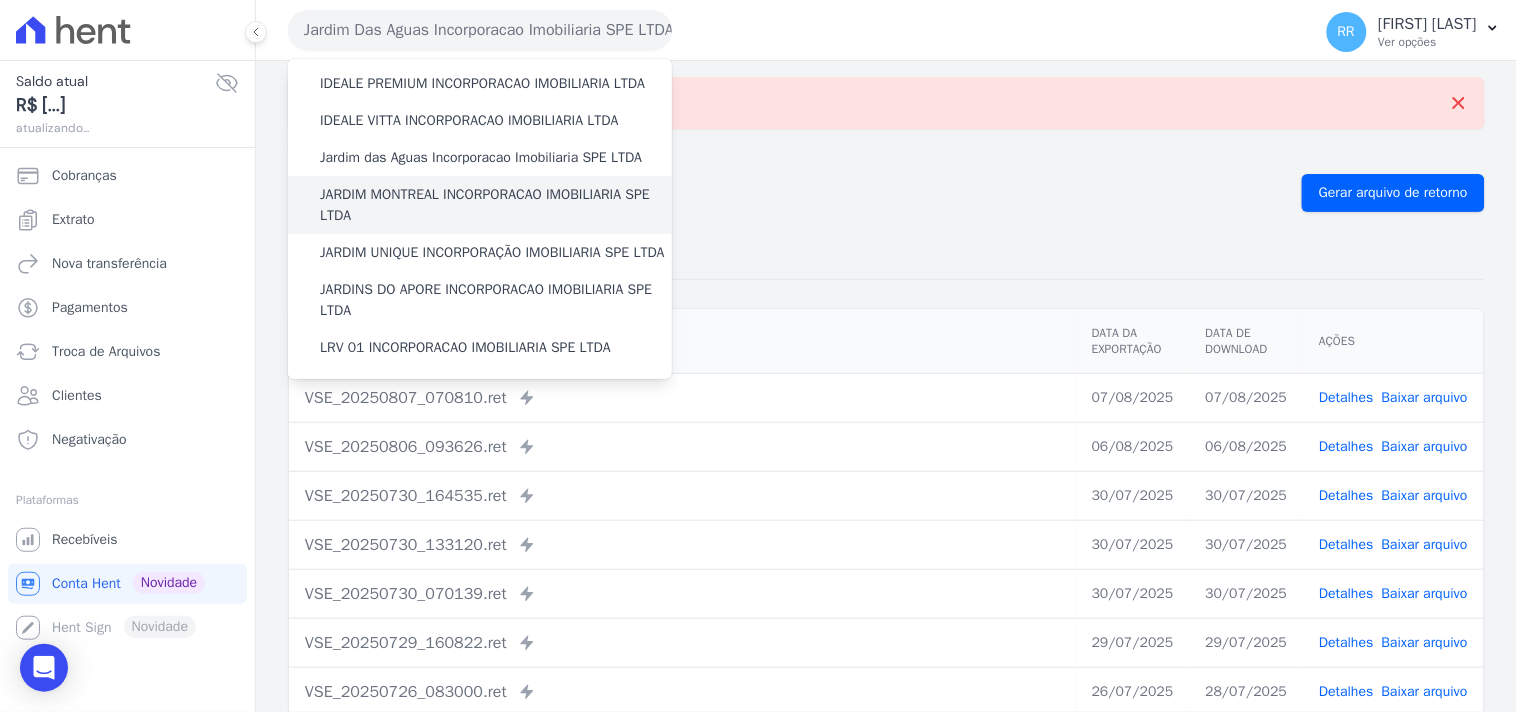 click on "JARDIM MONTREAL INCORPORACAO IMOBILIARIA SPE LTDA" at bounding box center (496, 205) 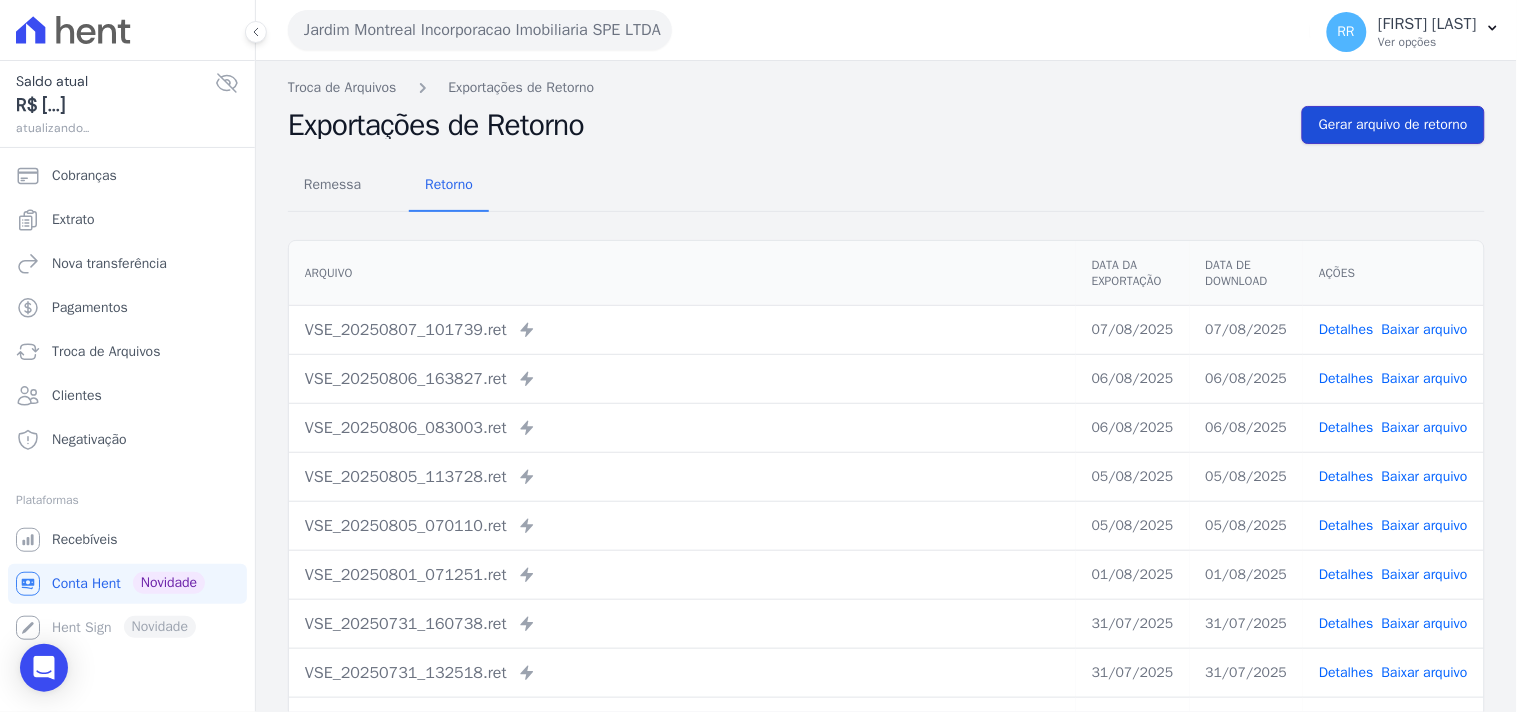 click on "Gerar arquivo de retorno" at bounding box center (1393, 125) 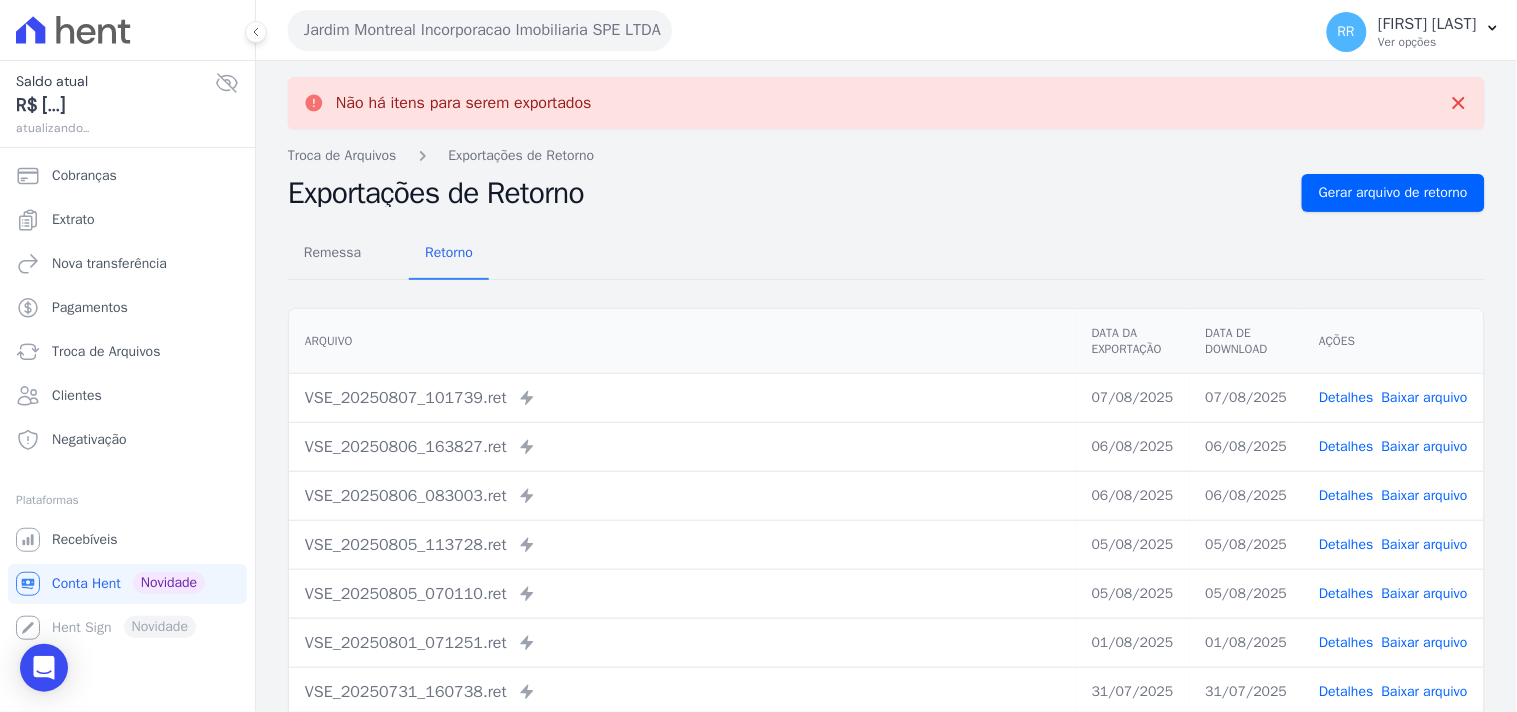 click on "Jardim Montreal Incorporacao Imobiliaria SPE LTDA" at bounding box center (480, 30) 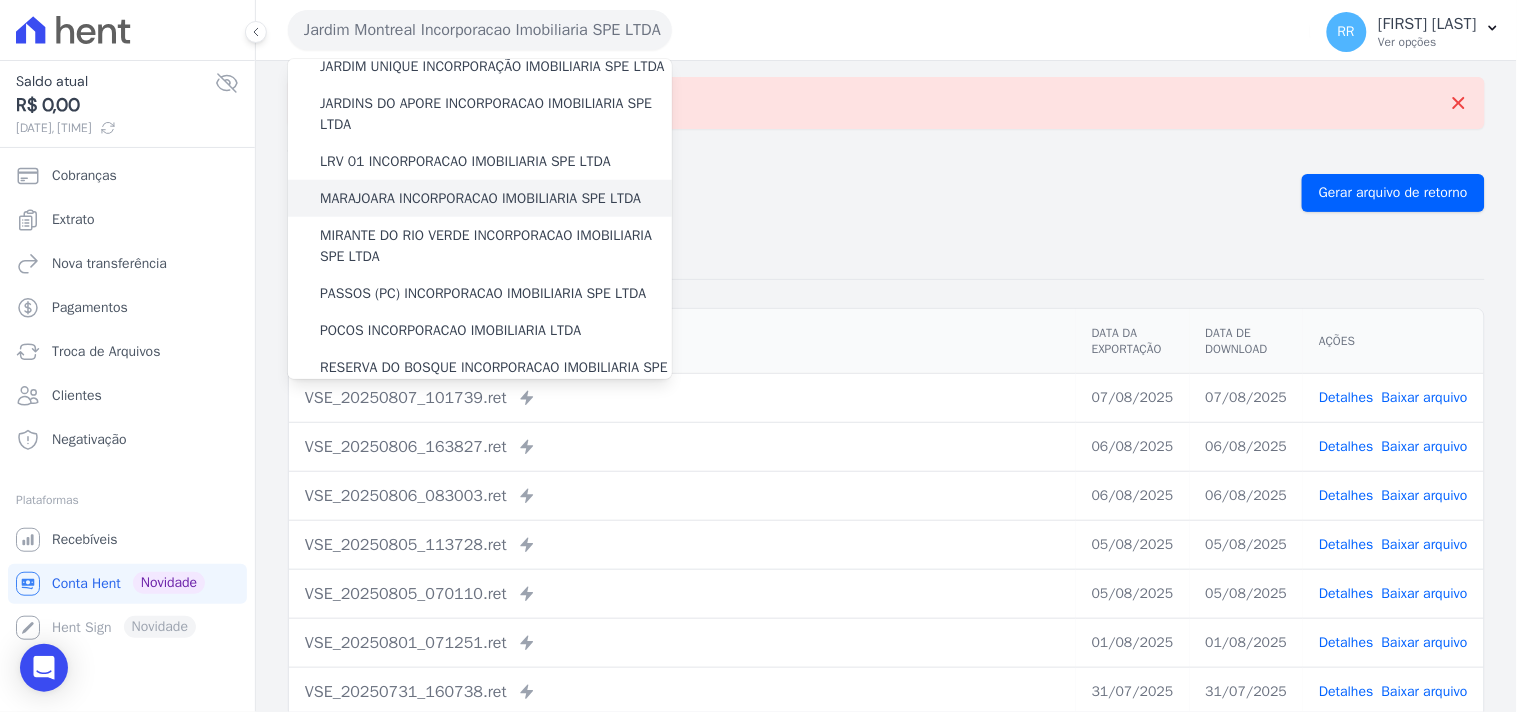 scroll, scrollTop: 407, scrollLeft: 0, axis: vertical 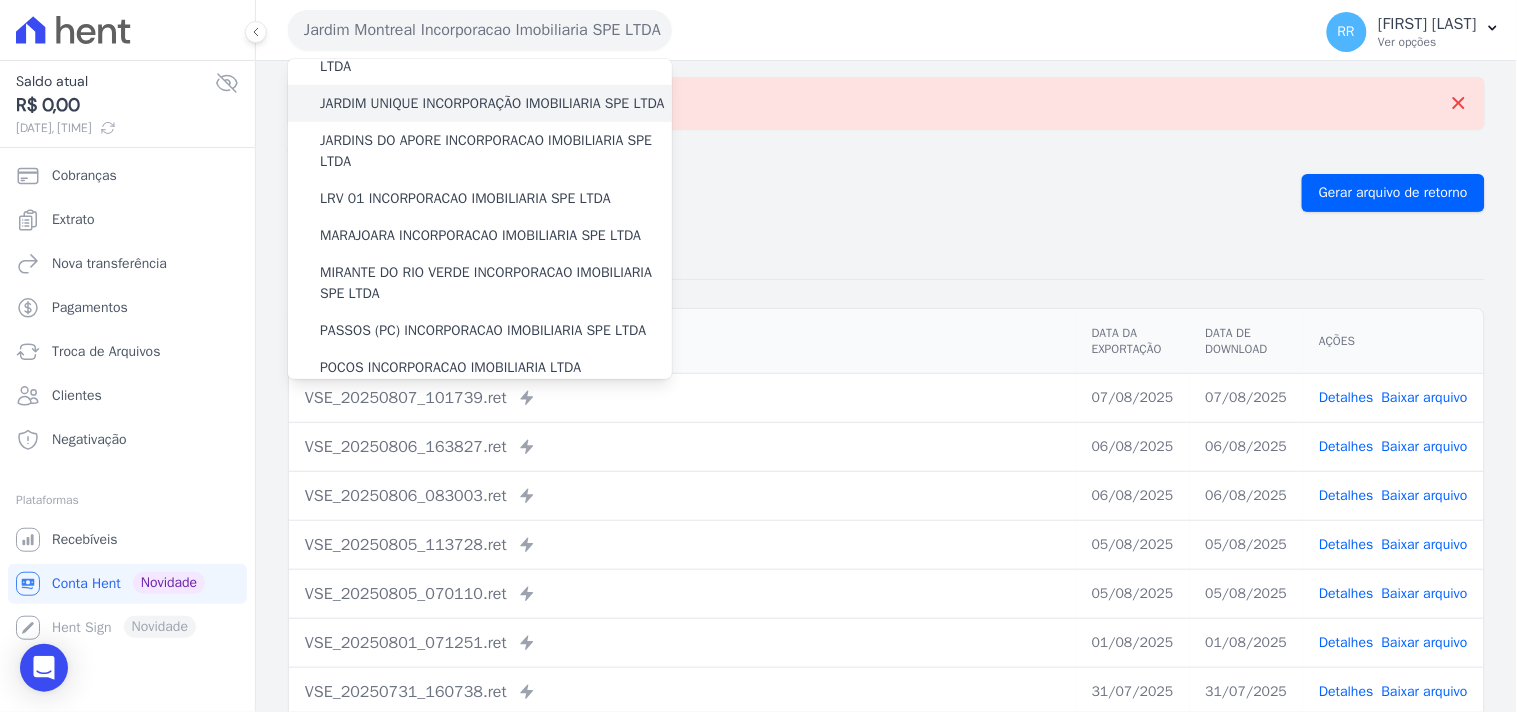 click on "JARDIM UNIQUE INCORPORAÇÃO IMOBILIARIA SPE LTDA" at bounding box center [492, 103] 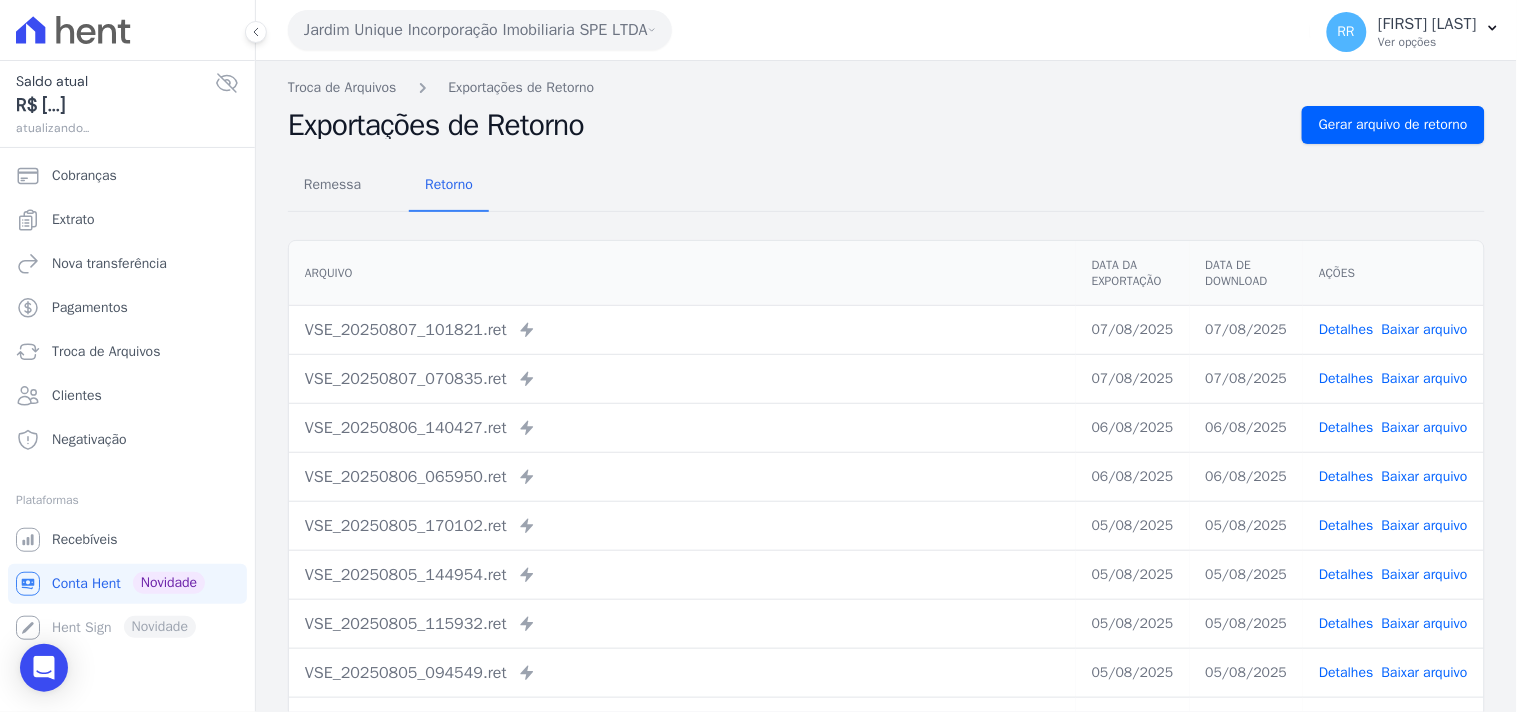 click on "Enviado para Nexxera em: [DATE], [TIME]" at bounding box center (886, 505) 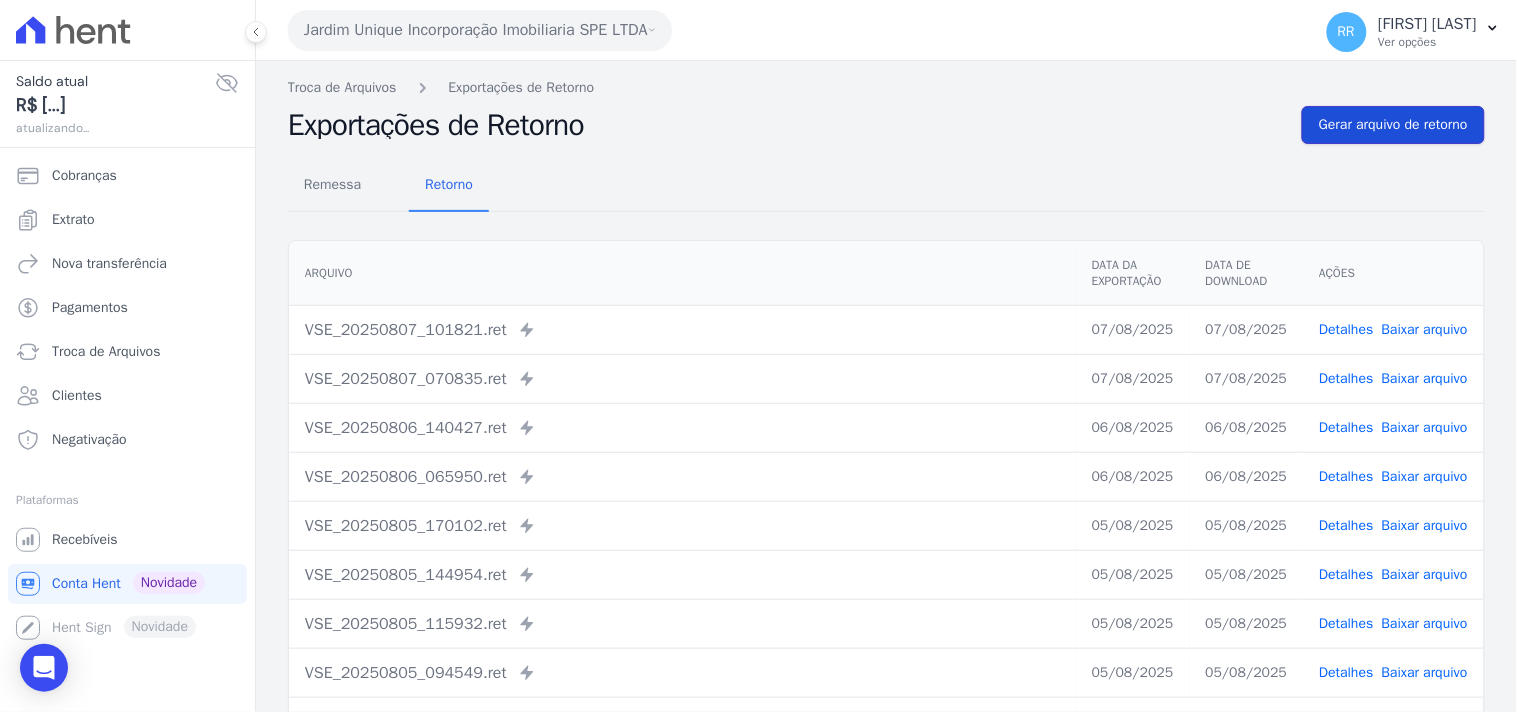 click on "Gerar arquivo de retorno" at bounding box center (1393, 125) 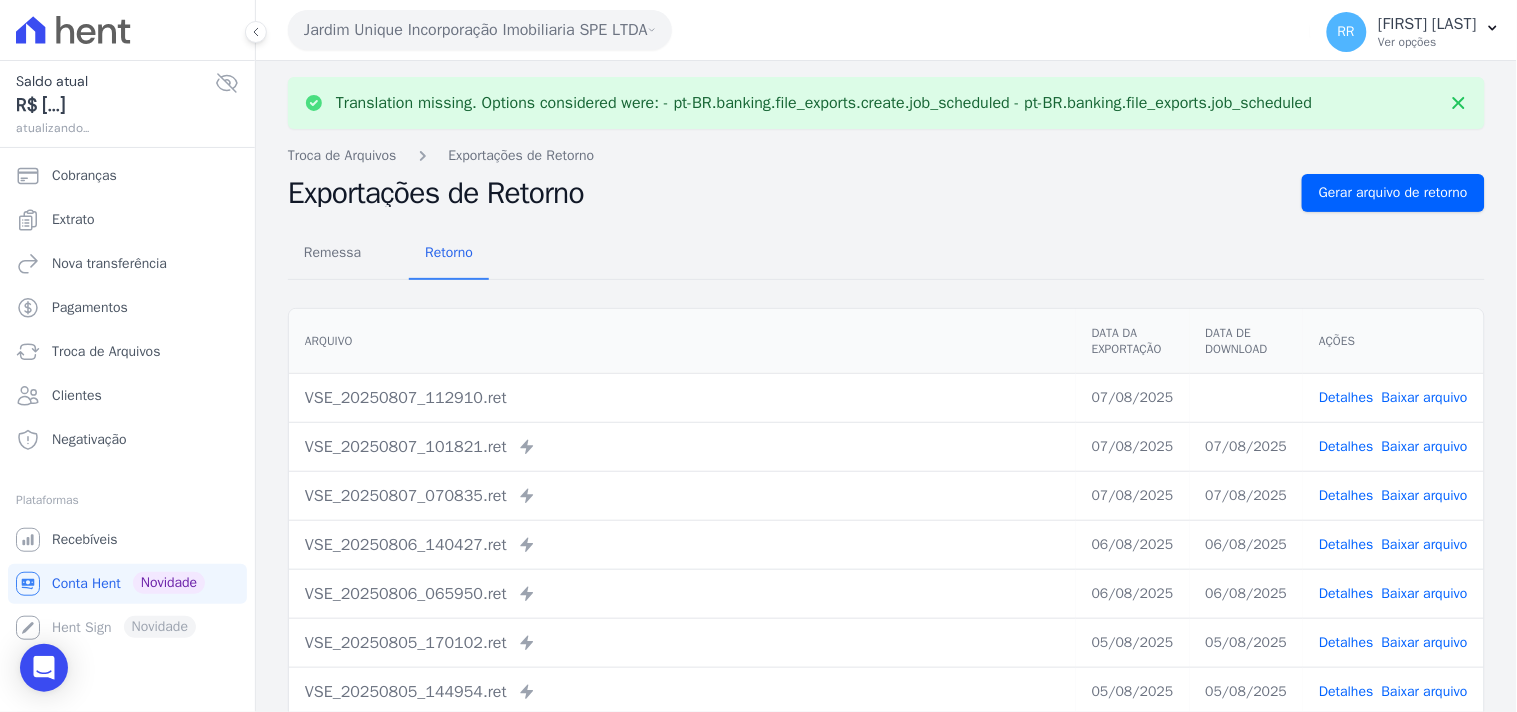 click on "Baixar arquivo" at bounding box center (1425, 397) 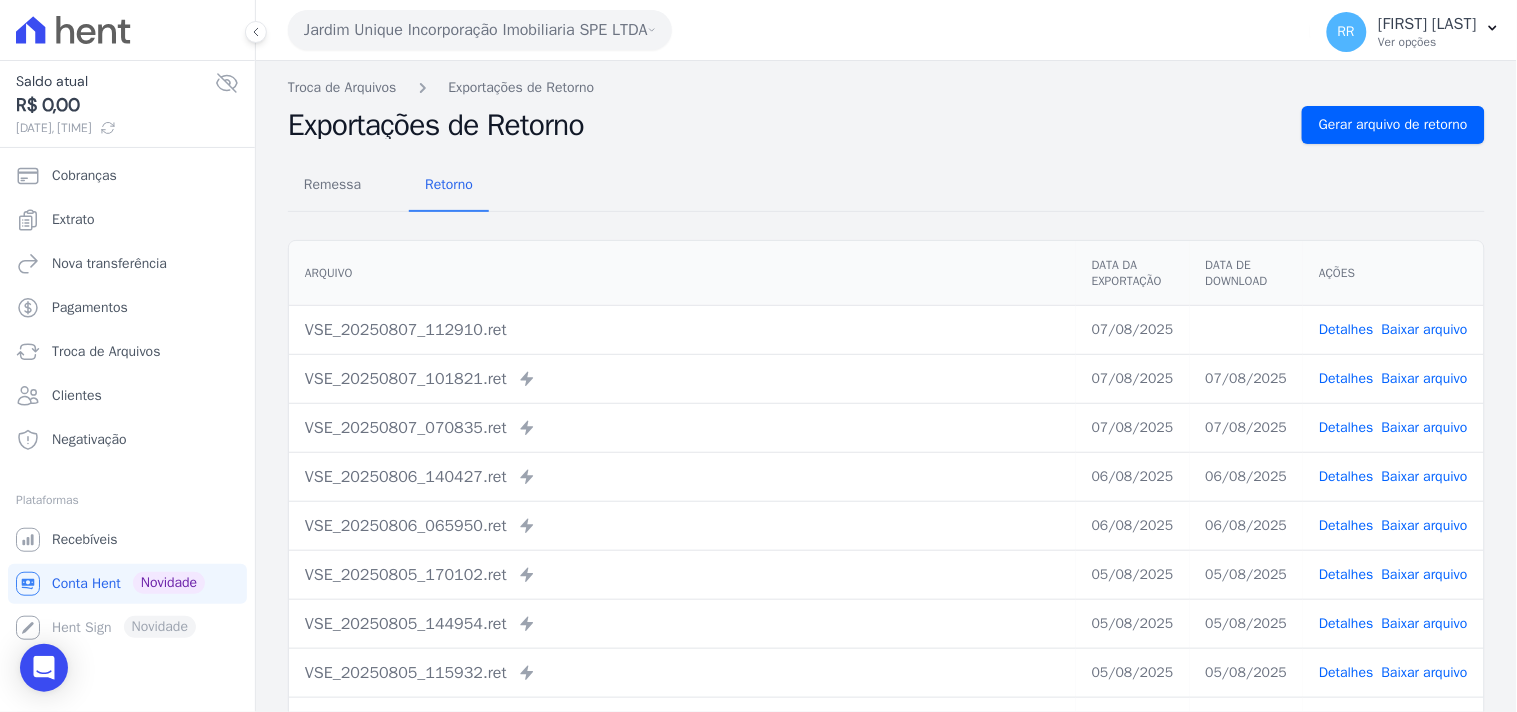 click on "Arquivo" at bounding box center [682, 273] 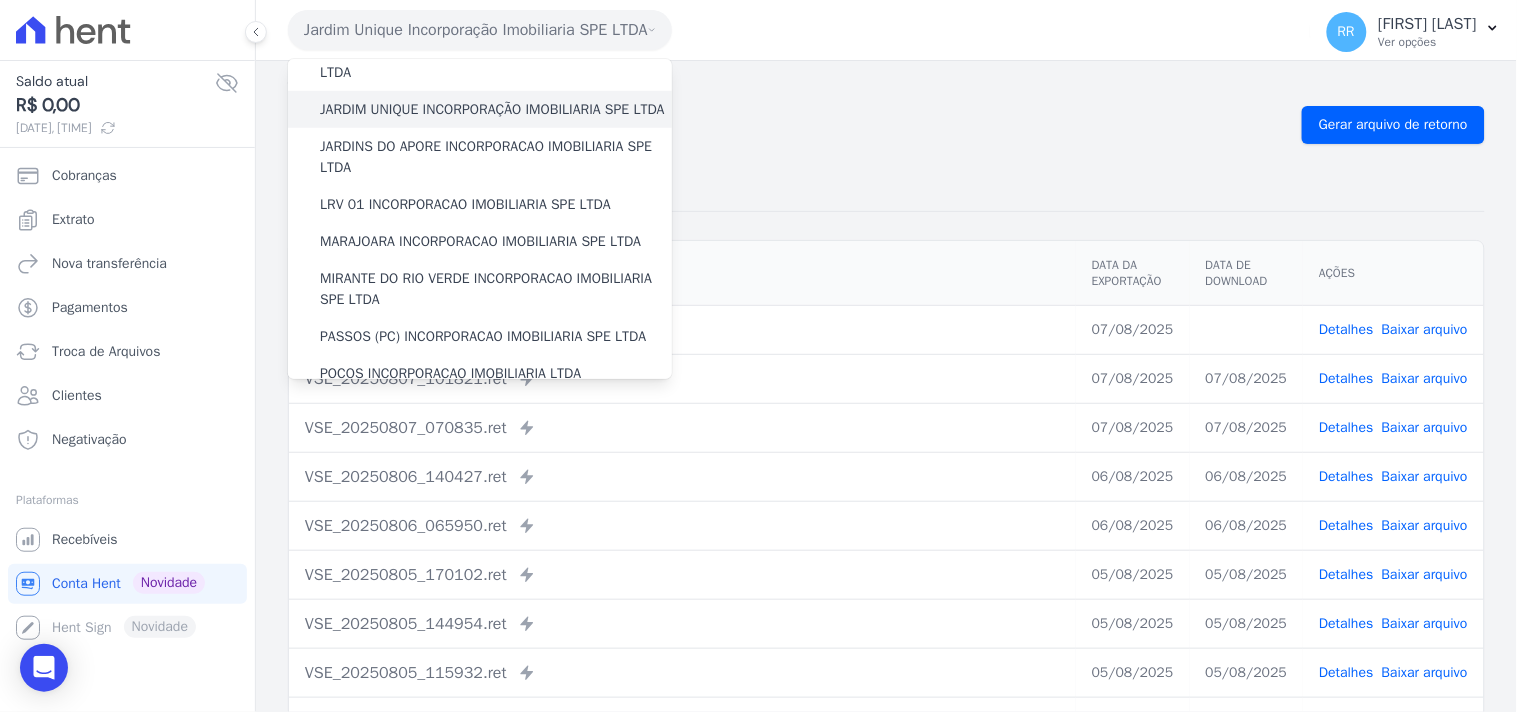 scroll, scrollTop: 407, scrollLeft: 0, axis: vertical 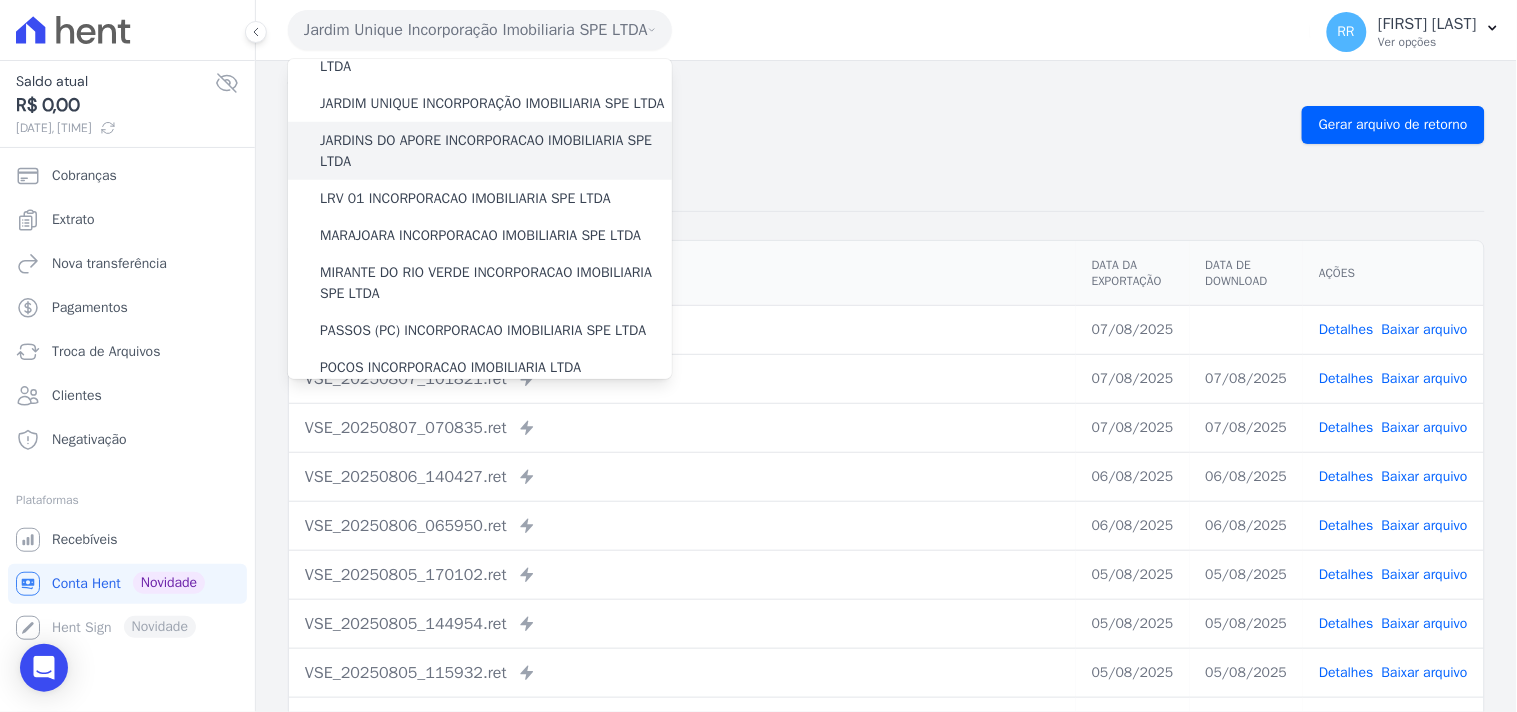 click on "JARDINS DO APORE INCORPORACAO IMOBILIARIA SPE LTDA" at bounding box center [496, 151] 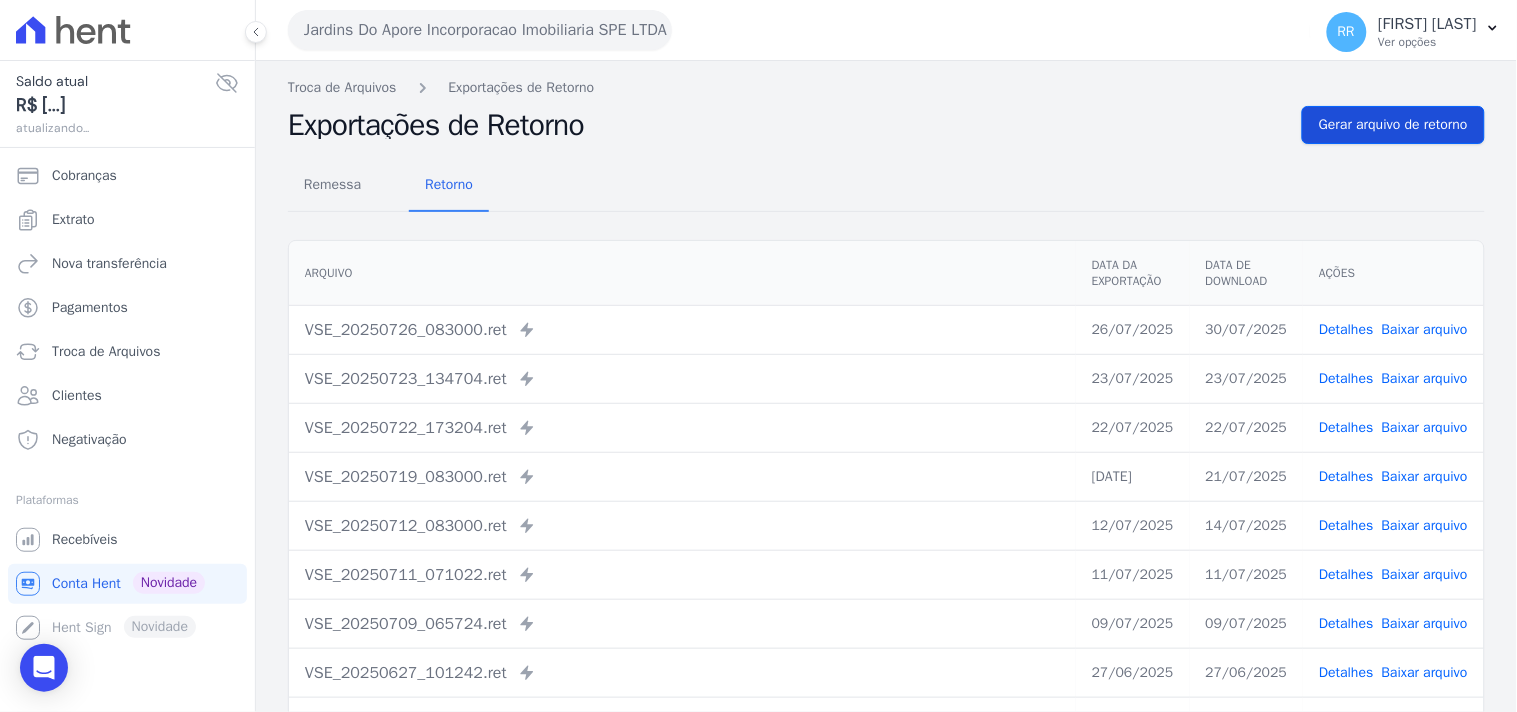 drag, startPoint x: 1270, startPoint y: 123, endPoint x: 1281, endPoint y: 121, distance: 11.18034 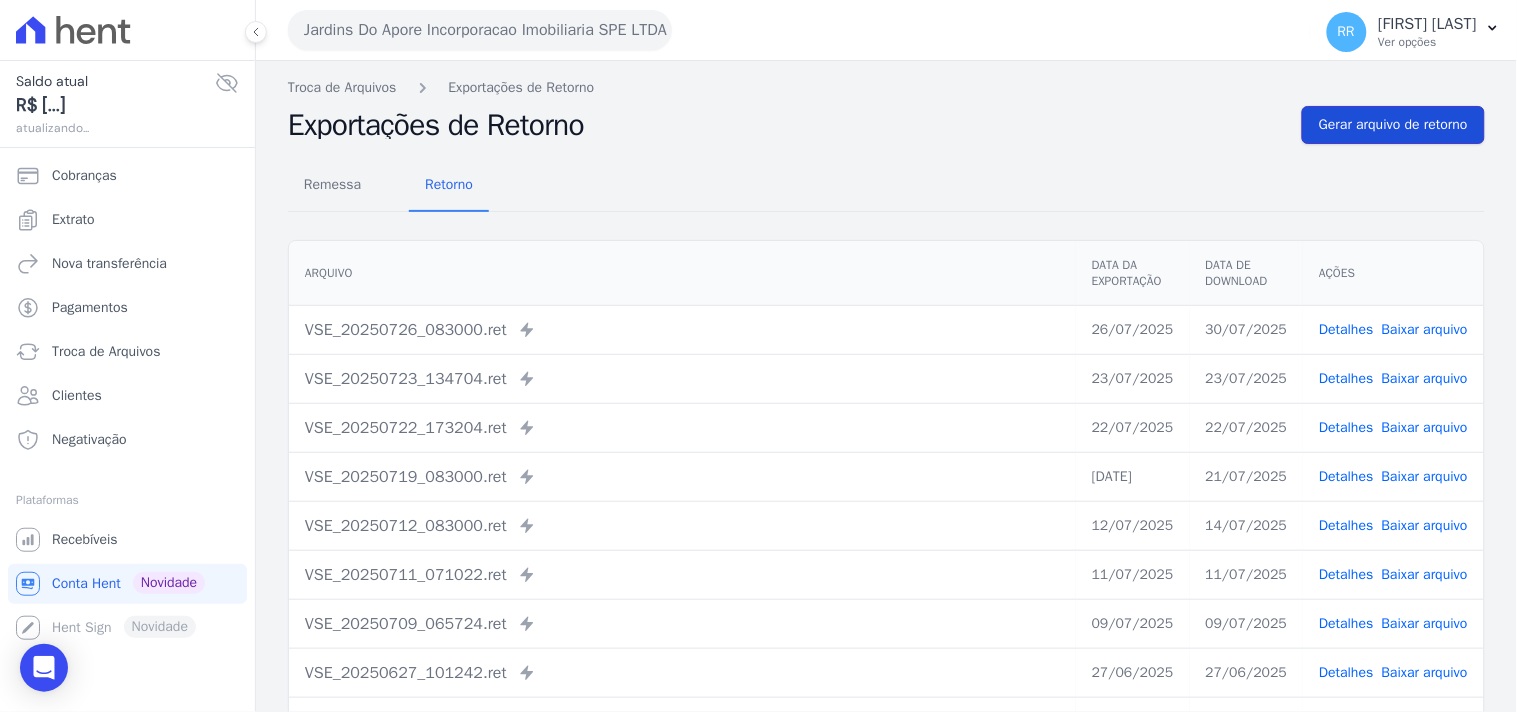 click on "Gerar arquivo de retorno" at bounding box center (1393, 125) 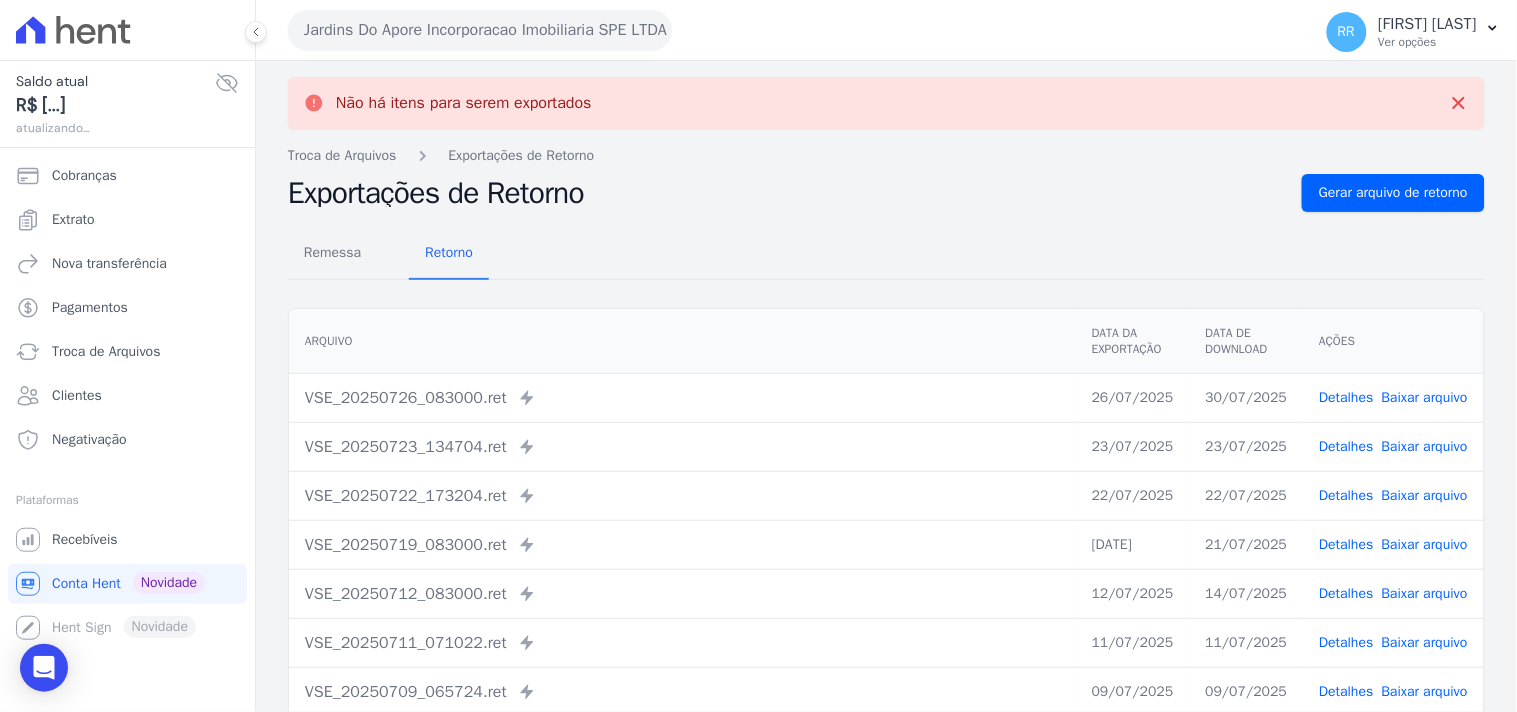 click on "Jardins Do Apore Incorporacao Imobiliaria SPE LTDA
Via Sul Engenharia
AGUAS DE GUANABARA INCORPORACAO IMOBILIARIA SPE LTDA
AGUAS DO ALVORADA INCORPORACAO IMOBILIARIA SPE LTDA
ANANINDEUA 01 INCORPORACAO IMOBILIARIA SPE LTDA
AQUARELA CITY INCORPORACAO IMOBILIARIA LTDA" at bounding box center [795, 30] 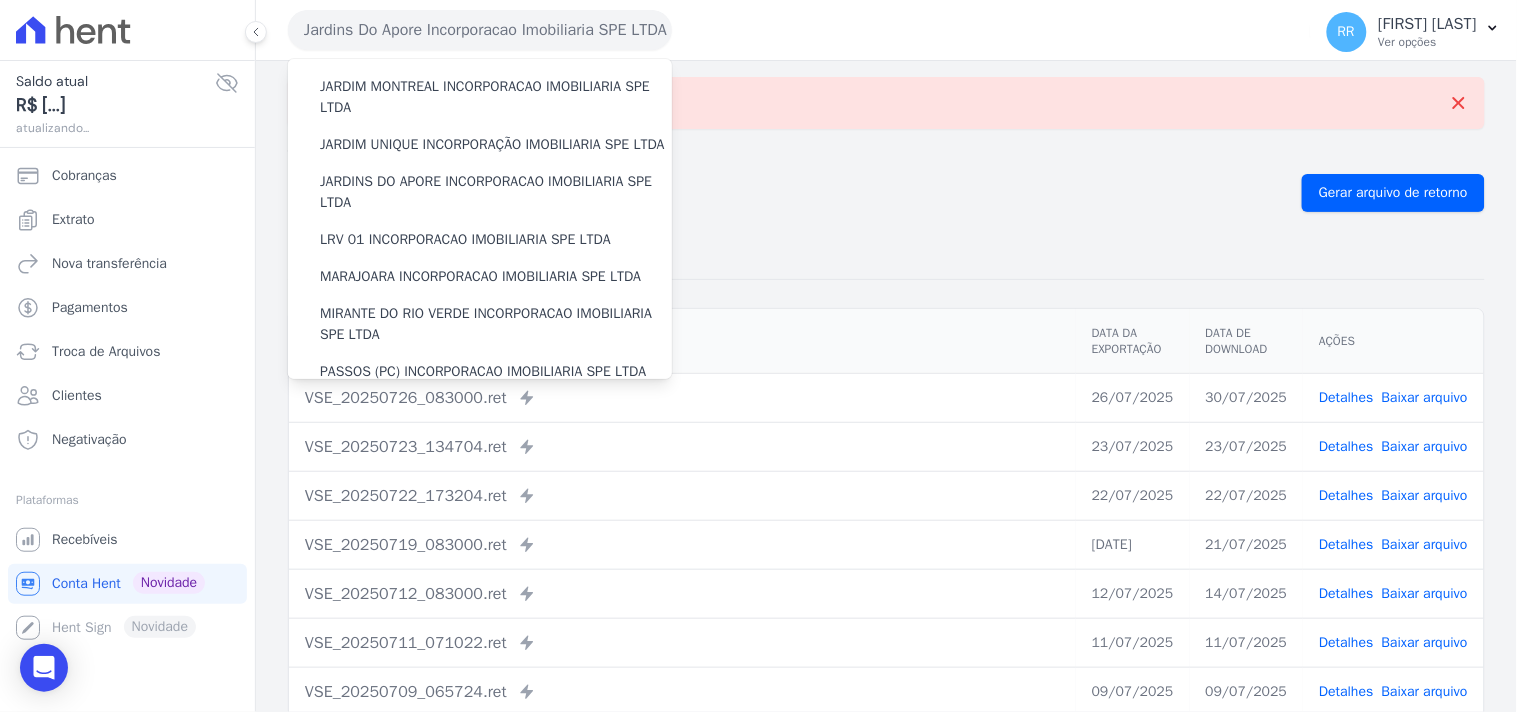 scroll, scrollTop: 370, scrollLeft: 0, axis: vertical 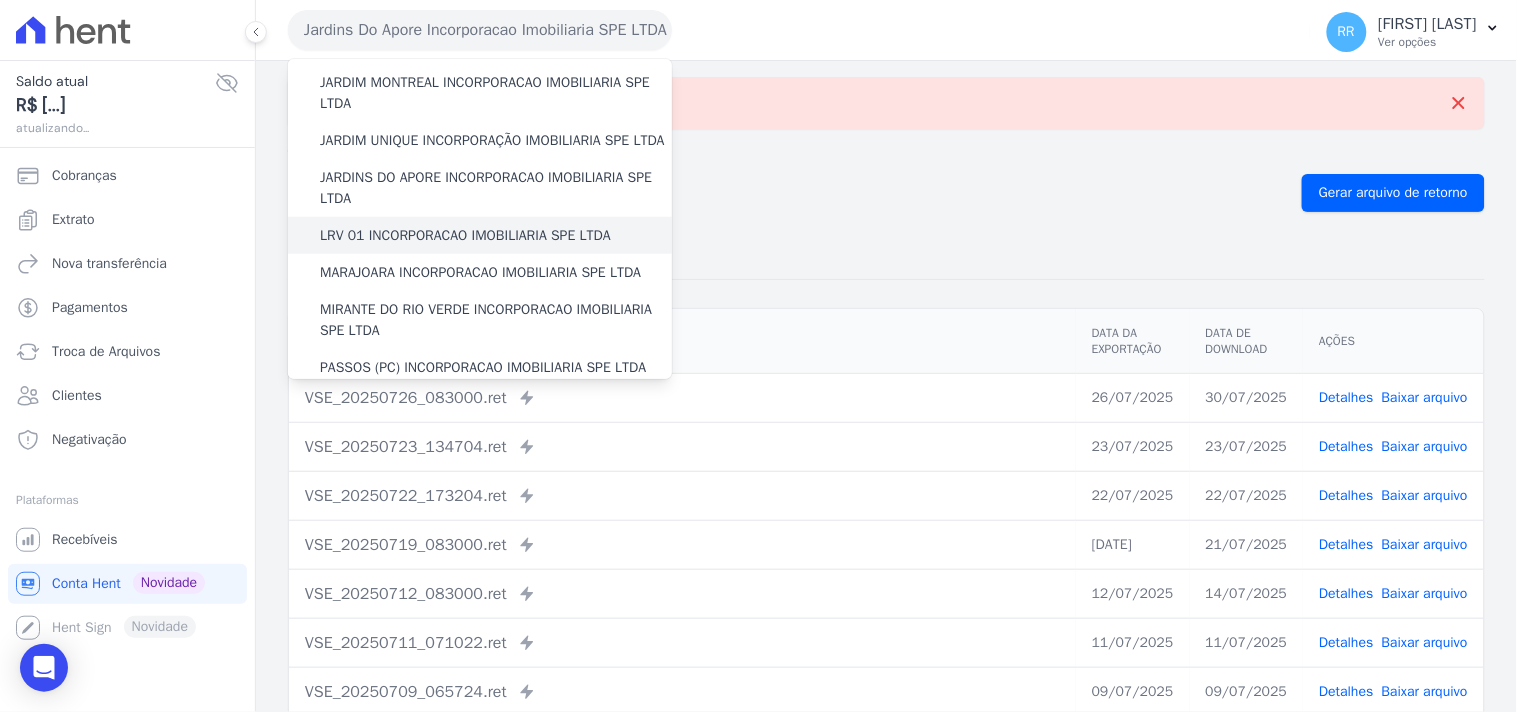 click on "LRV 01 INCORPORACAO IMOBILIARIA SPE LTDA" at bounding box center [465, 235] 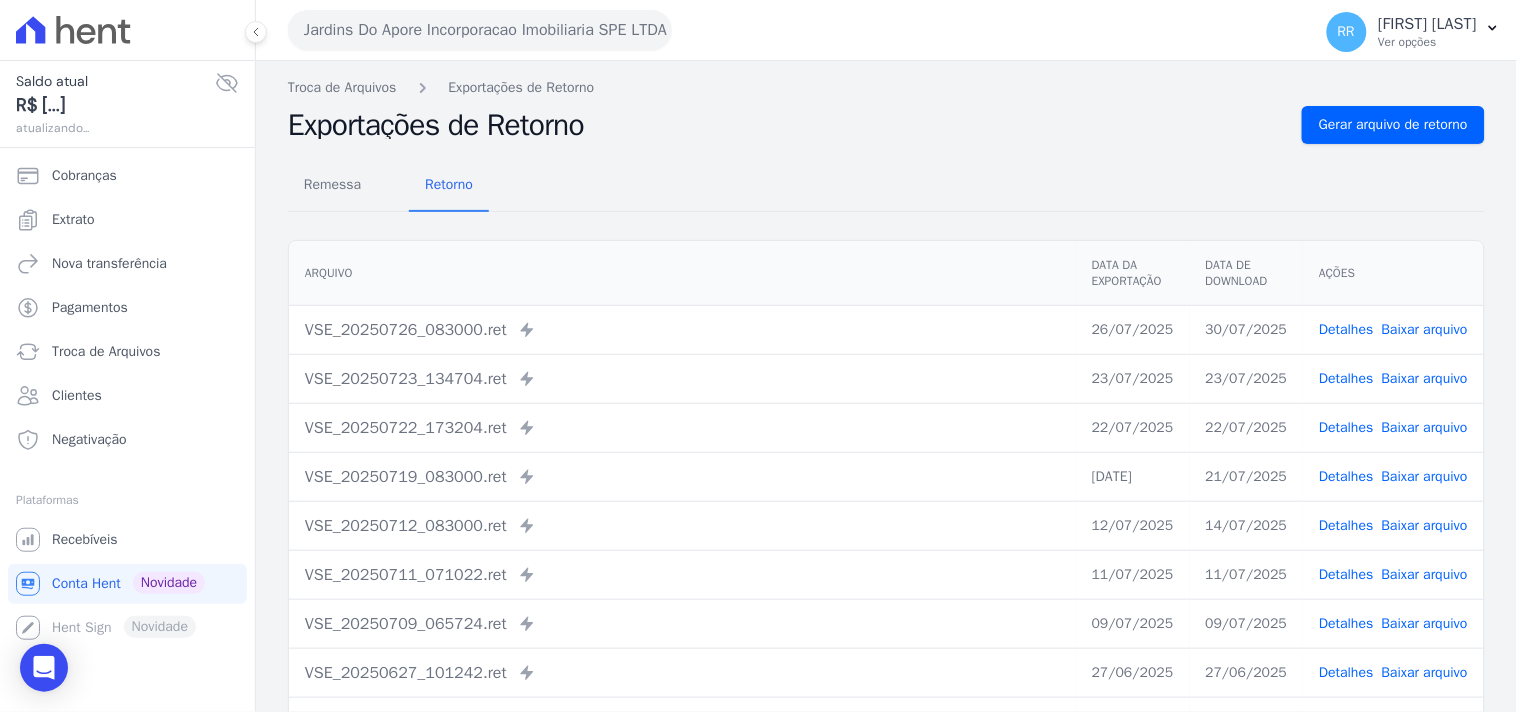click on "Remessa
Retorno" at bounding box center (886, 186) 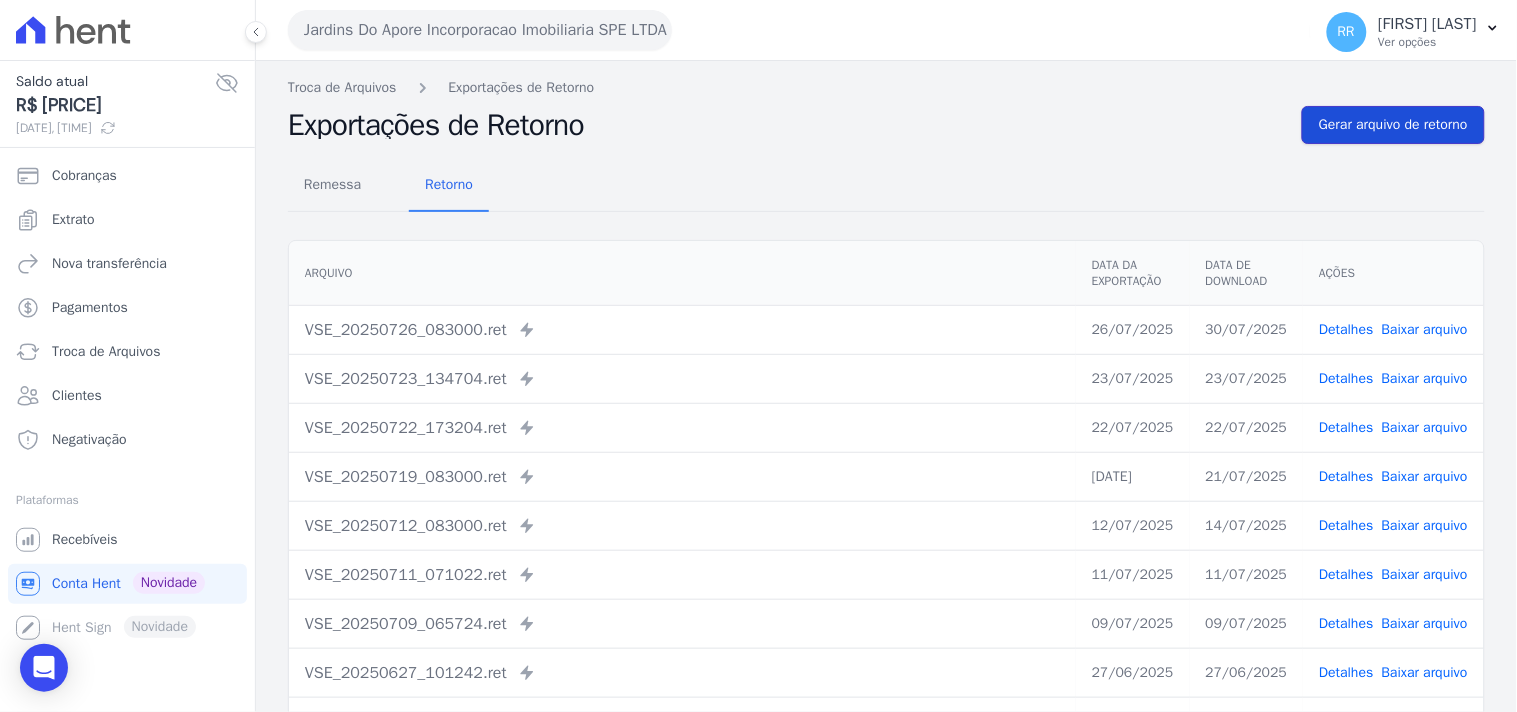 click on "Gerar arquivo de retorno" at bounding box center [1393, 125] 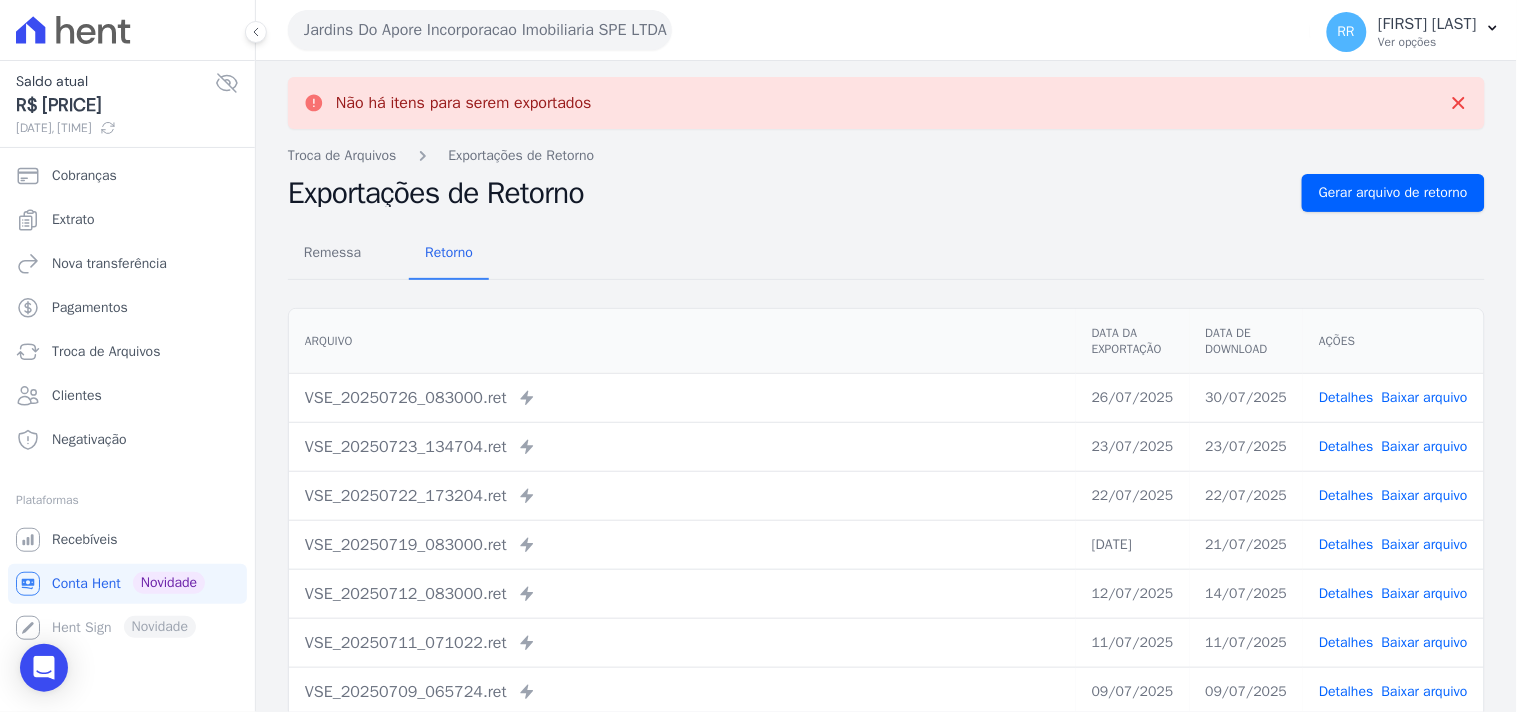 click on "Remessa
Retorno
Arquivo
Data da Exportação
Data de Download
Ações
VSE_20250726_083000.ret
Enviado para Nexxera em: [DATE], [TIME]
26/07/2025
30/07/2025
Detalhes" at bounding box center (886, 573) 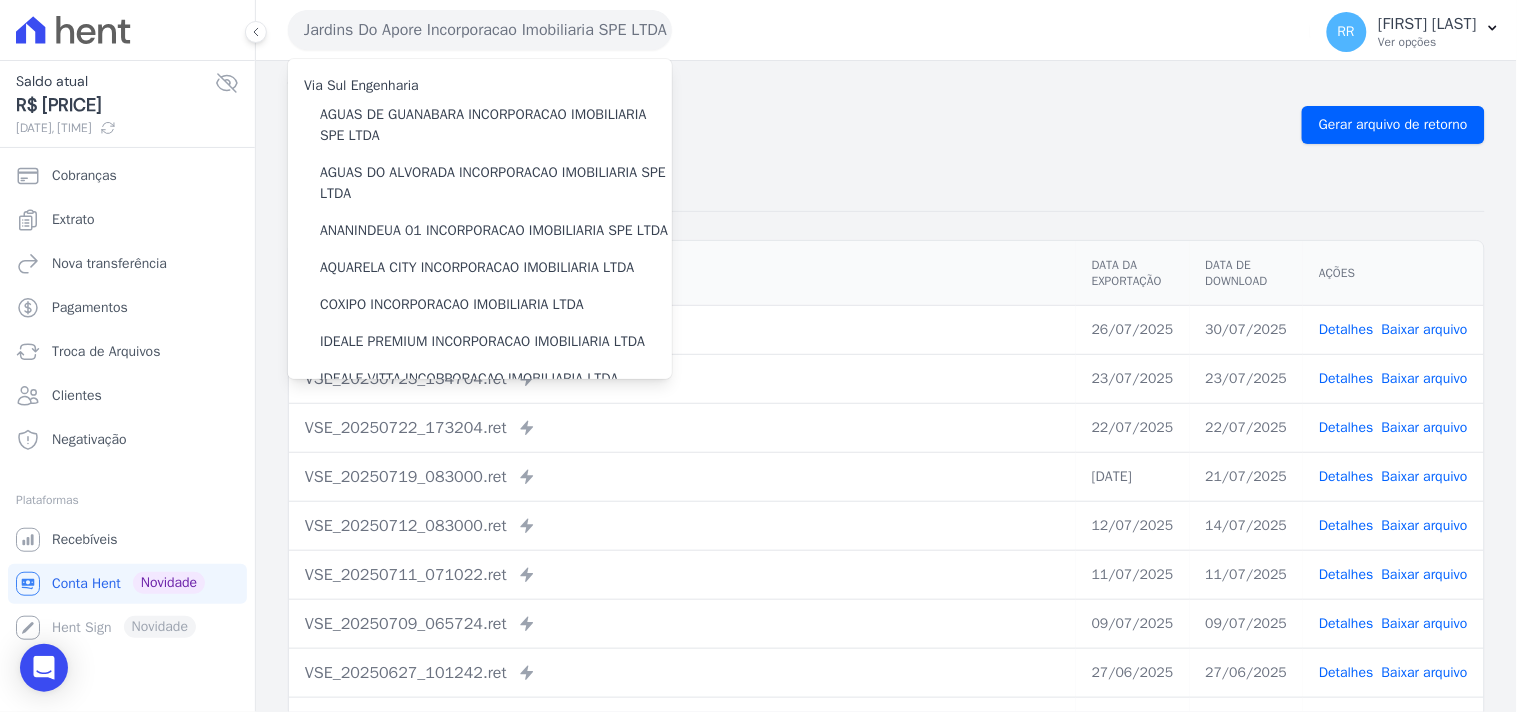 click on "Remessa
Retorno" at bounding box center [886, 186] 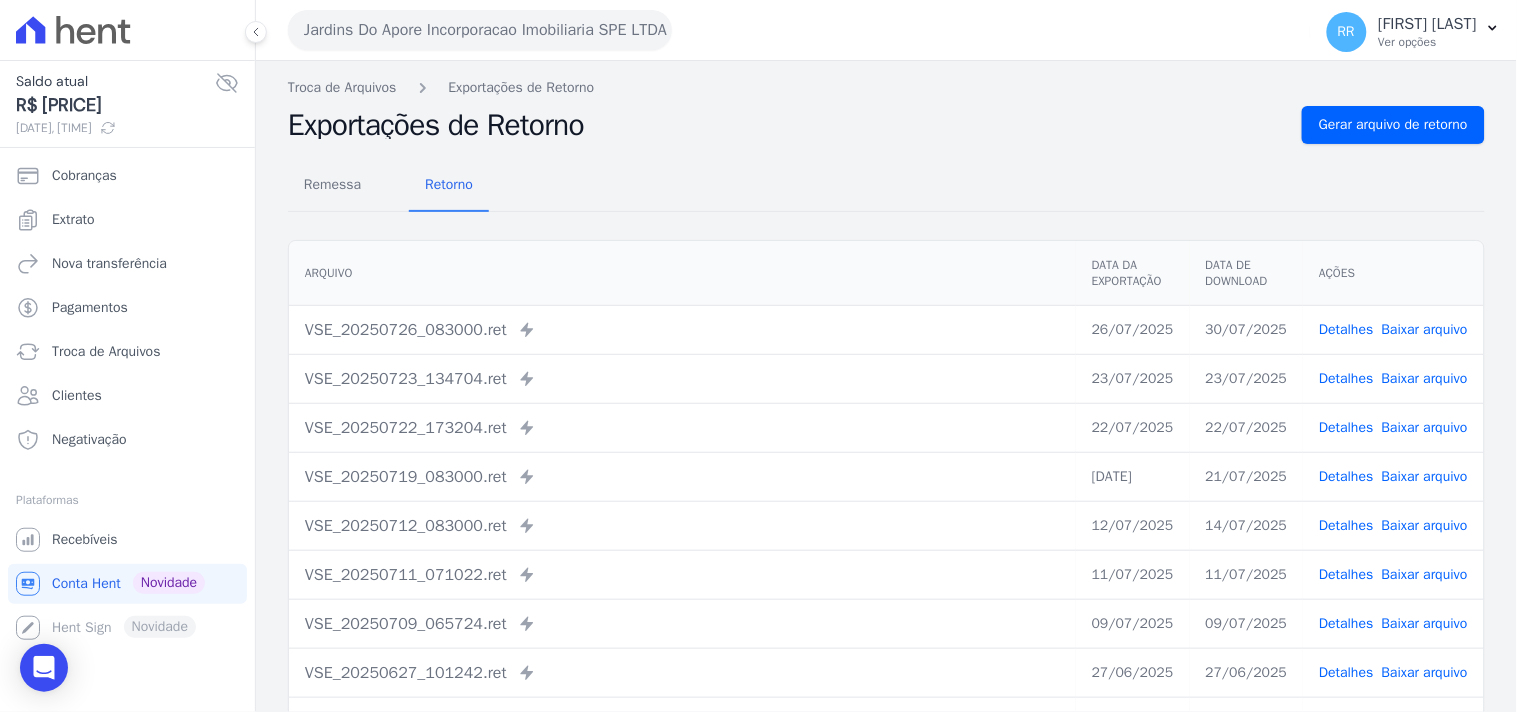 click on "Não há itens para serem exportados
Troca de Arquivos
Exportações de Retorno
Exportações de Retorno
Gerar arquivo de retorno
Remessa
Retorno
Arquivo
Data da Exportação
Data de Download
Ações" at bounding box center (886, 472) 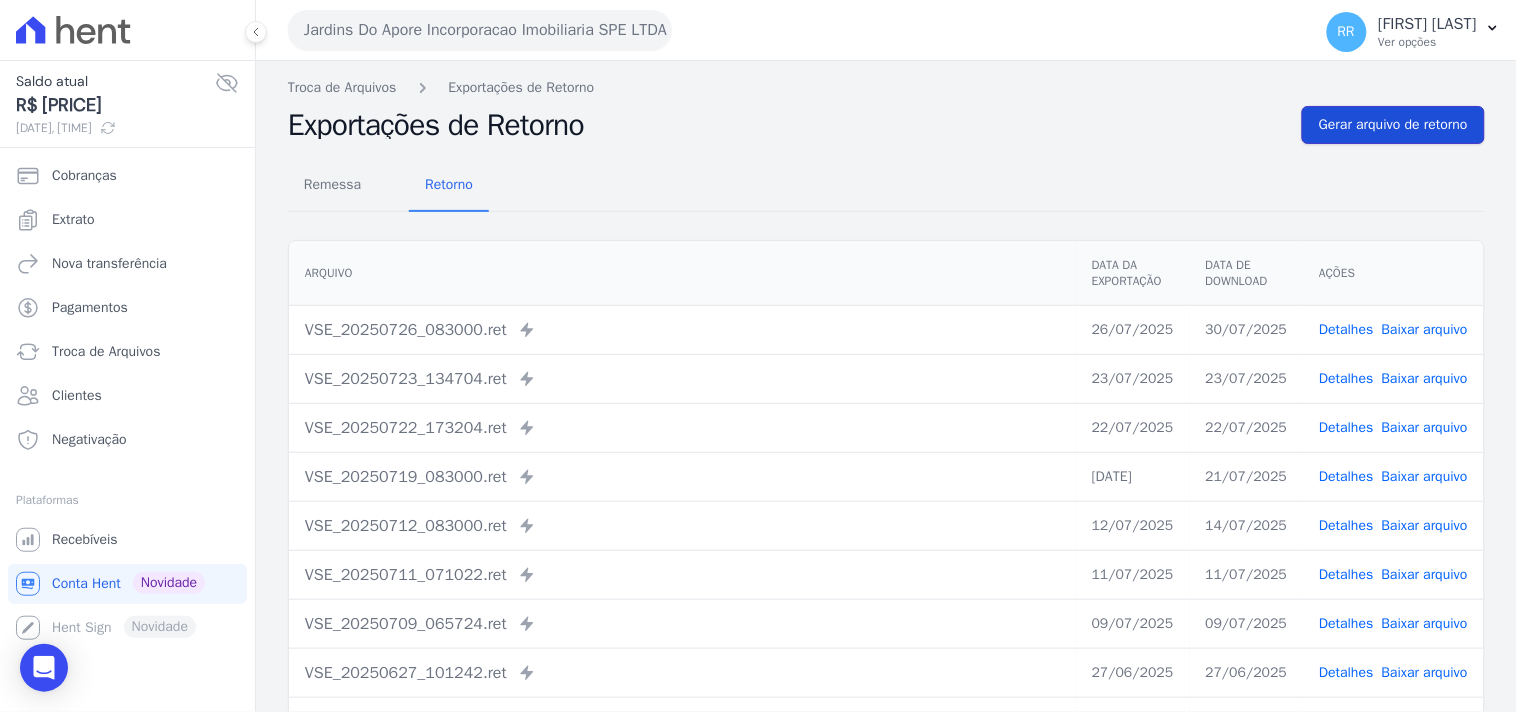 click on "Gerar arquivo de retorno" at bounding box center (1393, 125) 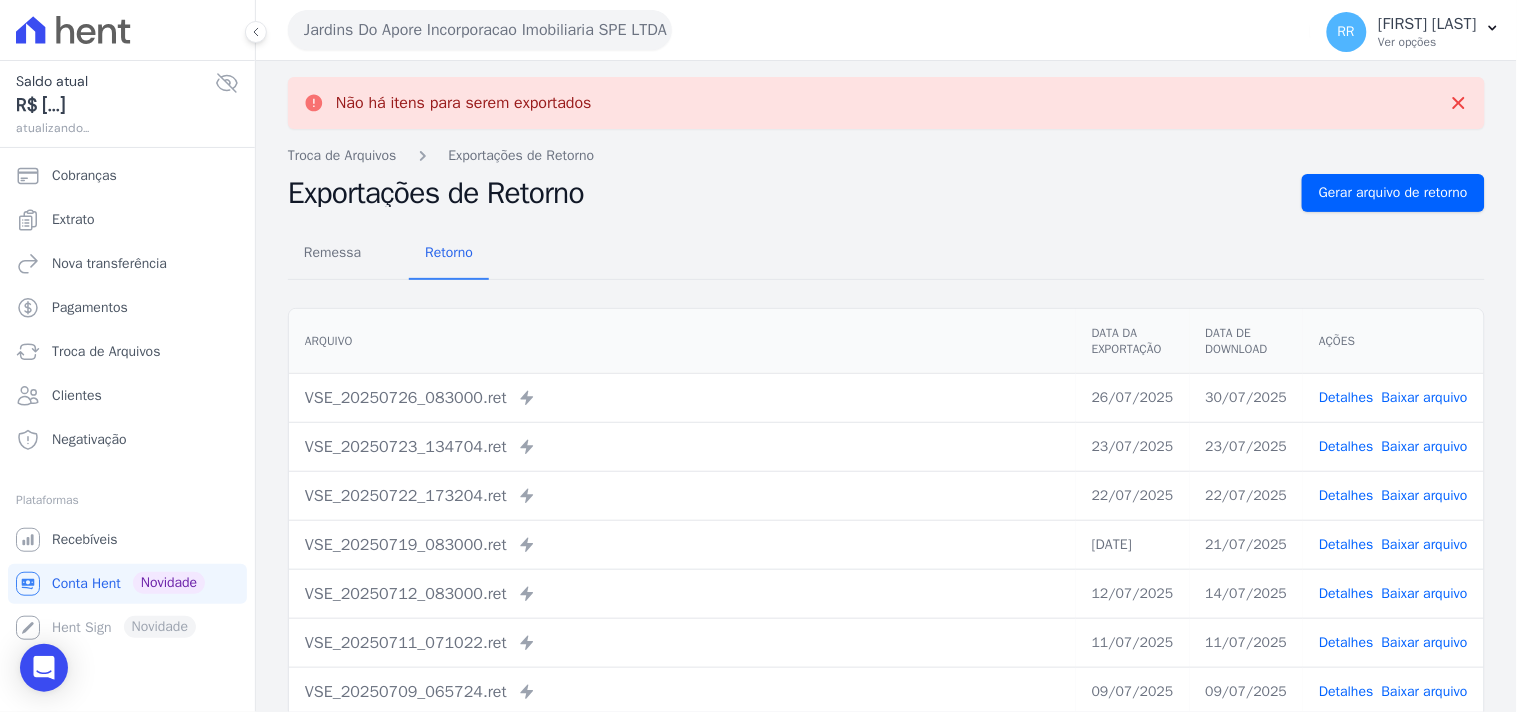 click on "Jardins Do Apore Incorporacao Imobiliaria SPE LTDA" at bounding box center (480, 30) 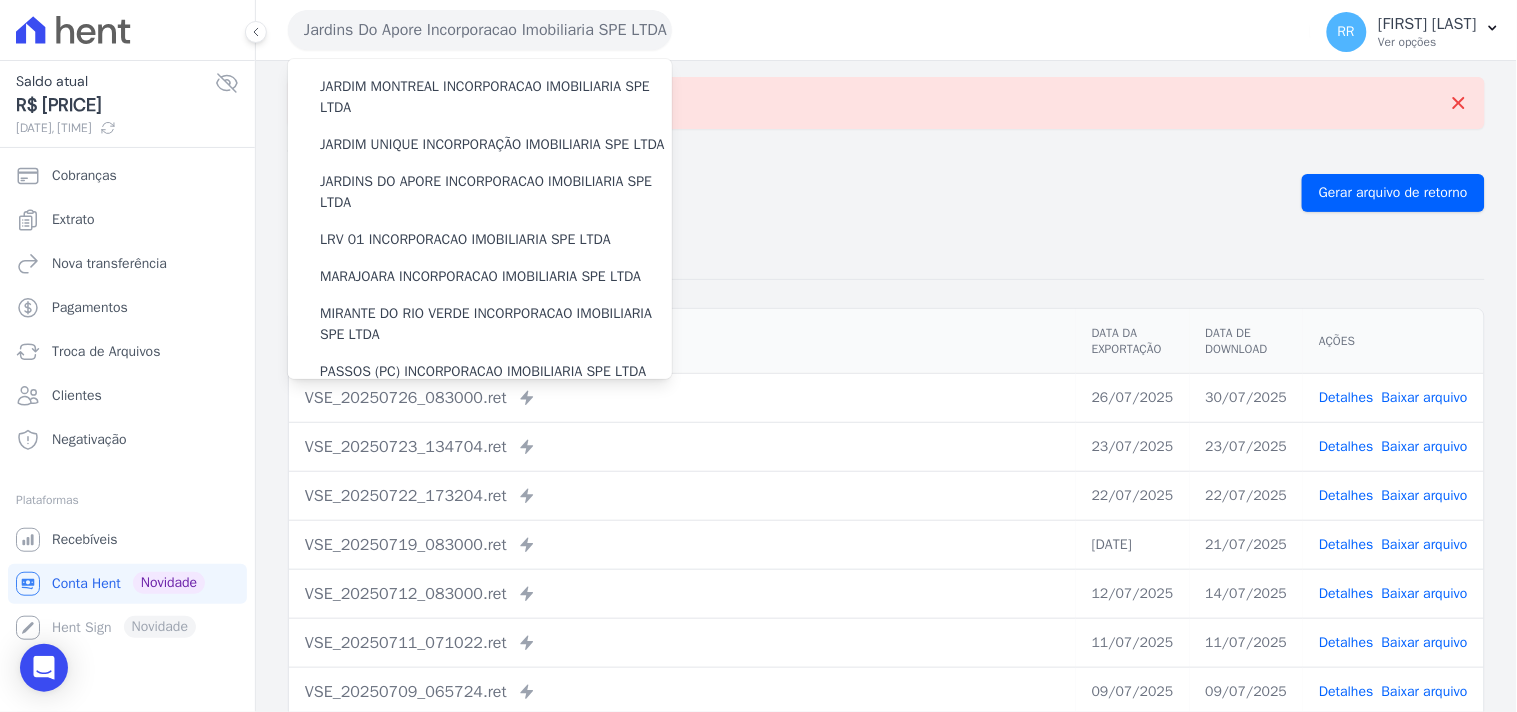 scroll, scrollTop: 370, scrollLeft: 0, axis: vertical 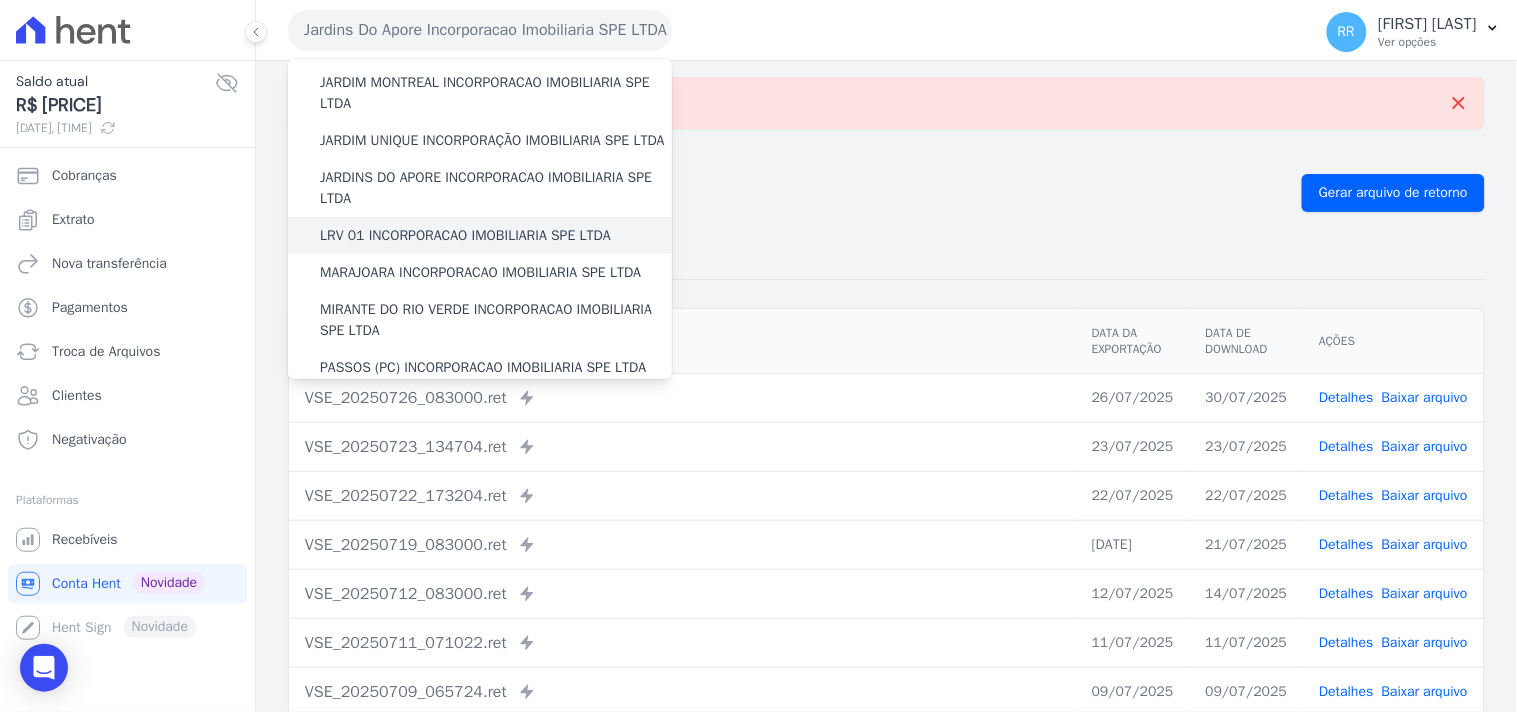 click on "LRV 01 INCORPORACAO IMOBILIARIA SPE LTDA" at bounding box center (465, 235) 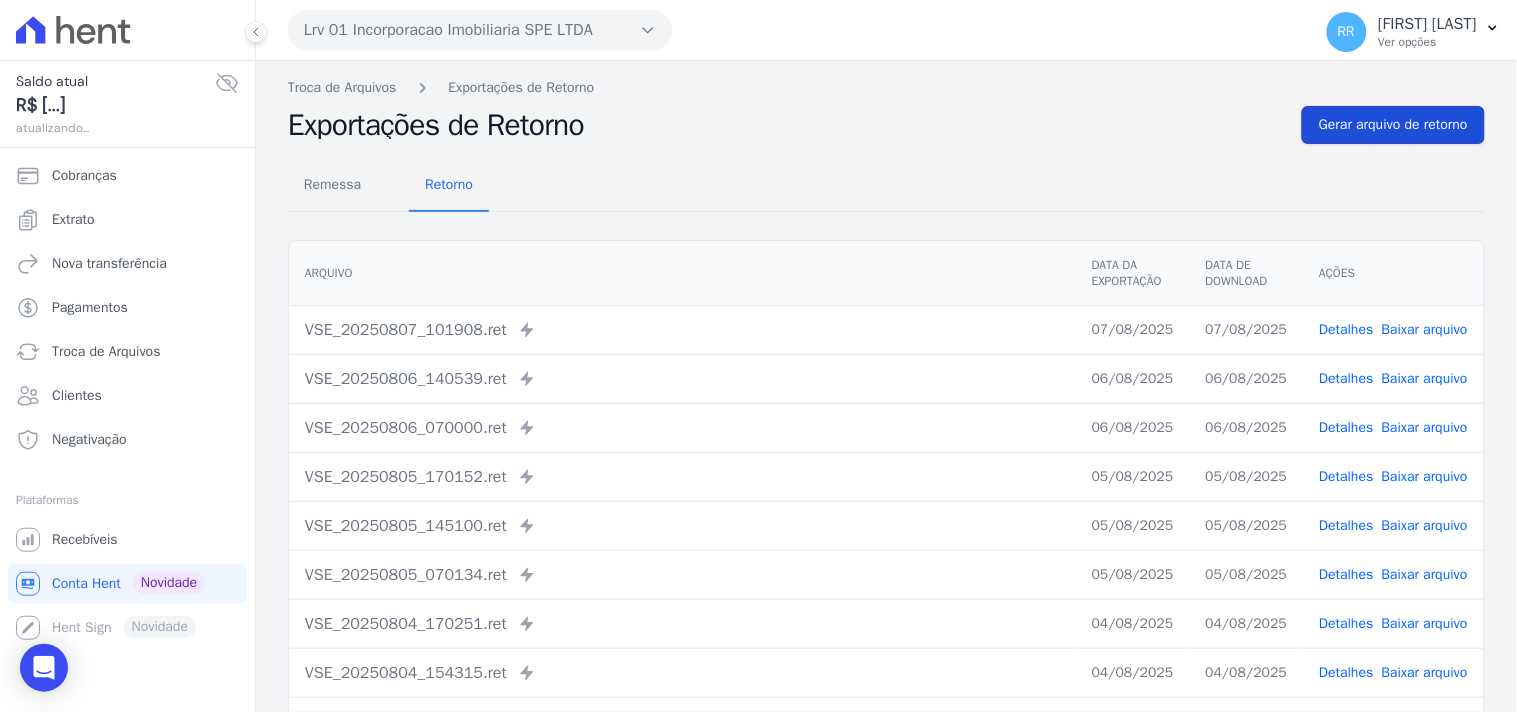 click on "Gerar arquivo de retorno" at bounding box center (1393, 125) 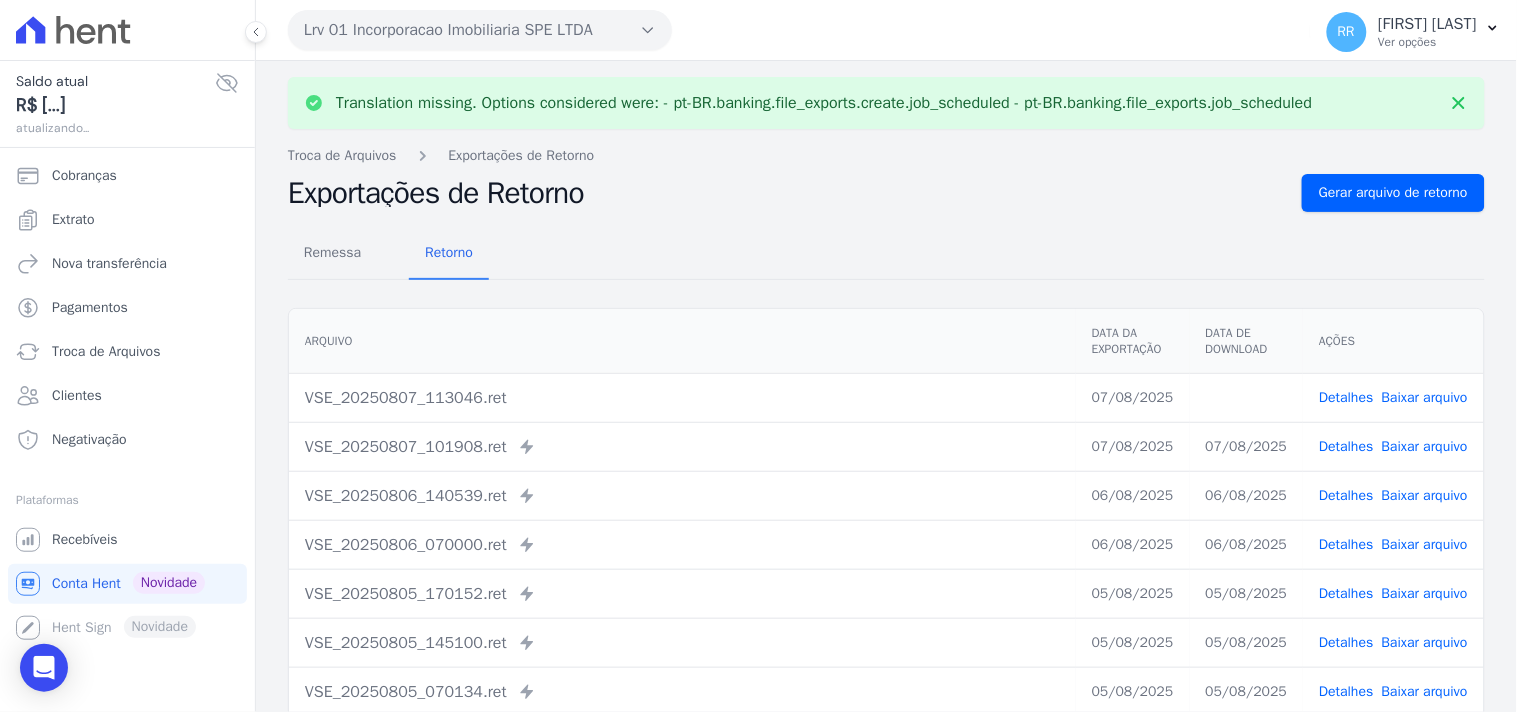 click on "Baixar arquivo" at bounding box center [1425, 397] 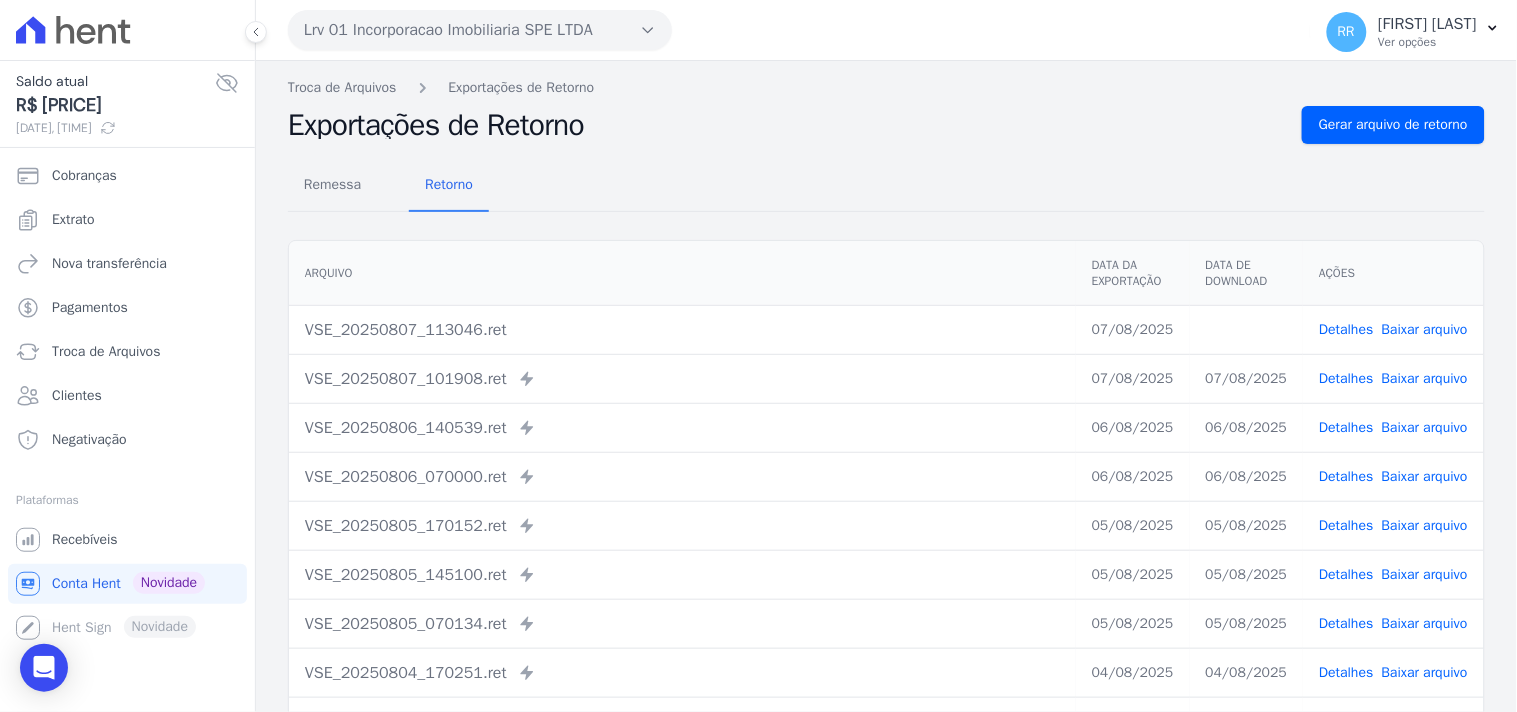 click on "Remessa
Retorno" at bounding box center (886, 186) 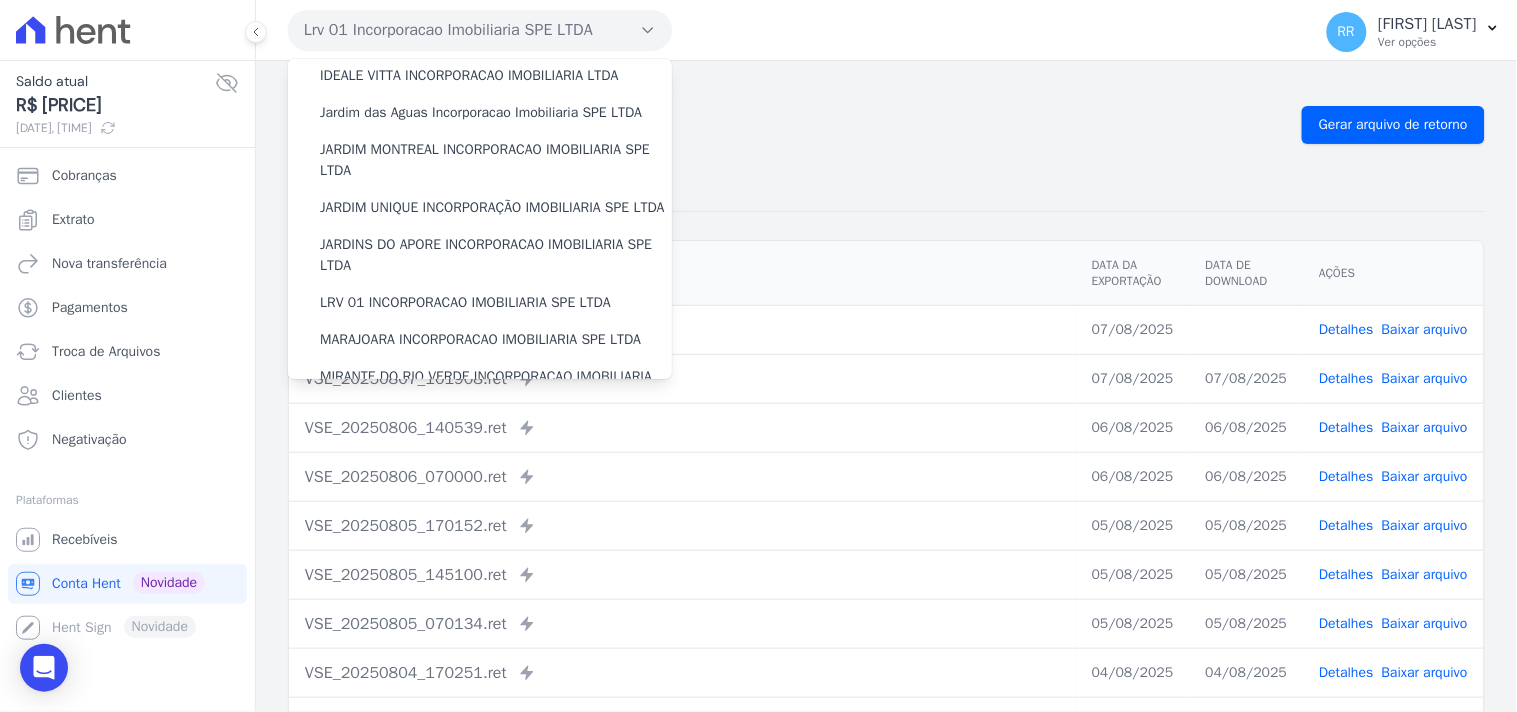scroll, scrollTop: 444, scrollLeft: 0, axis: vertical 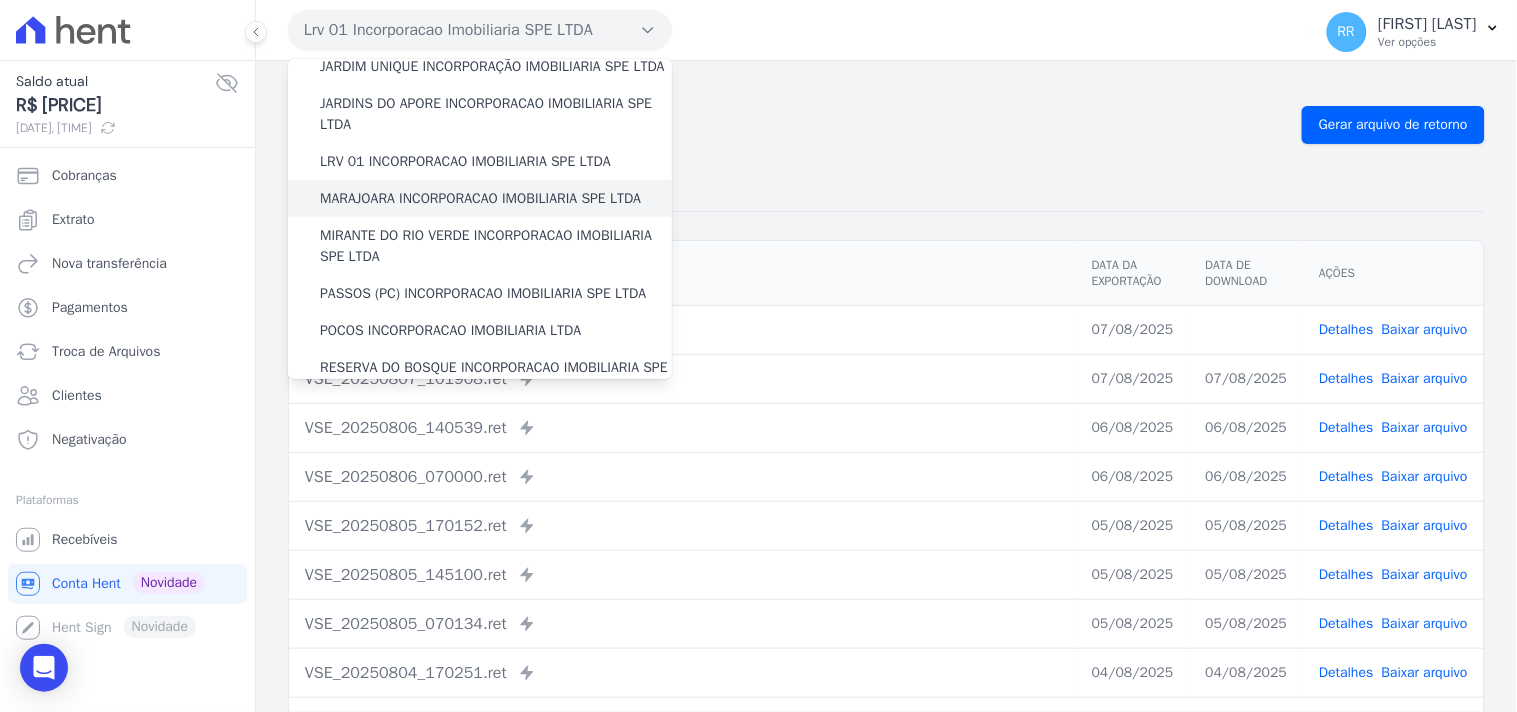 click on "MARAJOARA INCORPORACAO IMOBILIARIA SPE LTDA" at bounding box center (480, 198) 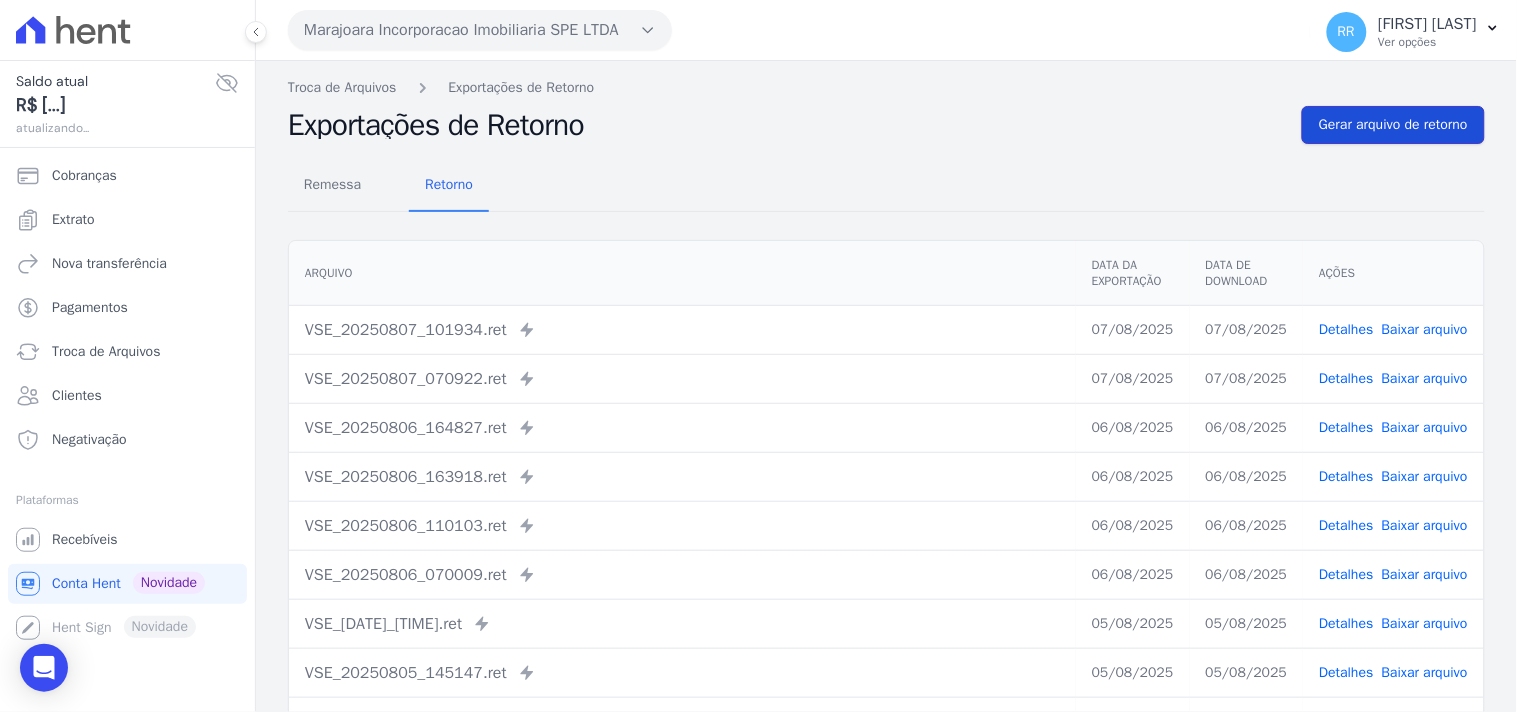 click on "Gerar arquivo de retorno" at bounding box center (1393, 125) 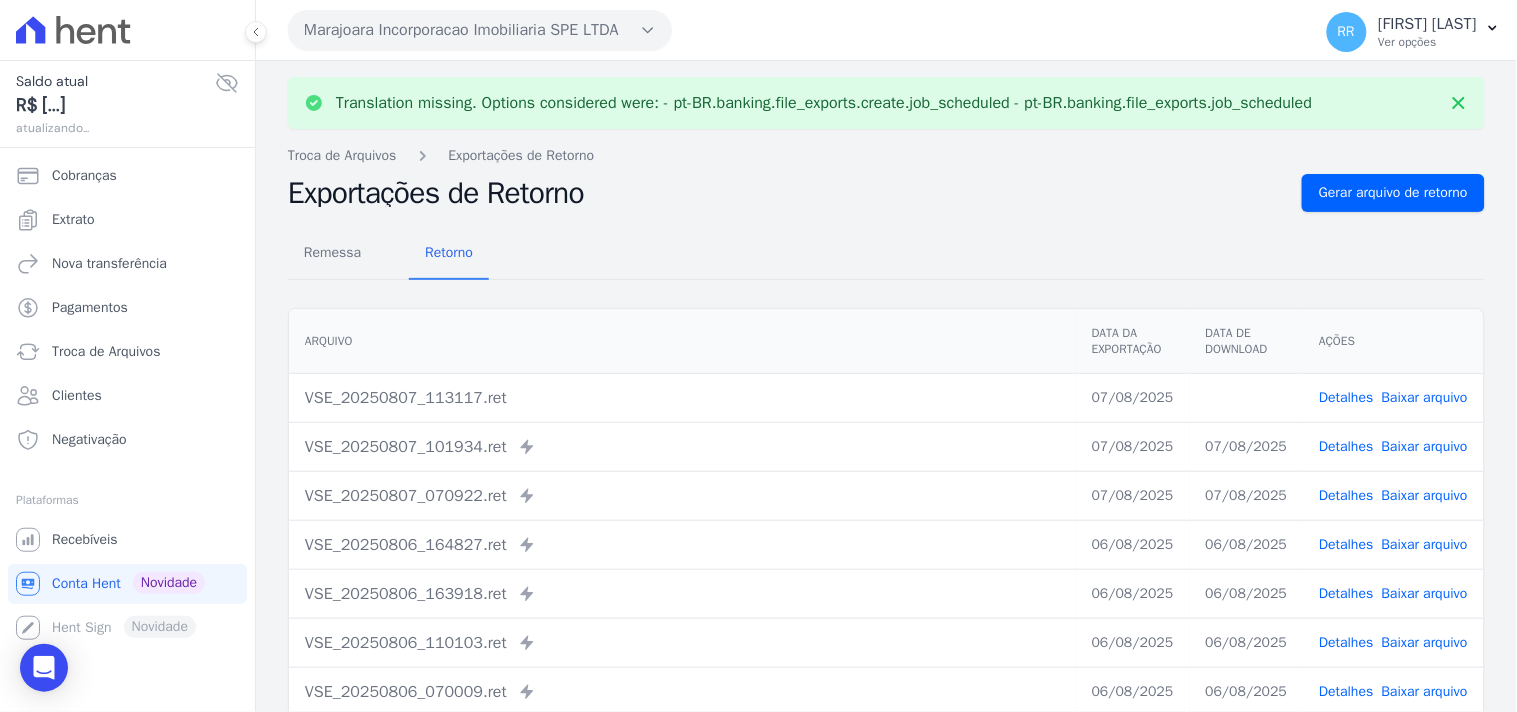 click on "Baixar arquivo" at bounding box center [1425, 397] 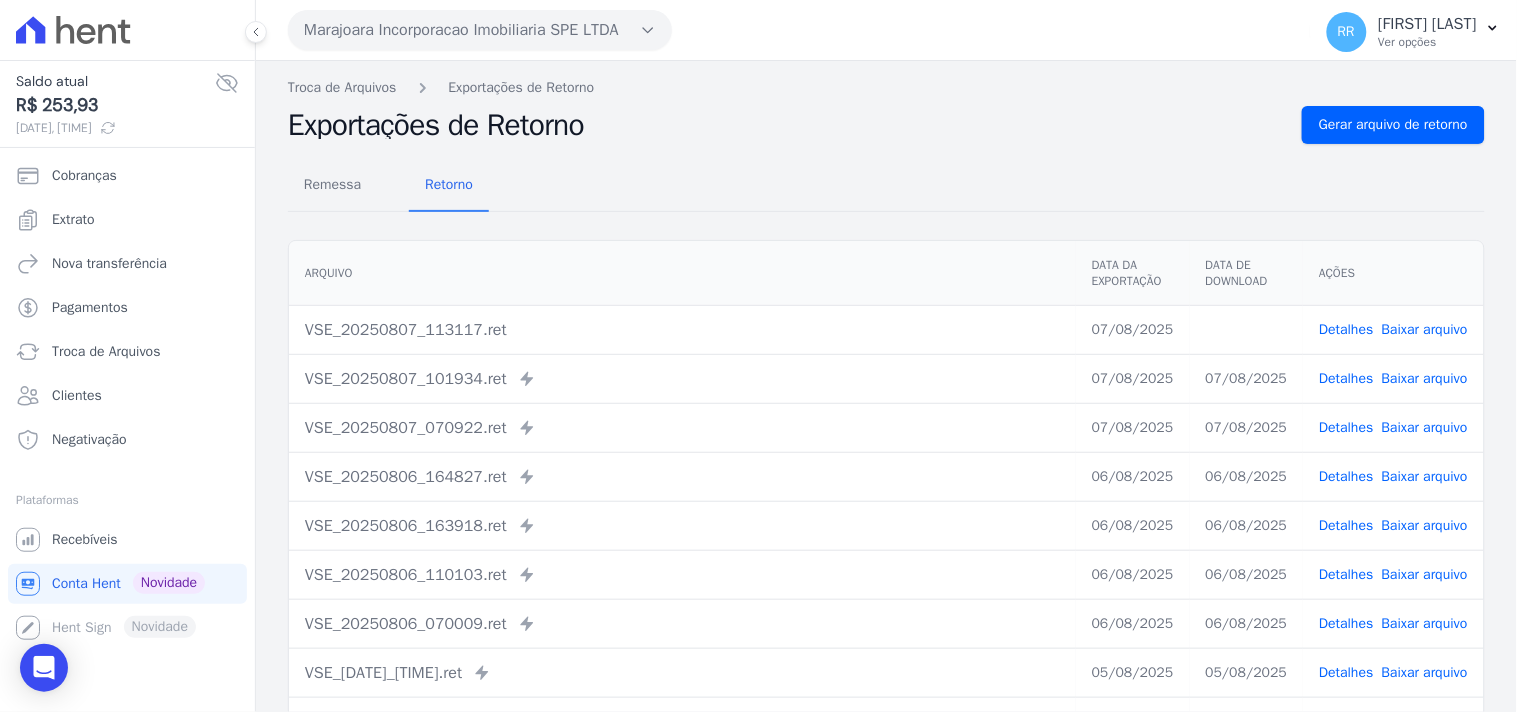 click on "Exportações de Retorno" at bounding box center (787, 125) 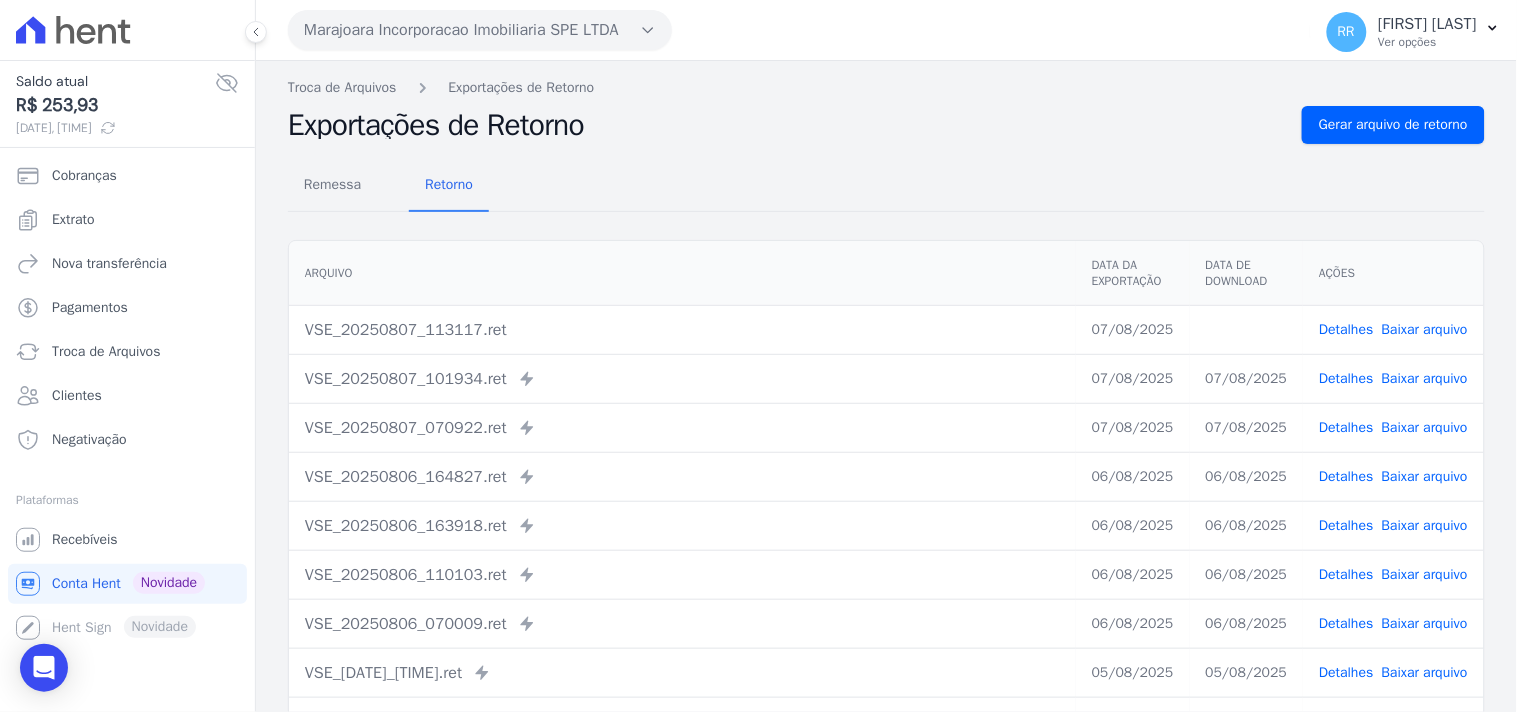 click on "Marajoara Incorporacao Imobiliaria SPE LTDA" at bounding box center [480, 30] 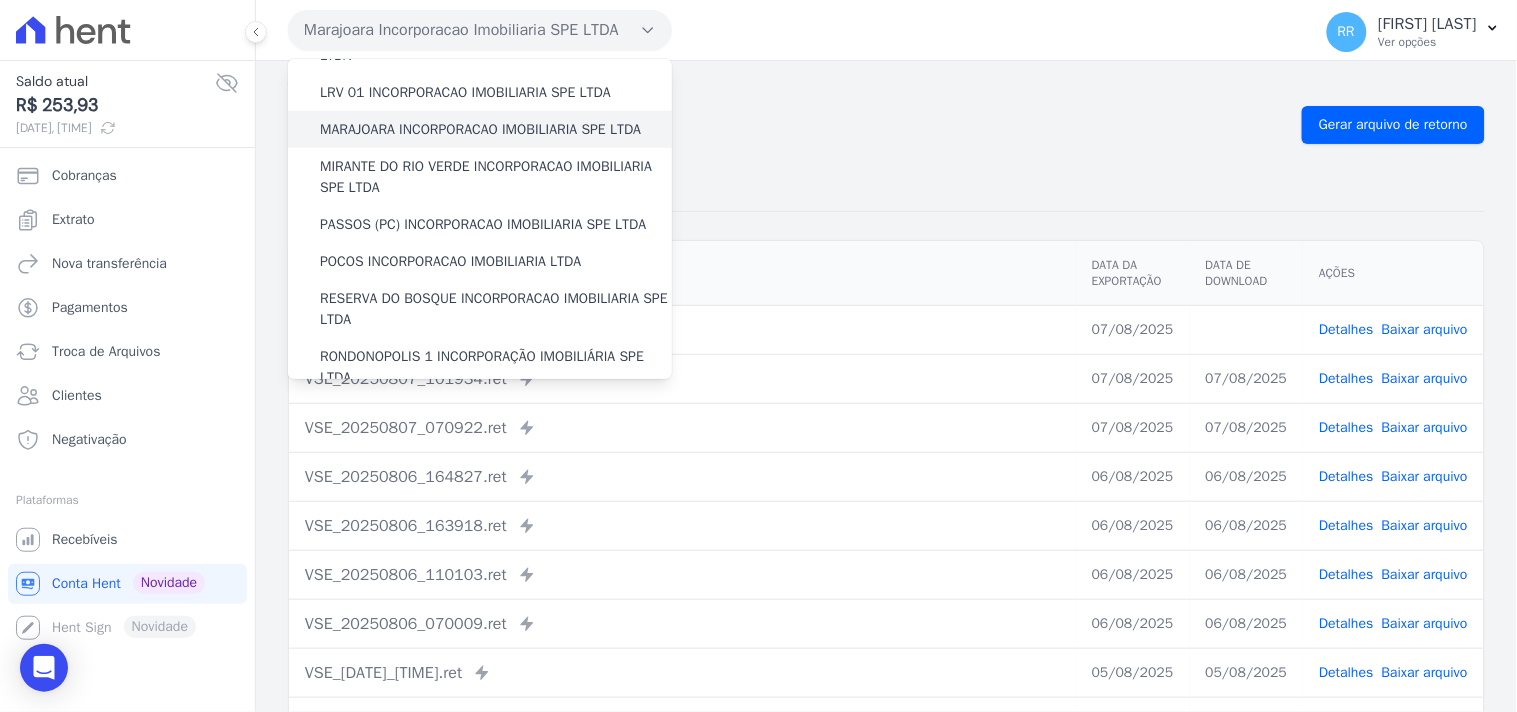 scroll, scrollTop: 518, scrollLeft: 0, axis: vertical 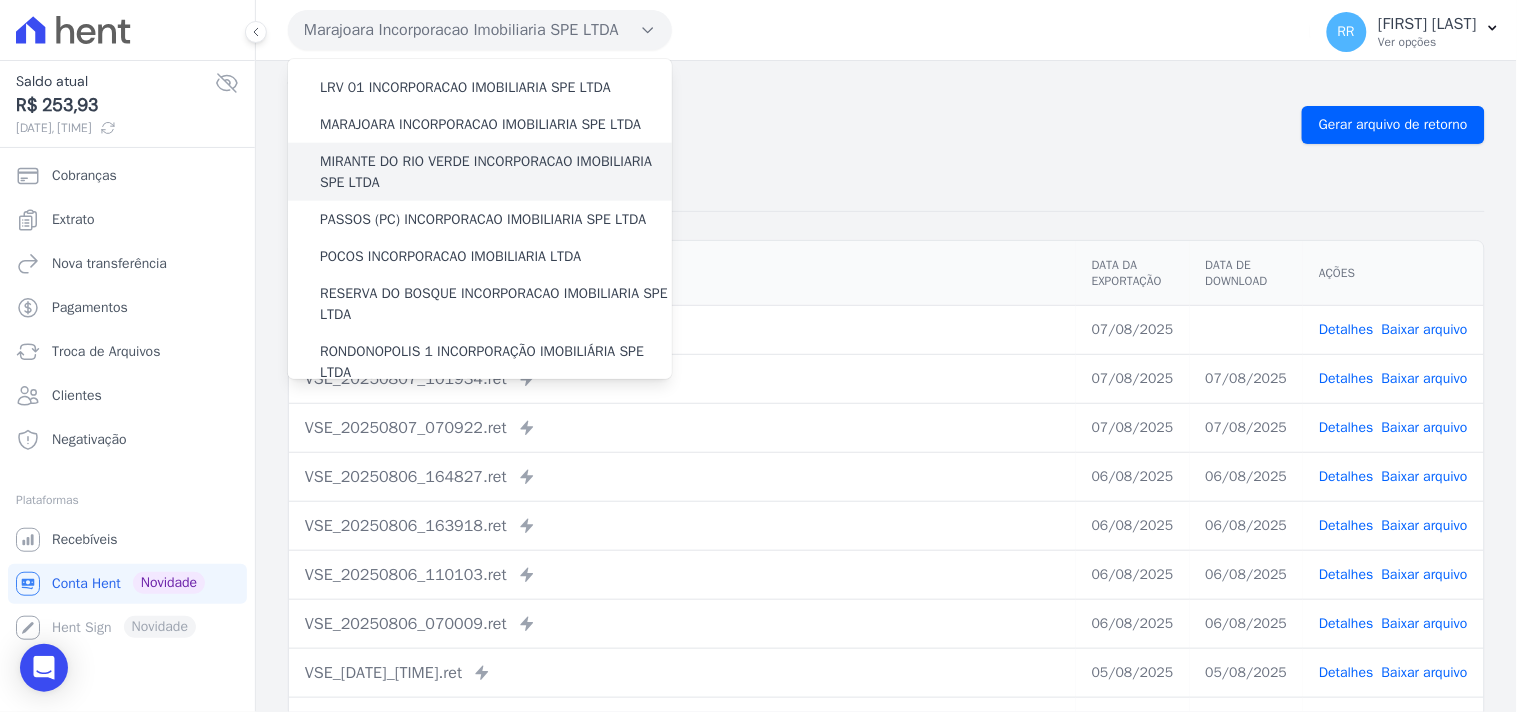 click on "MIRANTE DO RIO VERDE INCORPORACAO IMOBILIARIA SPE LTDA" at bounding box center (496, 172) 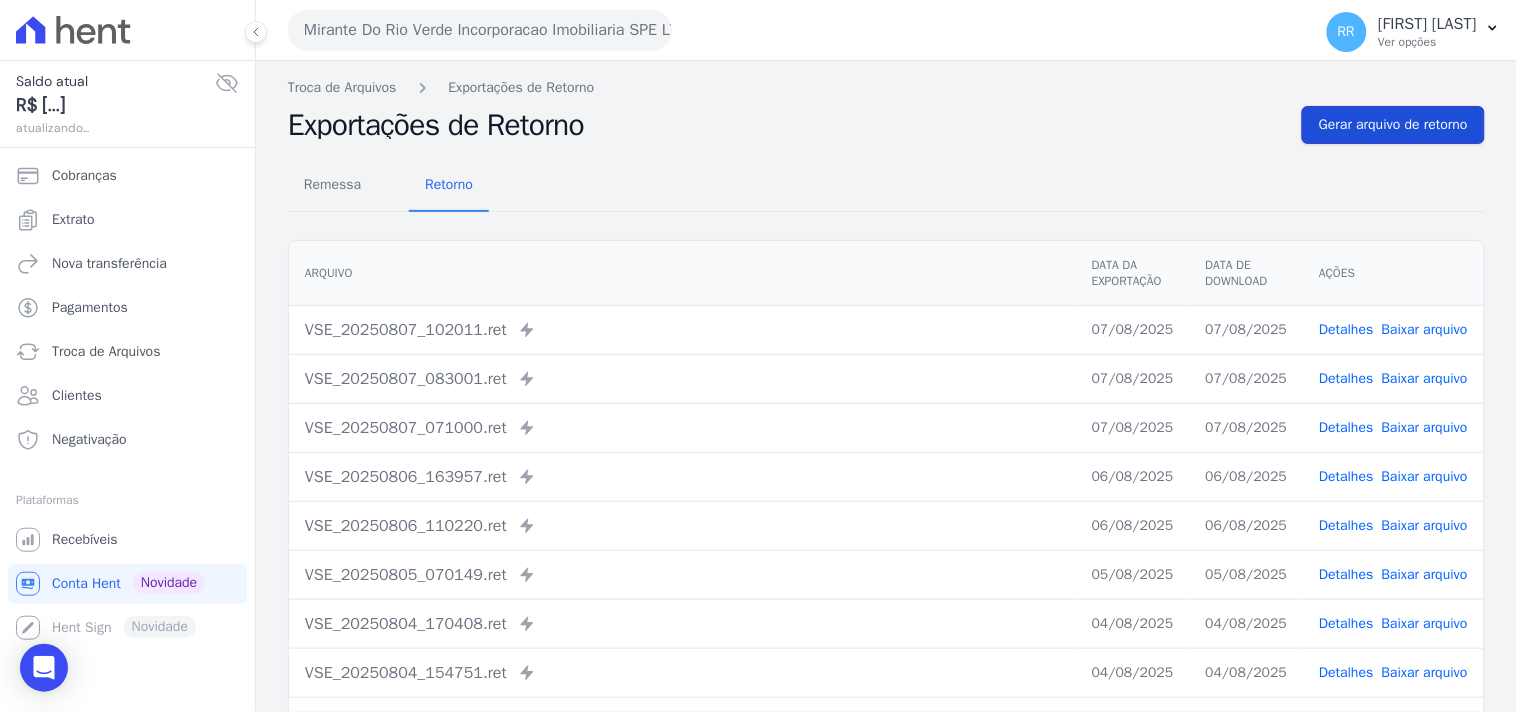 click on "Gerar arquivo de retorno" at bounding box center [1393, 125] 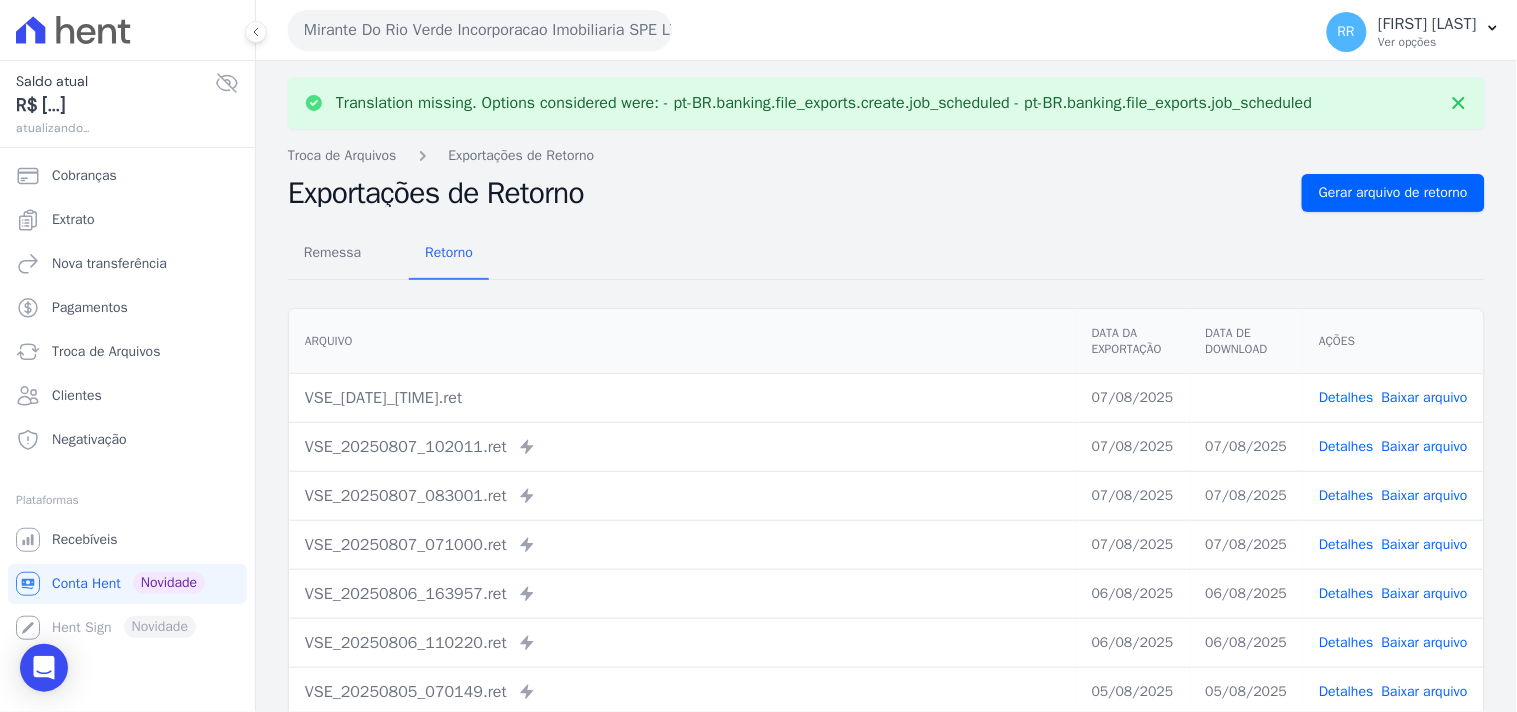 click on "Baixar arquivo" at bounding box center [1425, 397] 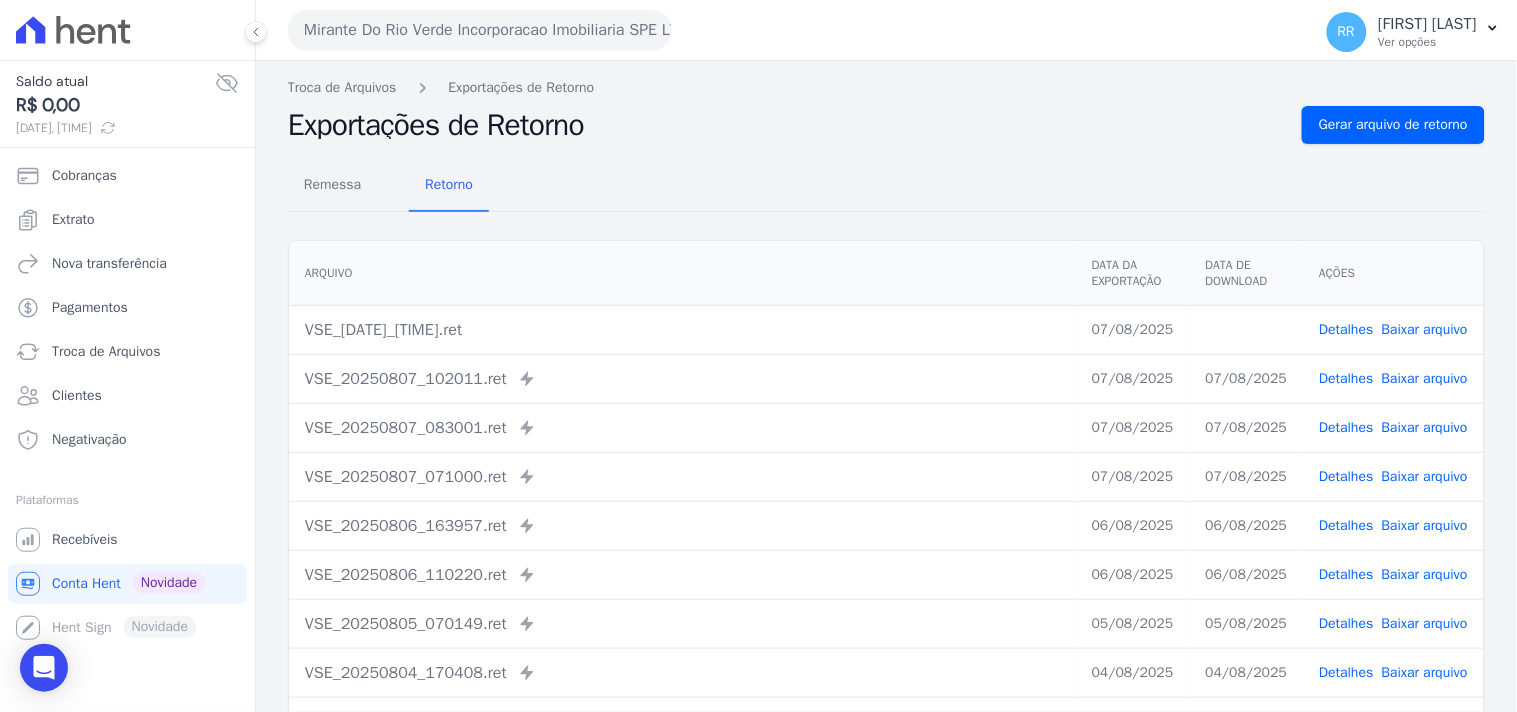 click on "Remessa
Retorno" at bounding box center [886, 186] 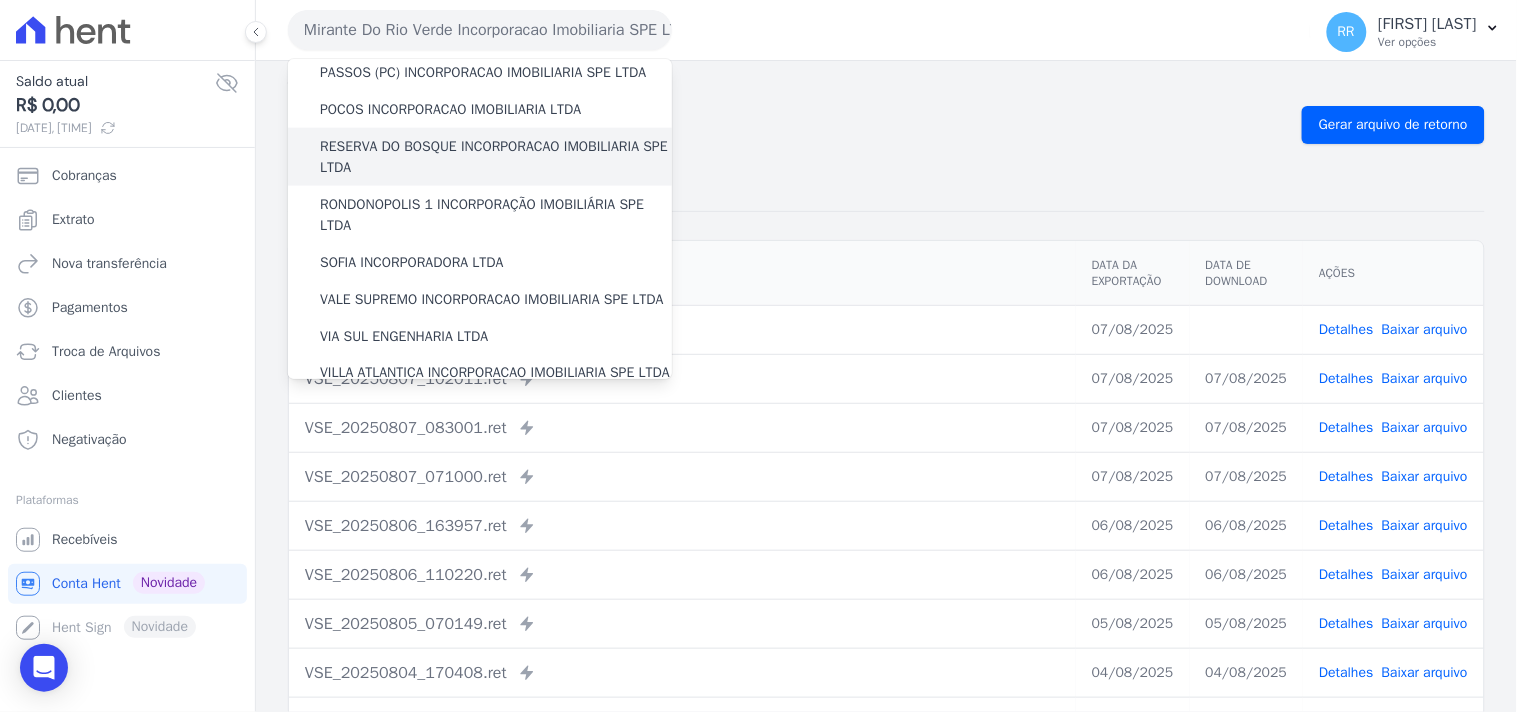 scroll, scrollTop: 630, scrollLeft: 0, axis: vertical 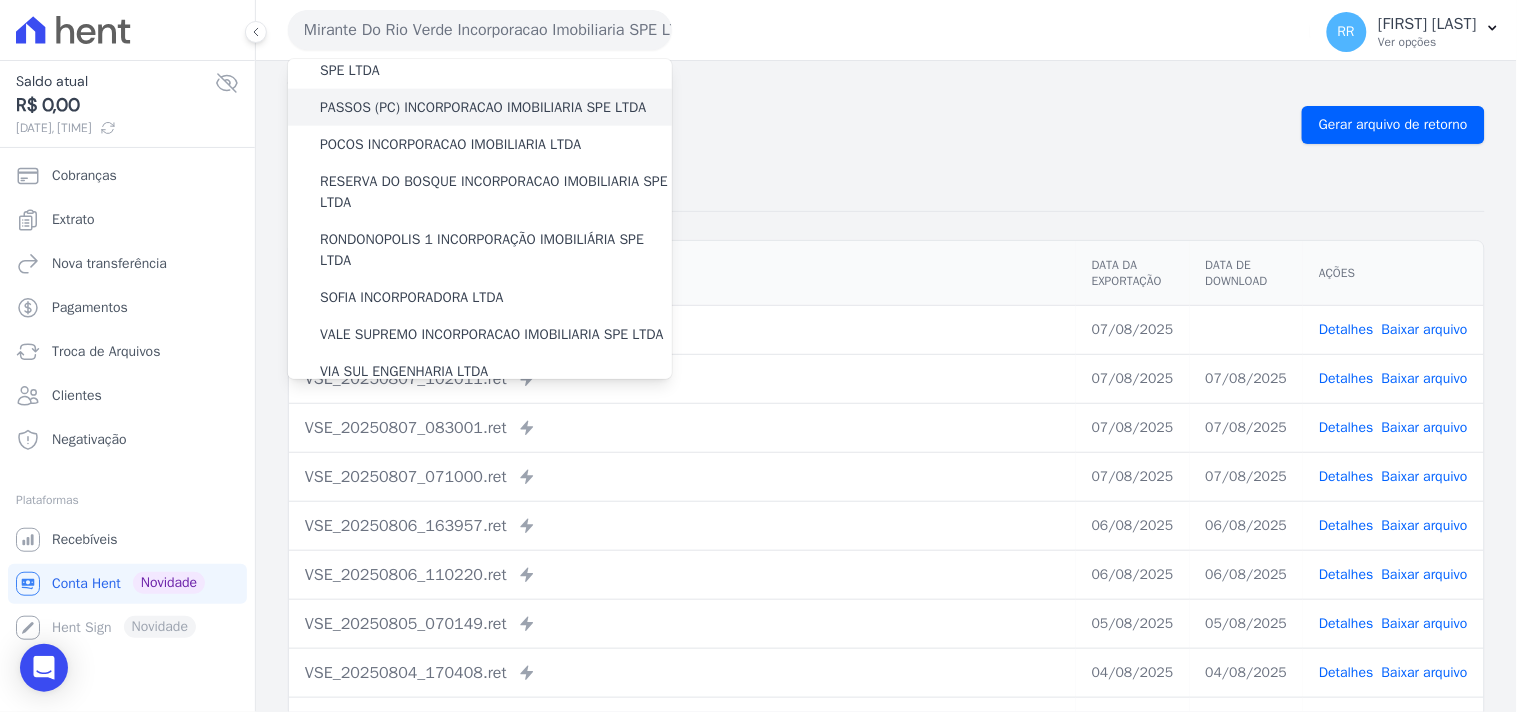 click on "PASSOS (PC) INCORPORACAO IMOBILIARIA SPE LTDA" at bounding box center [483, 107] 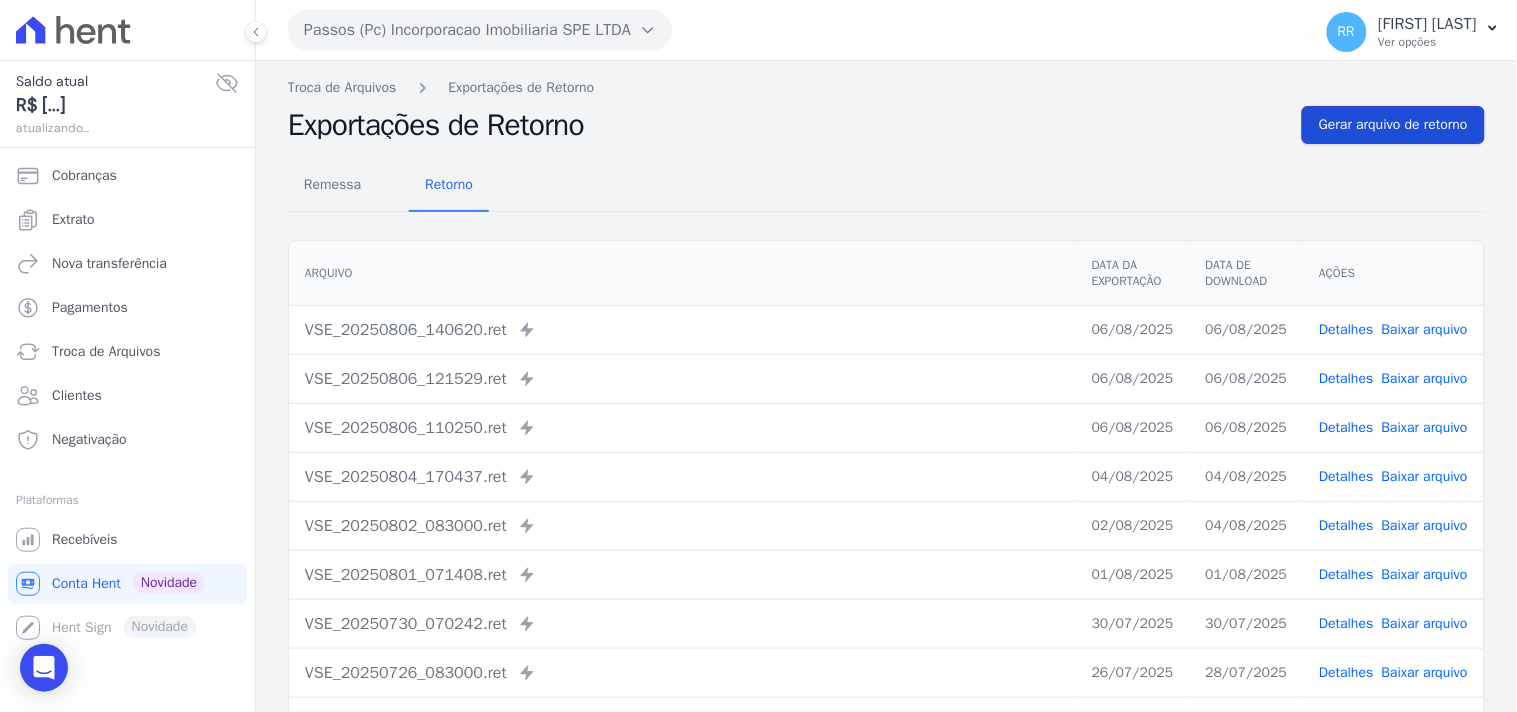 click on "Gerar arquivo de retorno" at bounding box center [1393, 125] 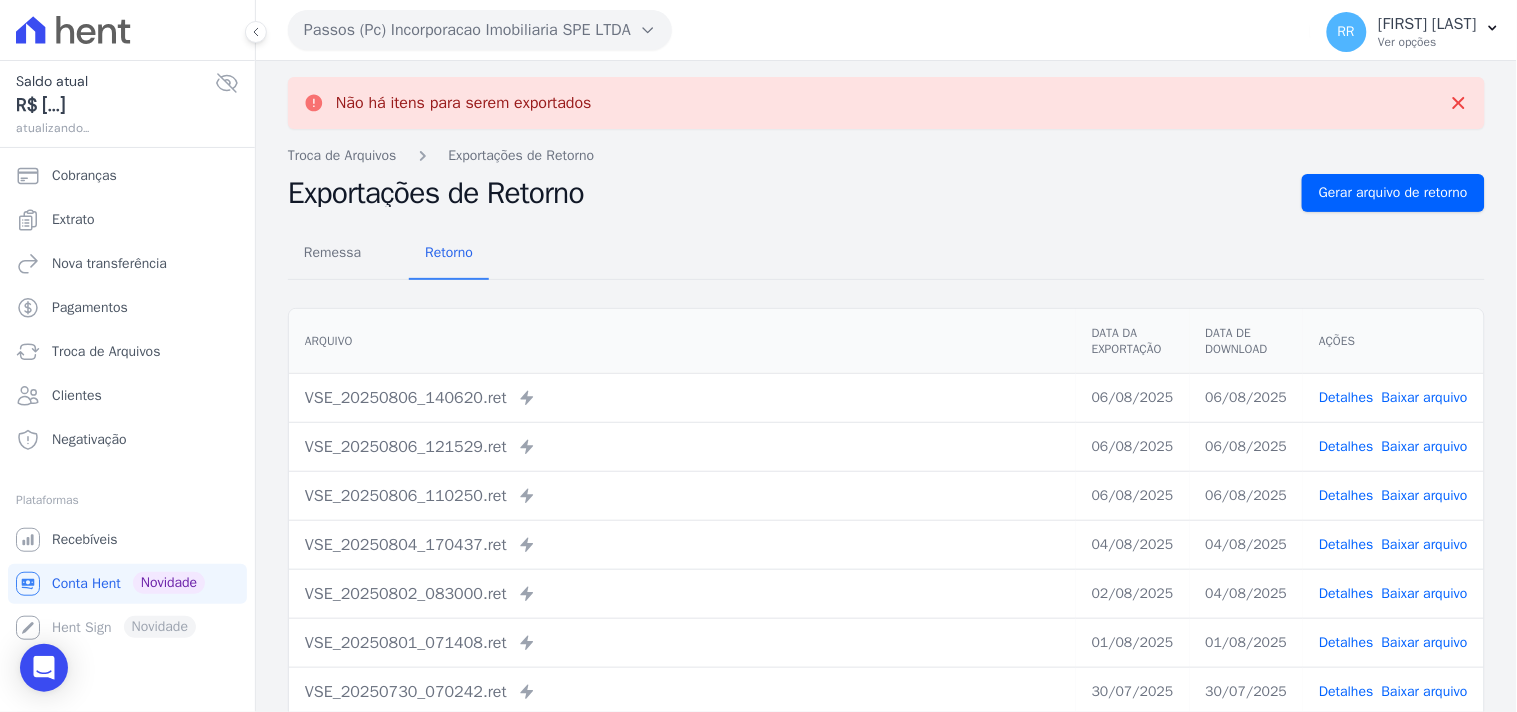 click on "Passos (Pc) Incorporacao Imobiliaria SPE LTDA" at bounding box center (480, 30) 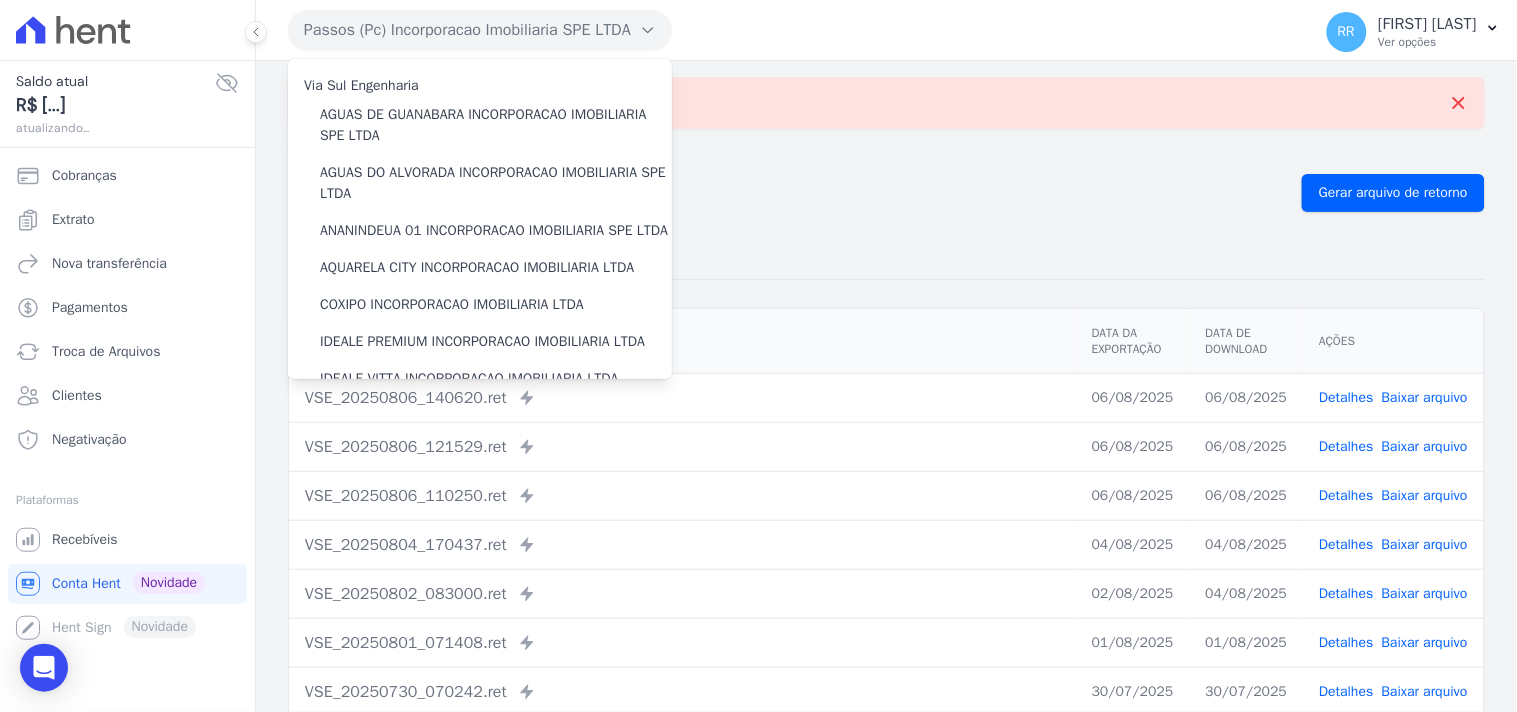 click on "Passos (Pc) Incorporacao Imobiliaria SPE LTDA" at bounding box center (480, 30) 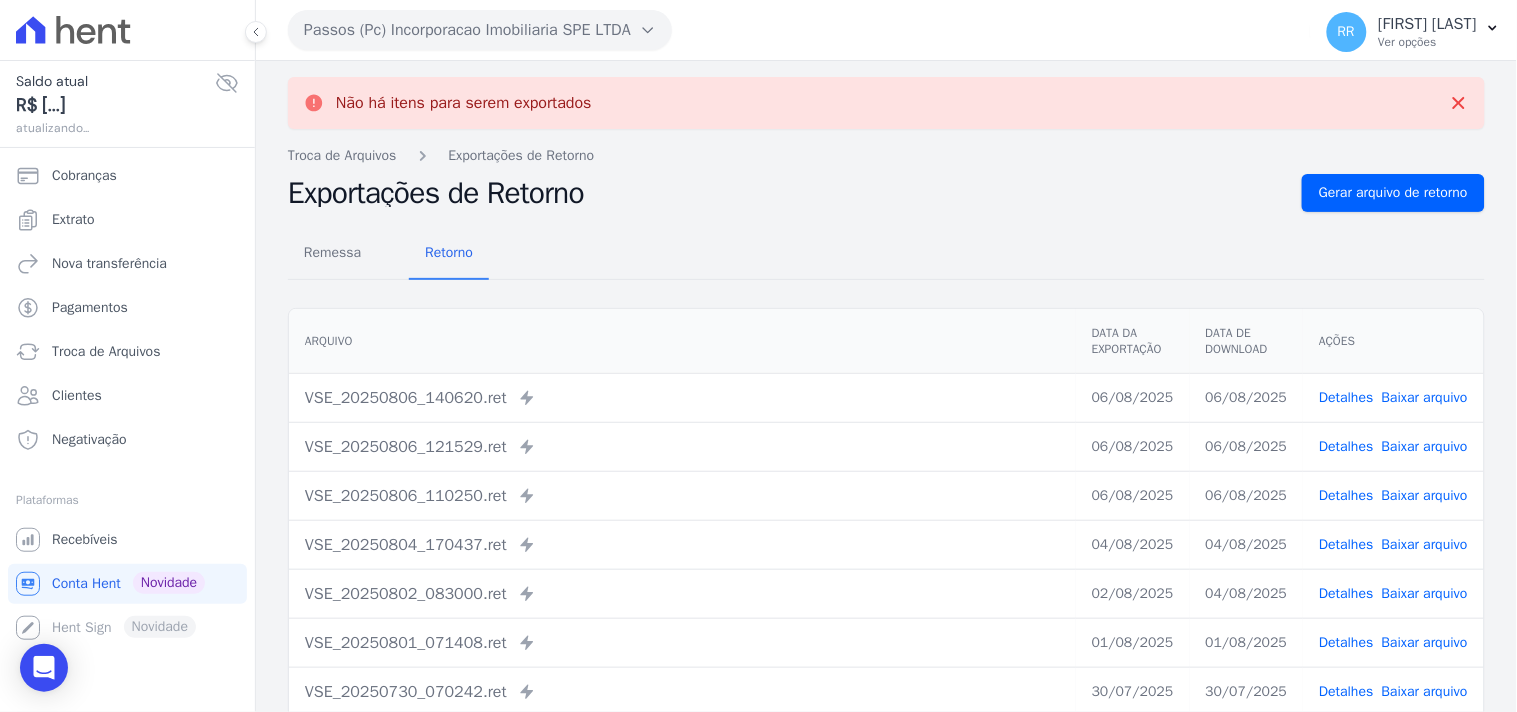 click on "Passos (Pc) Incorporacao Imobiliaria SPE LTDA" at bounding box center [480, 30] 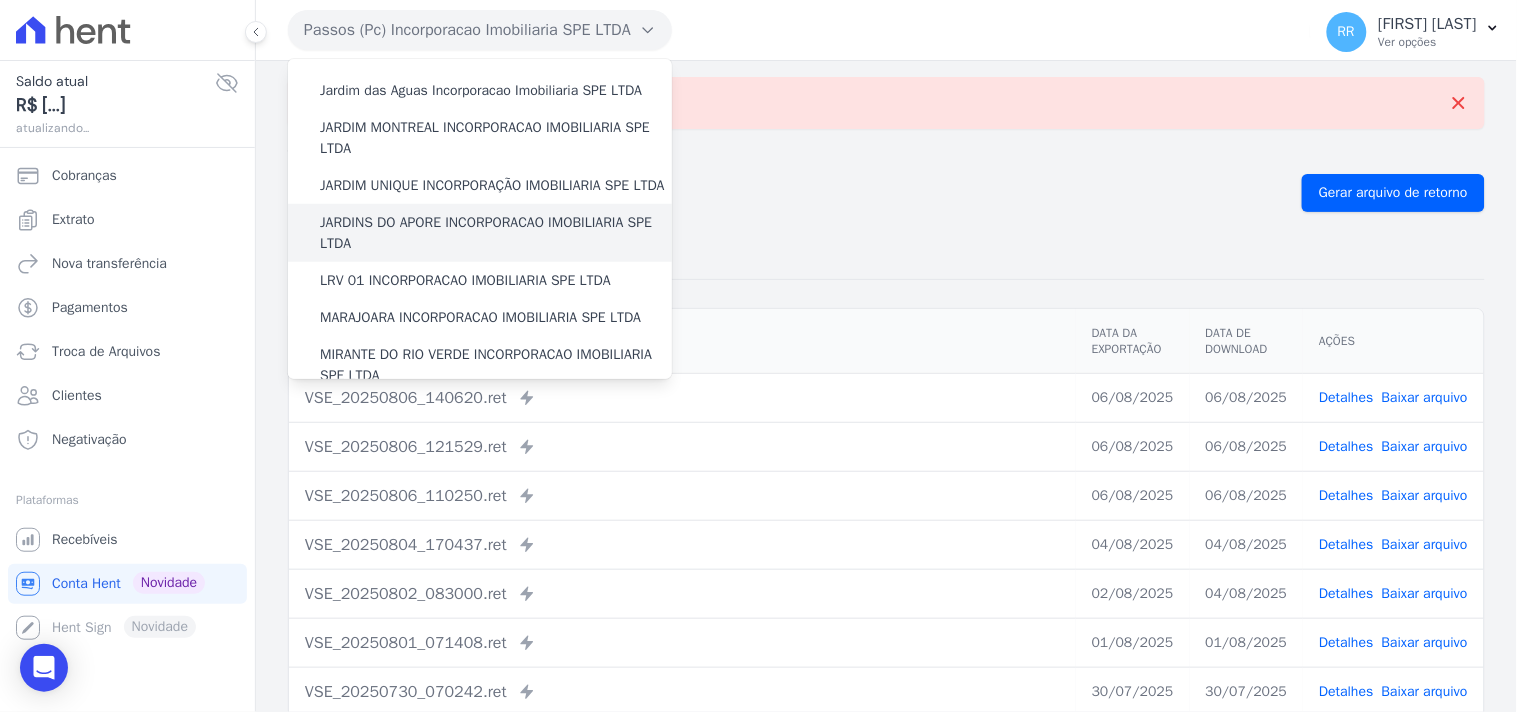 scroll, scrollTop: 333, scrollLeft: 0, axis: vertical 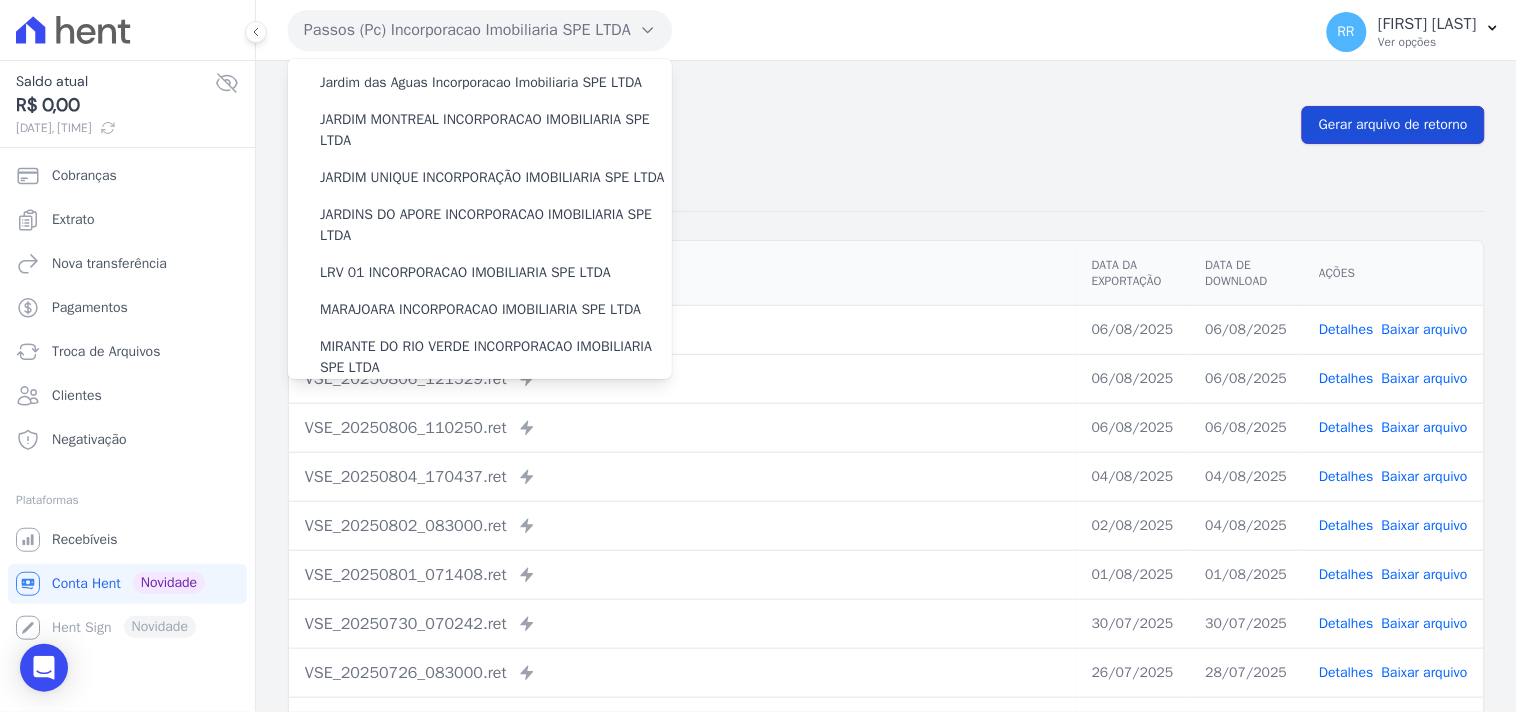 click on "Gerar arquivo de retorno" at bounding box center (1393, 125) 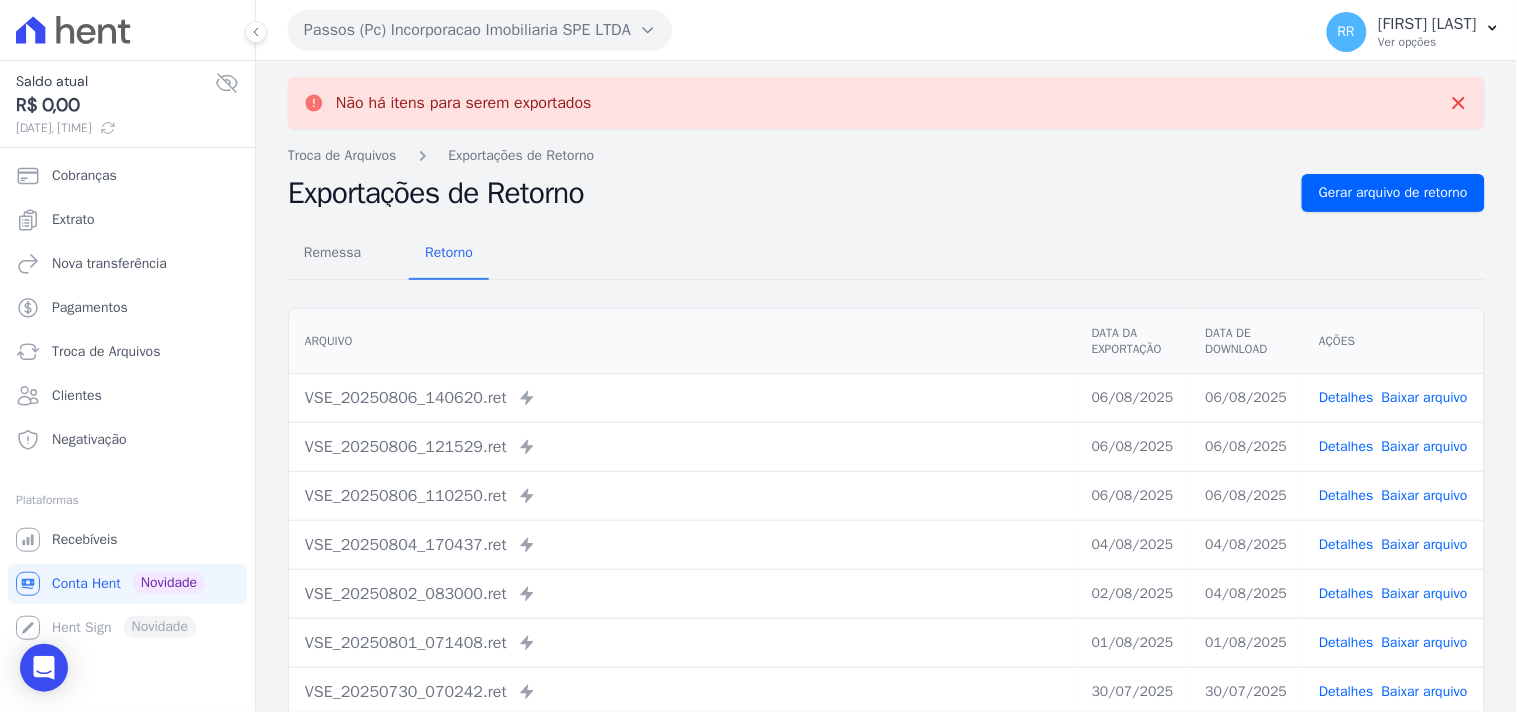 click on "Passos (Pc) Incorporacao Imobiliaria SPE LTDA" at bounding box center [480, 30] 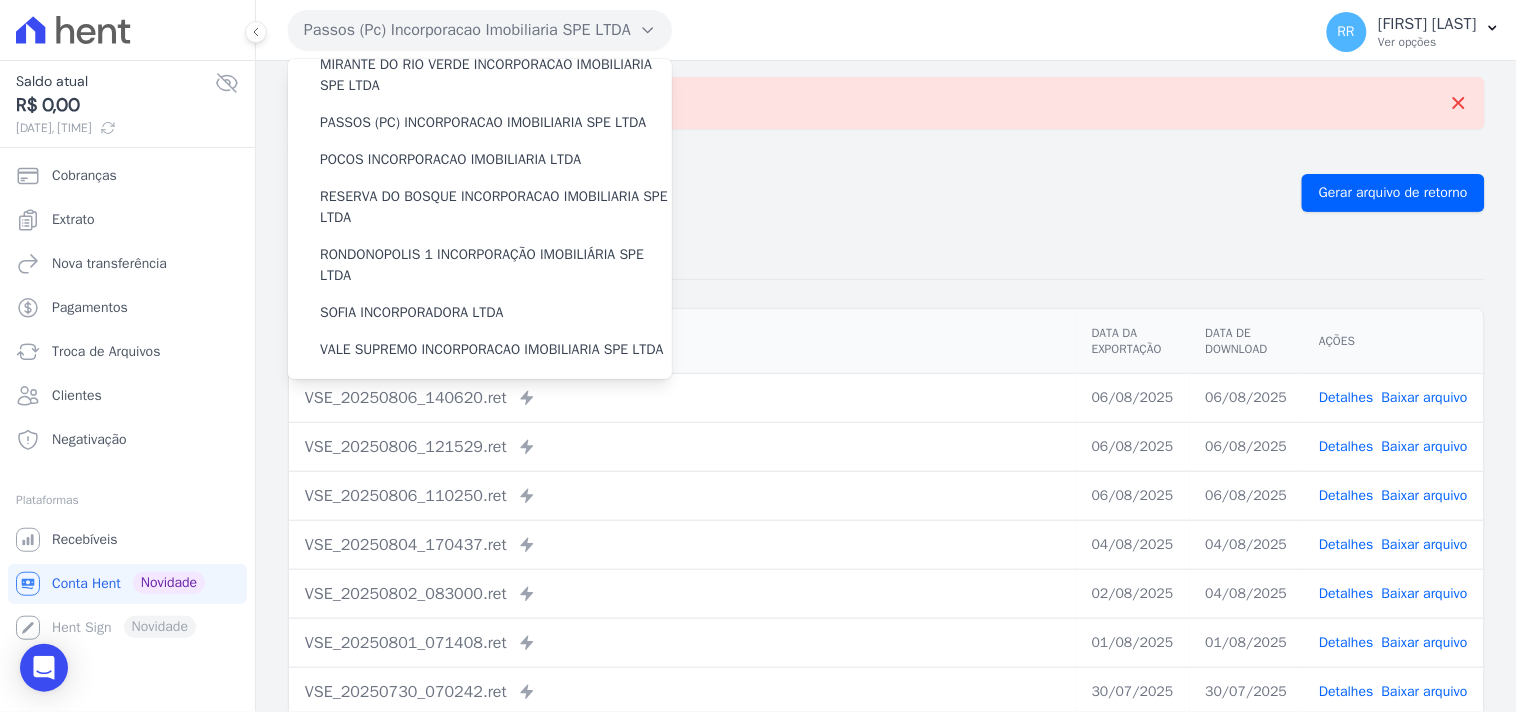 scroll, scrollTop: 703, scrollLeft: 0, axis: vertical 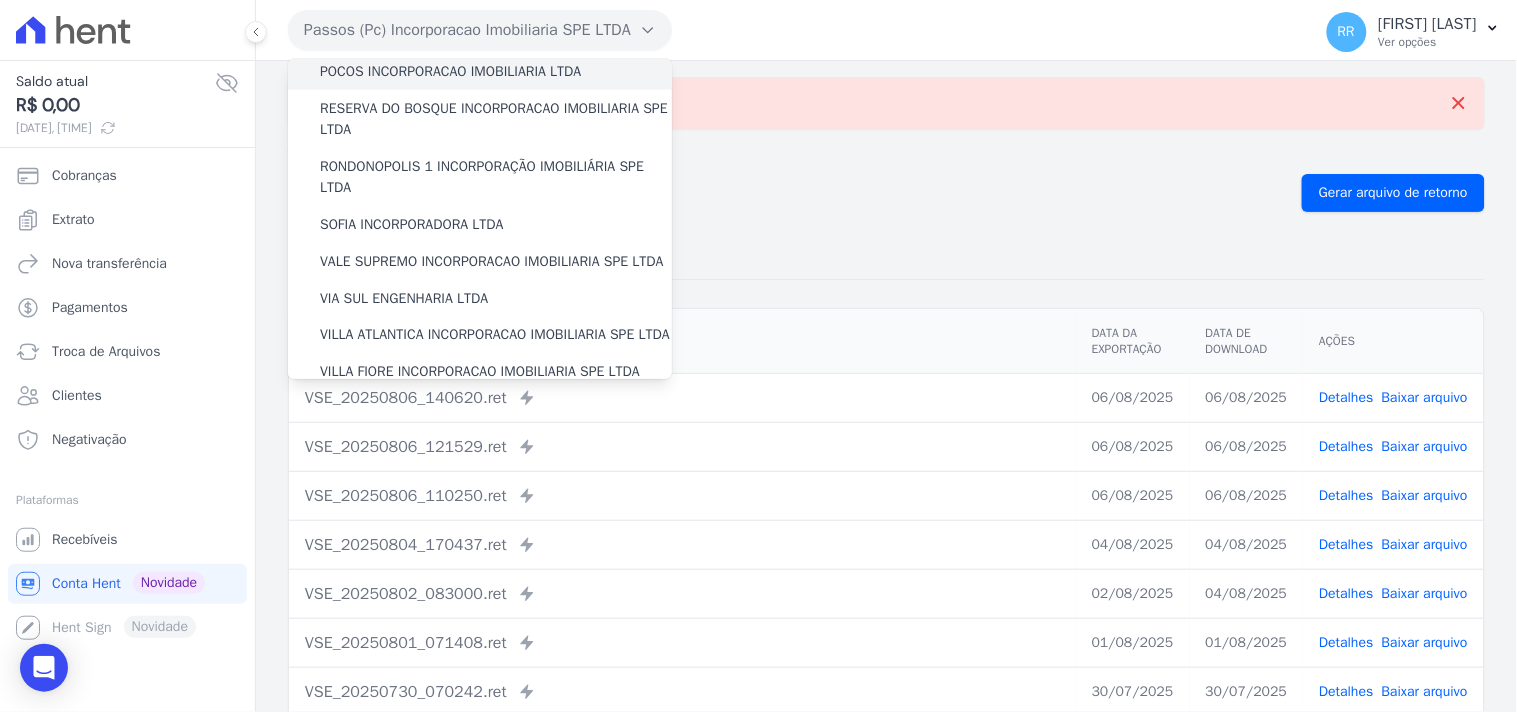 click on "POCOS INCORPORACAO IMOBILIARIA LTDA" at bounding box center (450, 71) 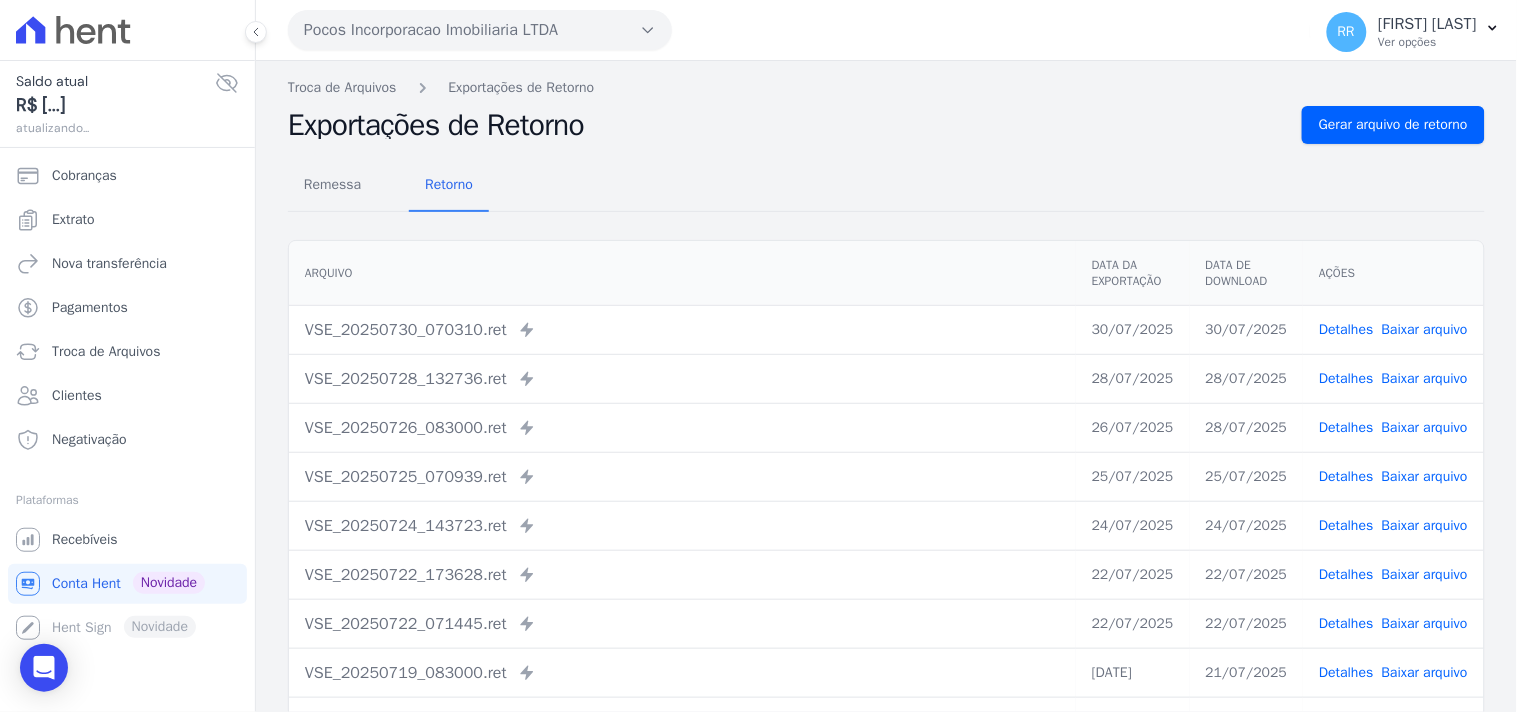 click on "Arquivo
Data da Exportação
Data de Download
Ações
VSE_20250730_070310.ret
Enviado para Nexxera em: [DATE], [TIME]
[DATE]
[DATE]
Detalhes" at bounding box center [886, 505] 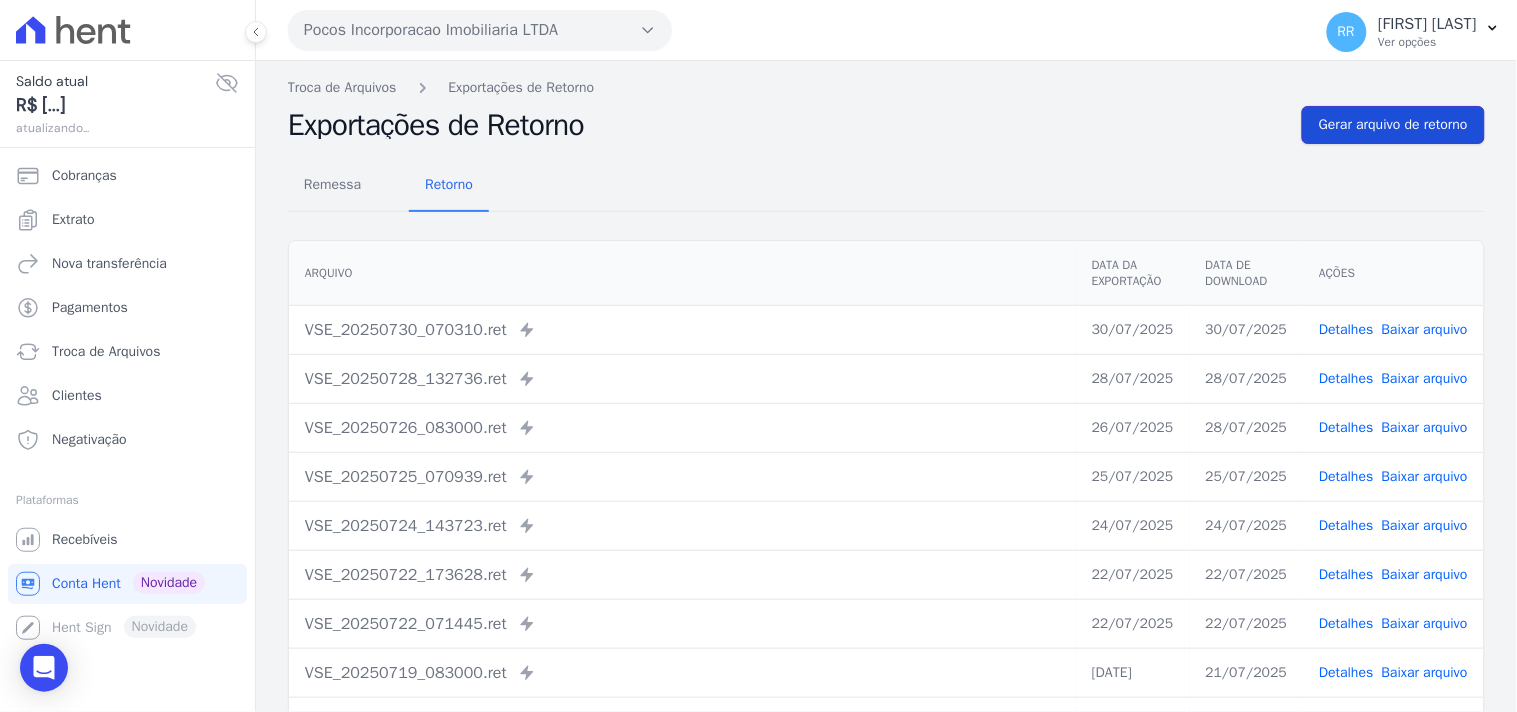 click on "Gerar arquivo de retorno" at bounding box center [1393, 125] 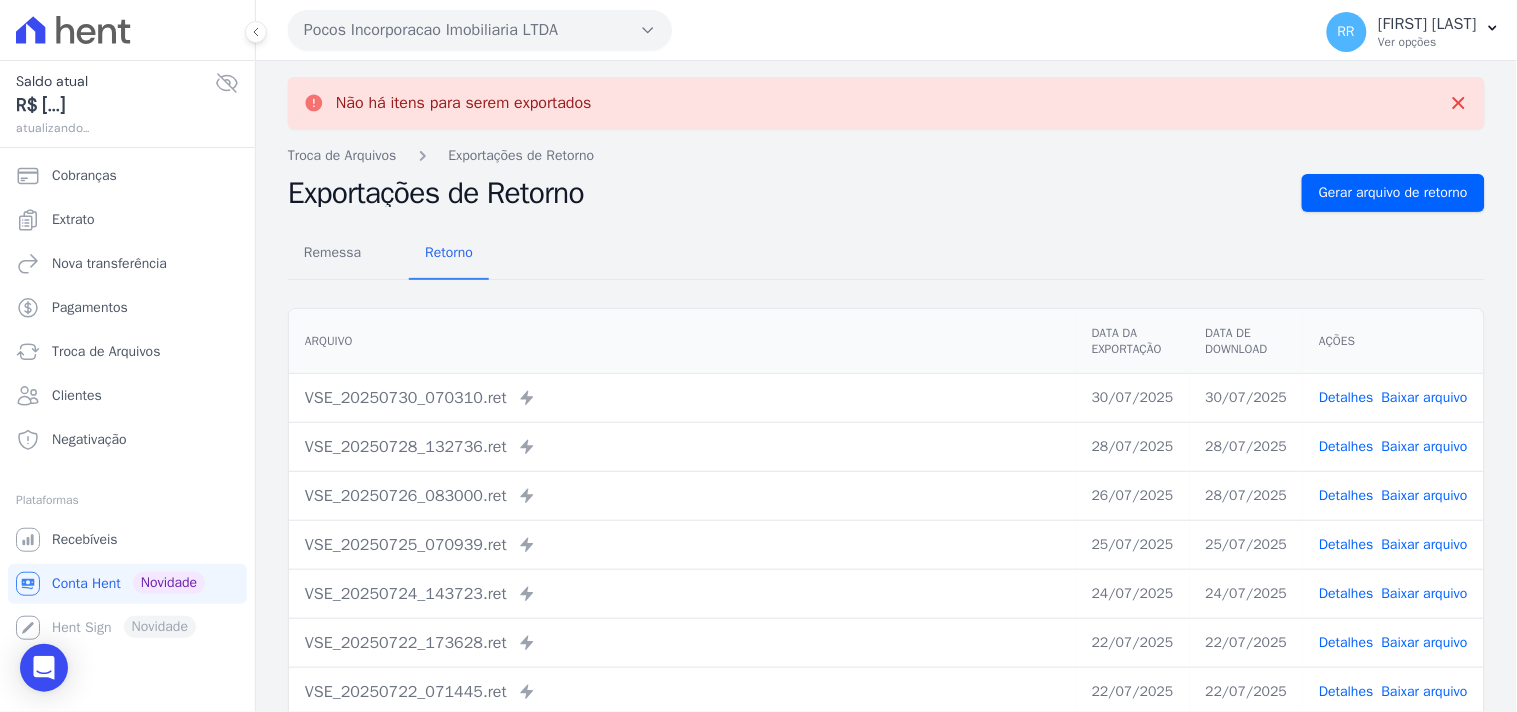 click on "Pocos Incorporacao Imobiliaria LTDA" at bounding box center [480, 30] 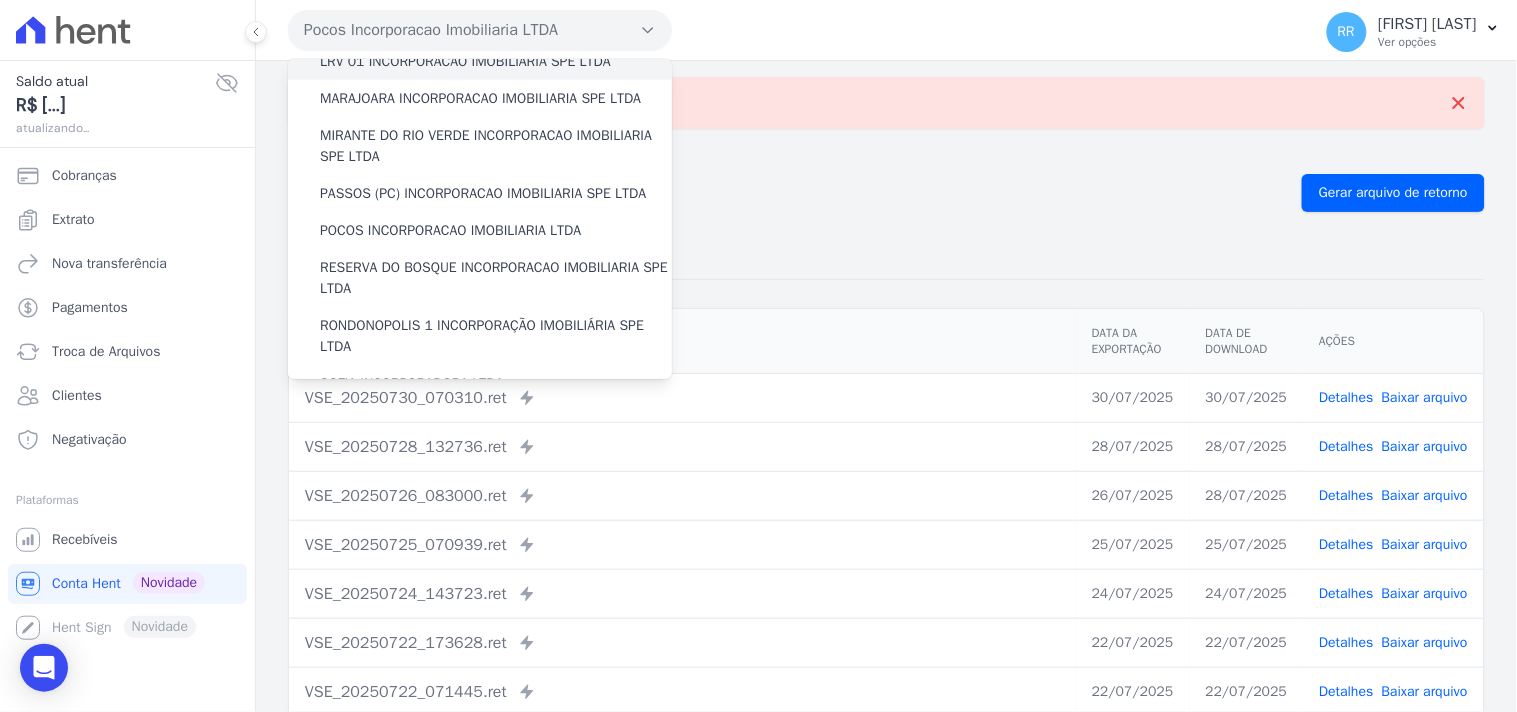 scroll, scrollTop: 555, scrollLeft: 0, axis: vertical 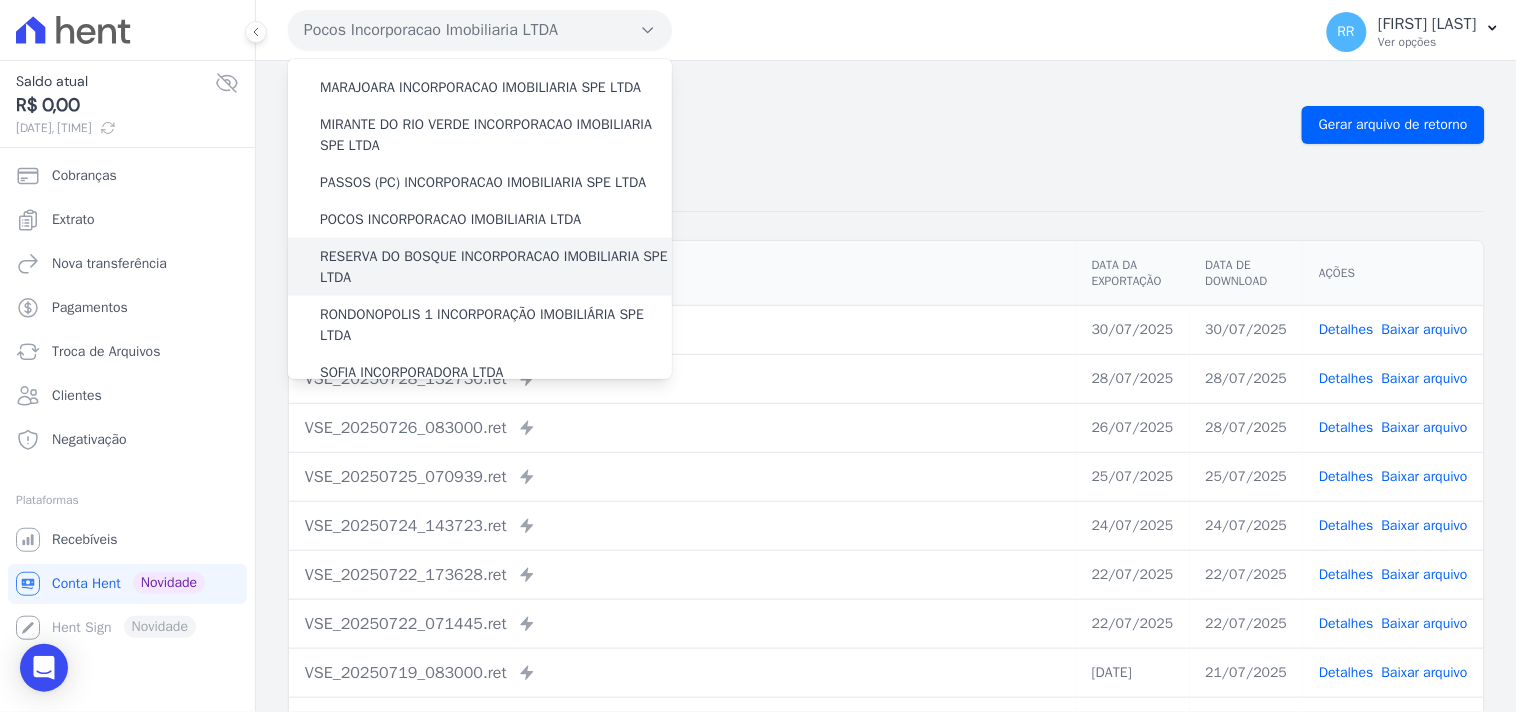 click on "RESERVA DO BOSQUE INCORPORACAO IMOBILIARIA SPE LTDA" at bounding box center [496, 267] 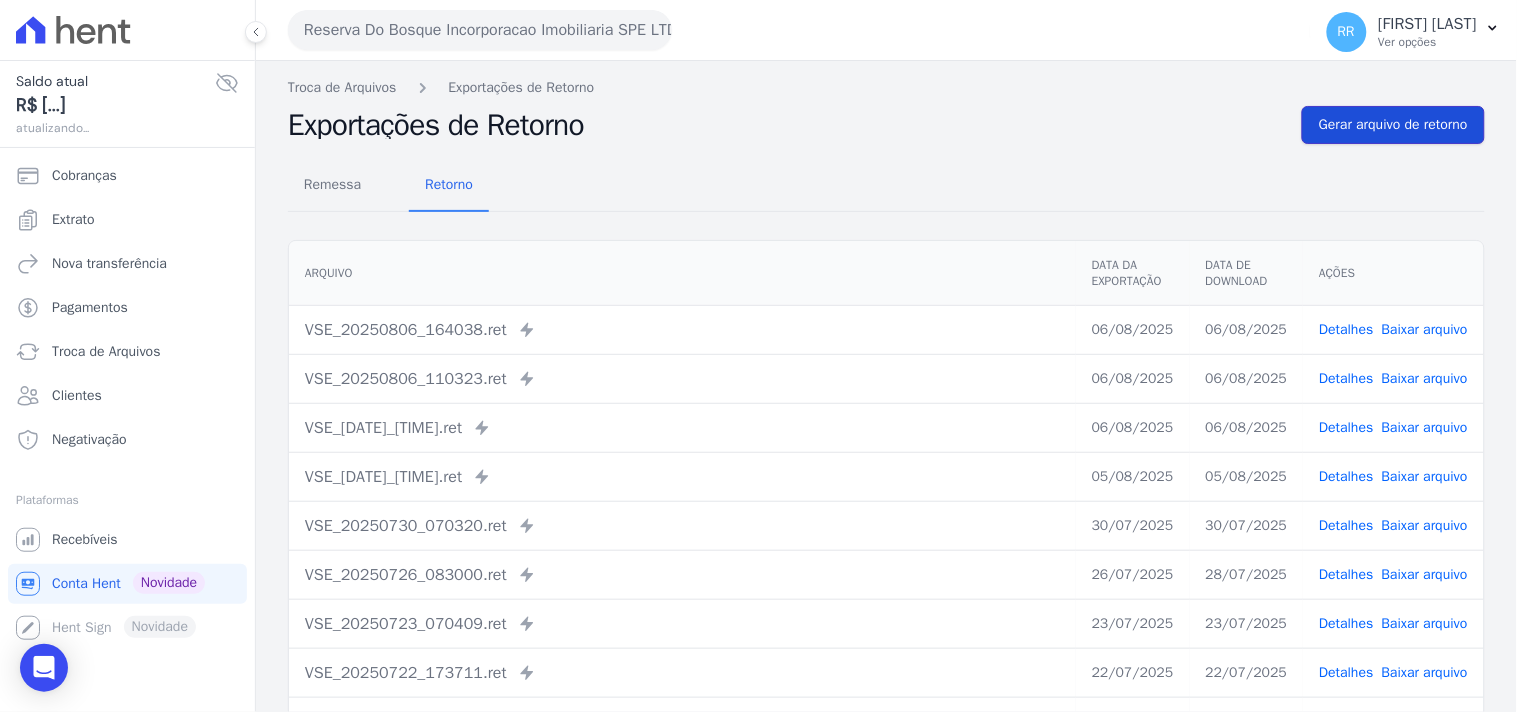 click on "Gerar arquivo de retorno" at bounding box center [1393, 125] 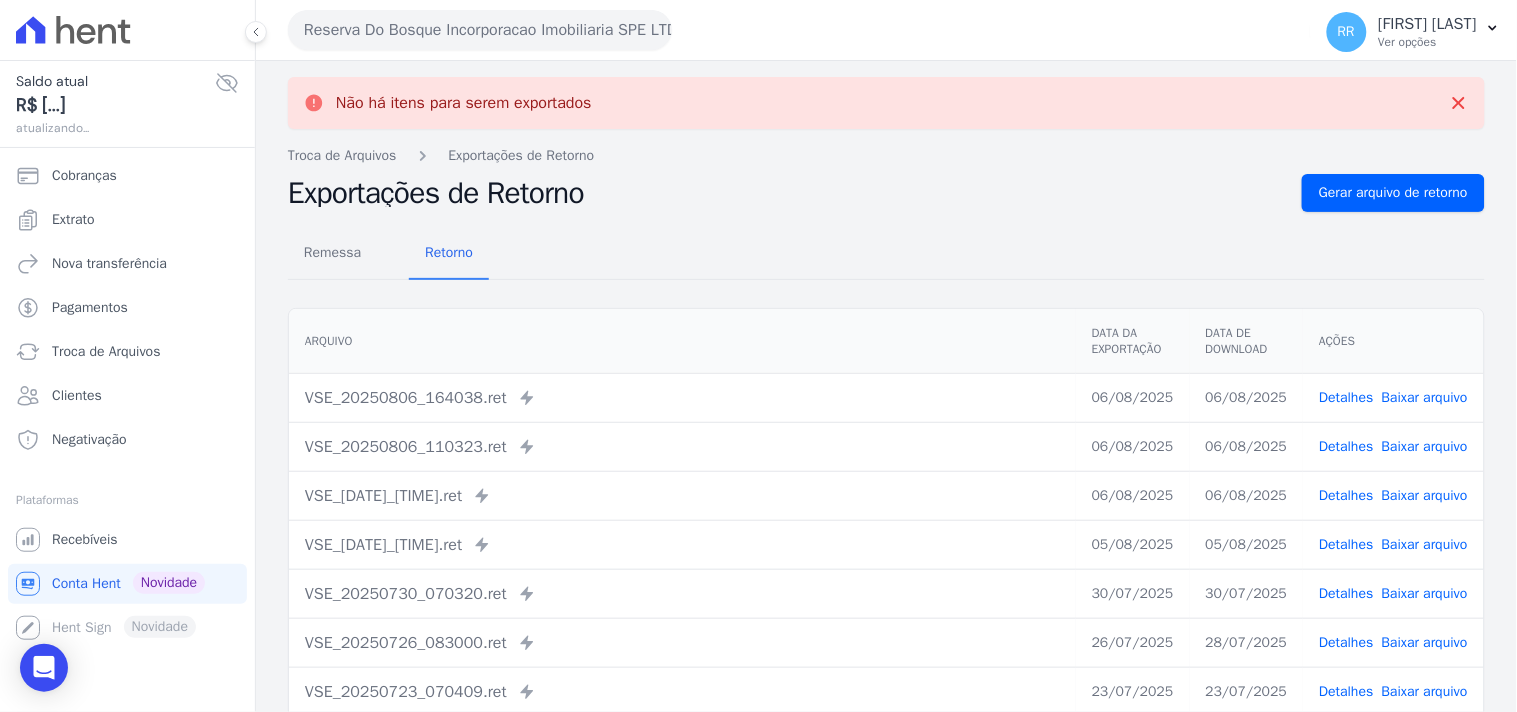 click on "Reserva Do Bosque Incorporacao Imobiliaria SPE LTDA" at bounding box center [480, 30] 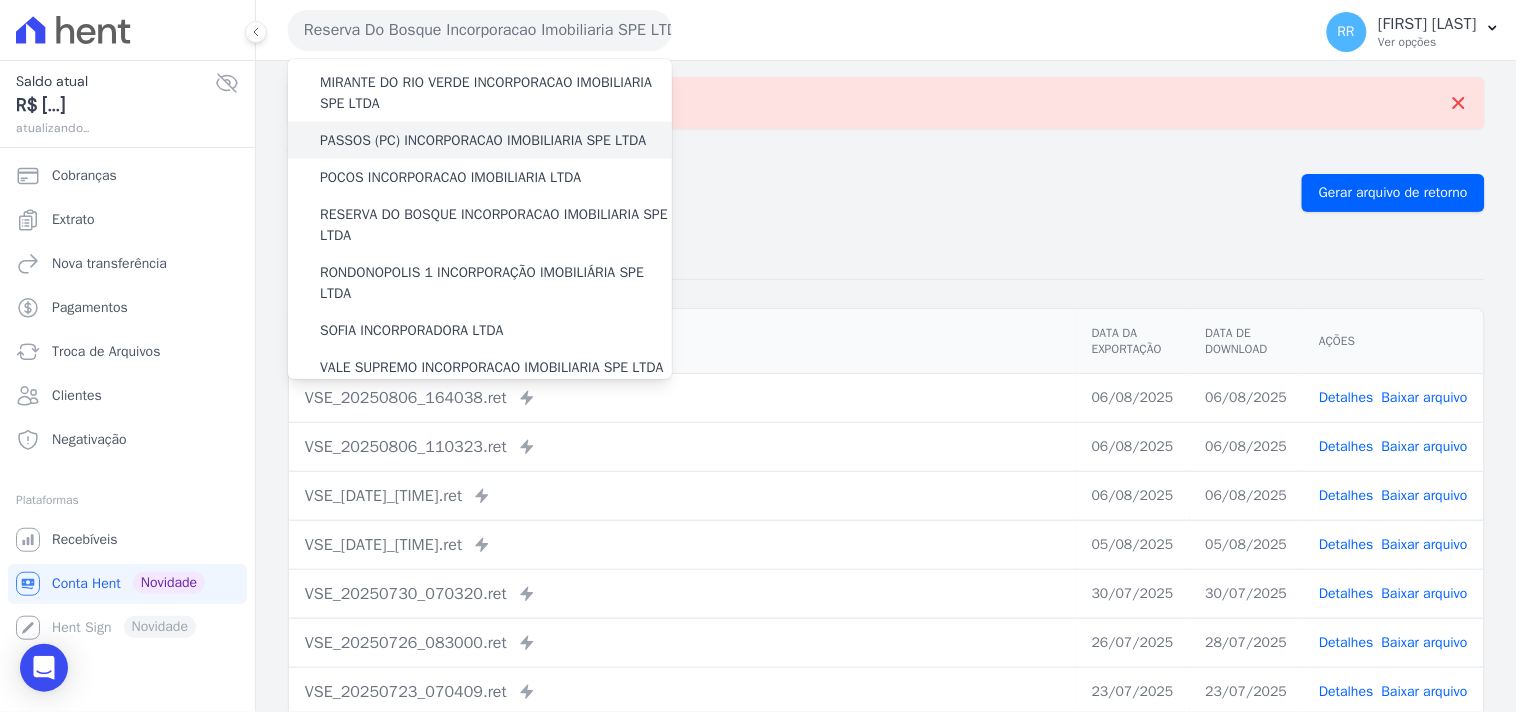 scroll, scrollTop: 630, scrollLeft: 0, axis: vertical 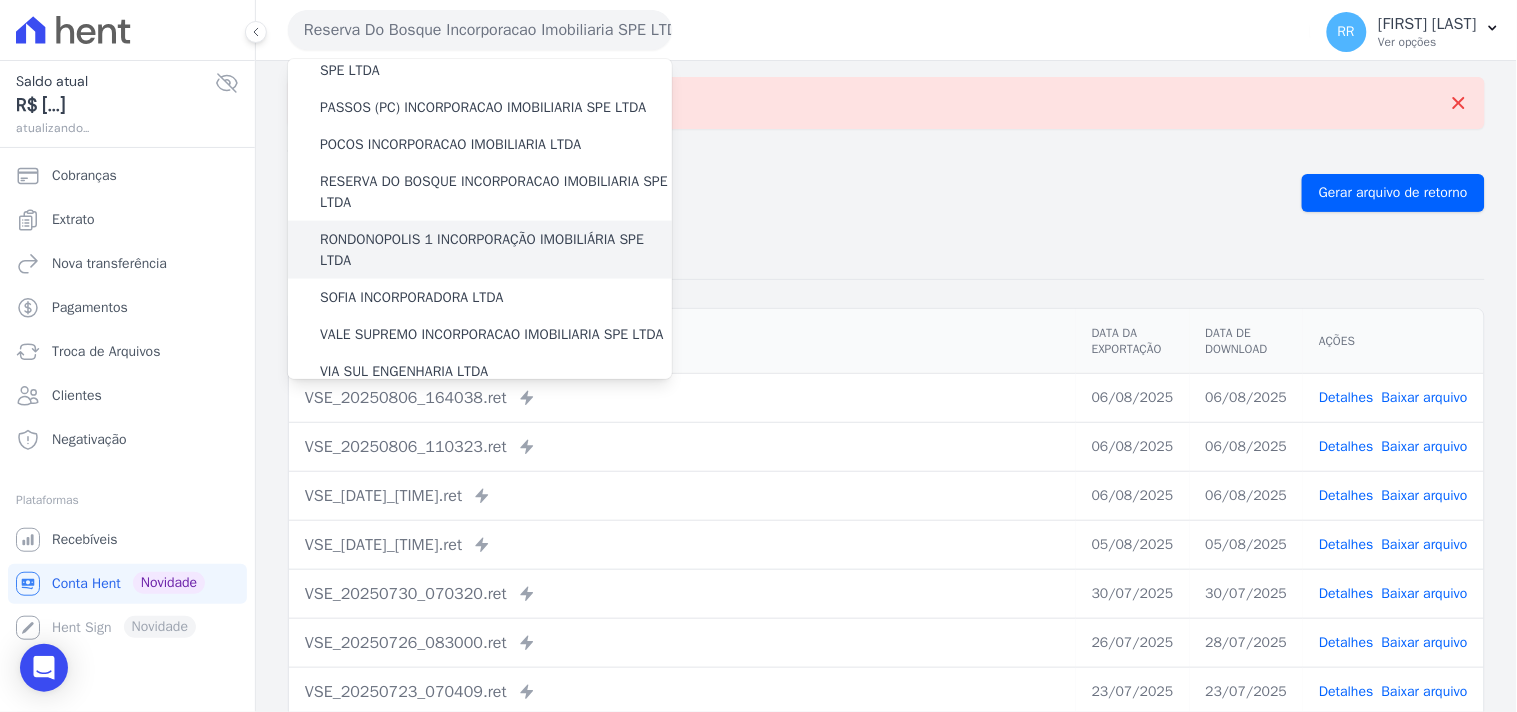 click on "RONDONOPOLIS 1 INCORPORAÇÃO IMOBILIÁRIA SPE LTDA" at bounding box center (496, 250) 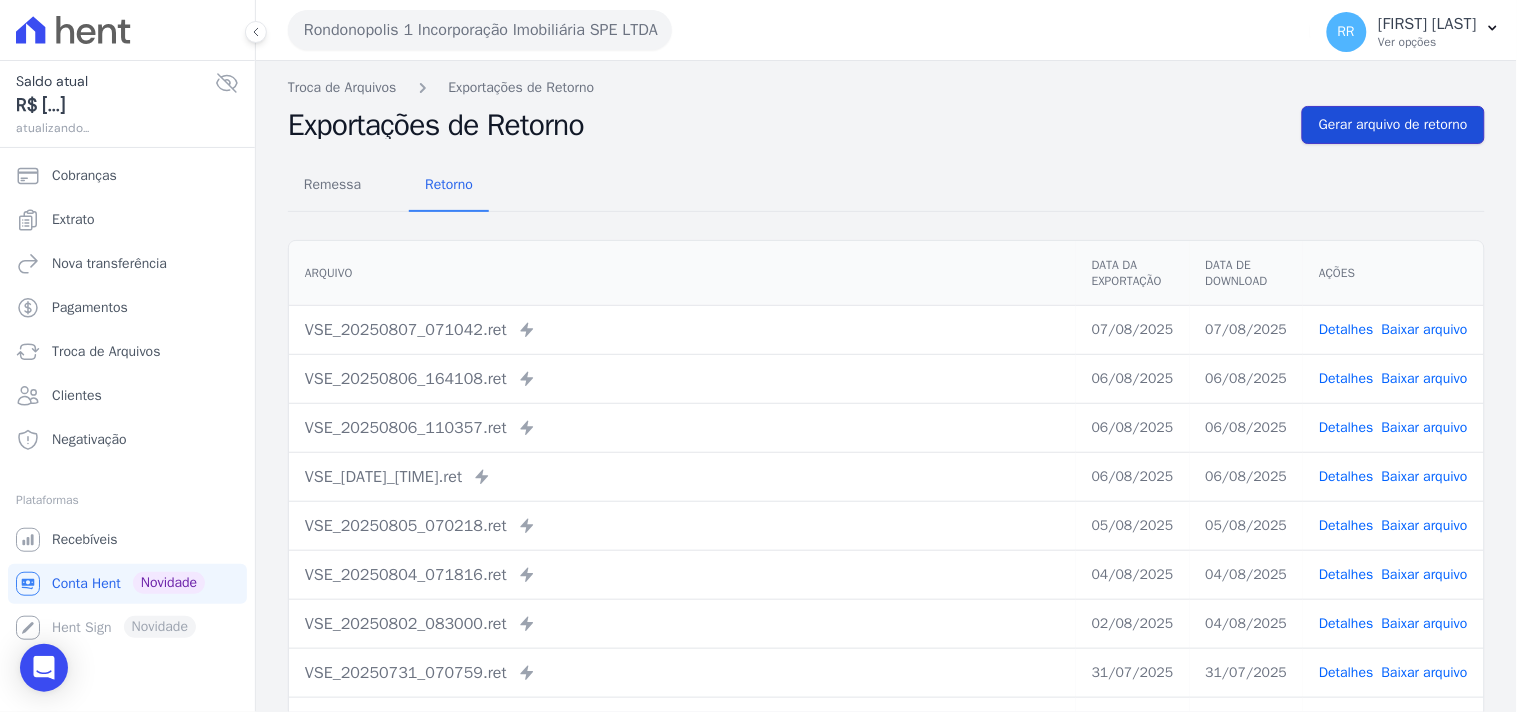 click on "Gerar arquivo de retorno" at bounding box center (1393, 125) 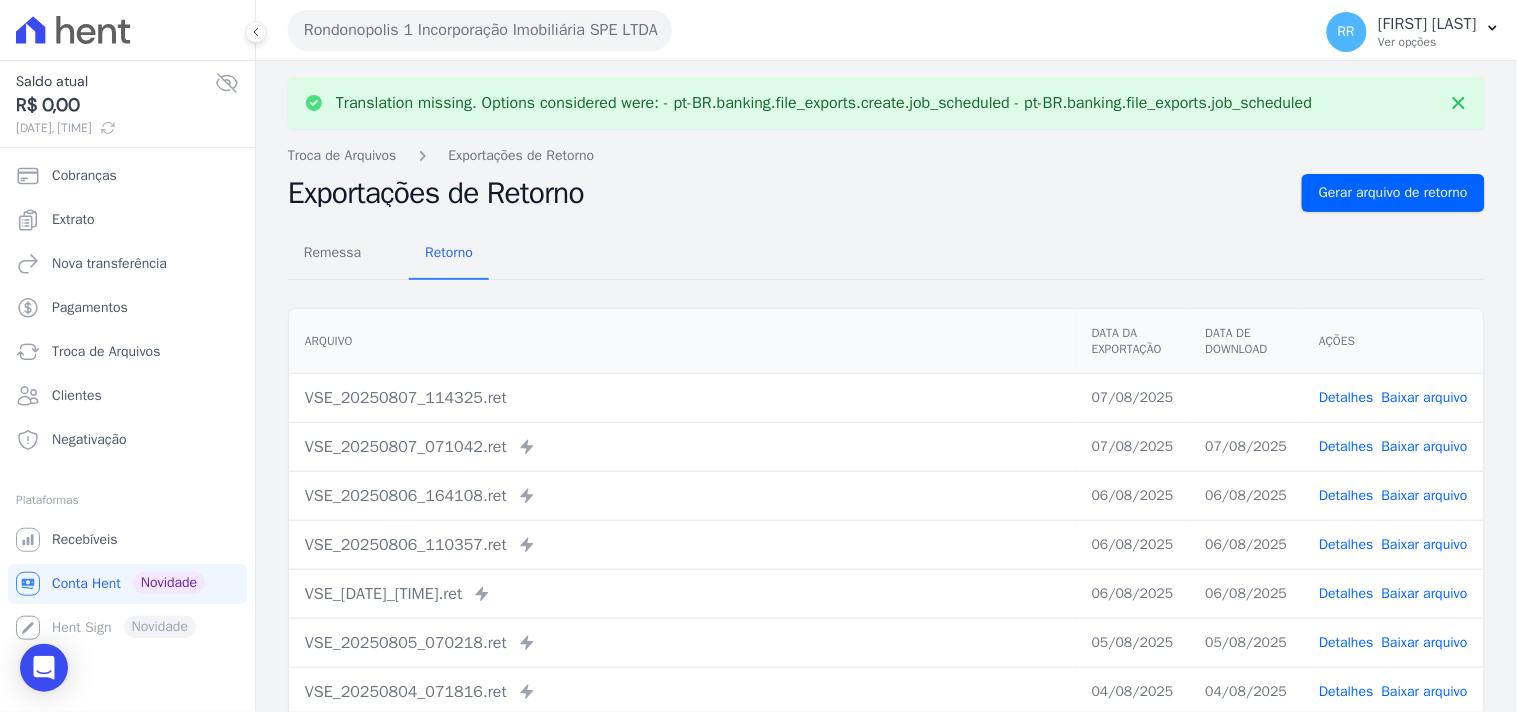 click on "Baixar arquivo" at bounding box center (1425, 397) 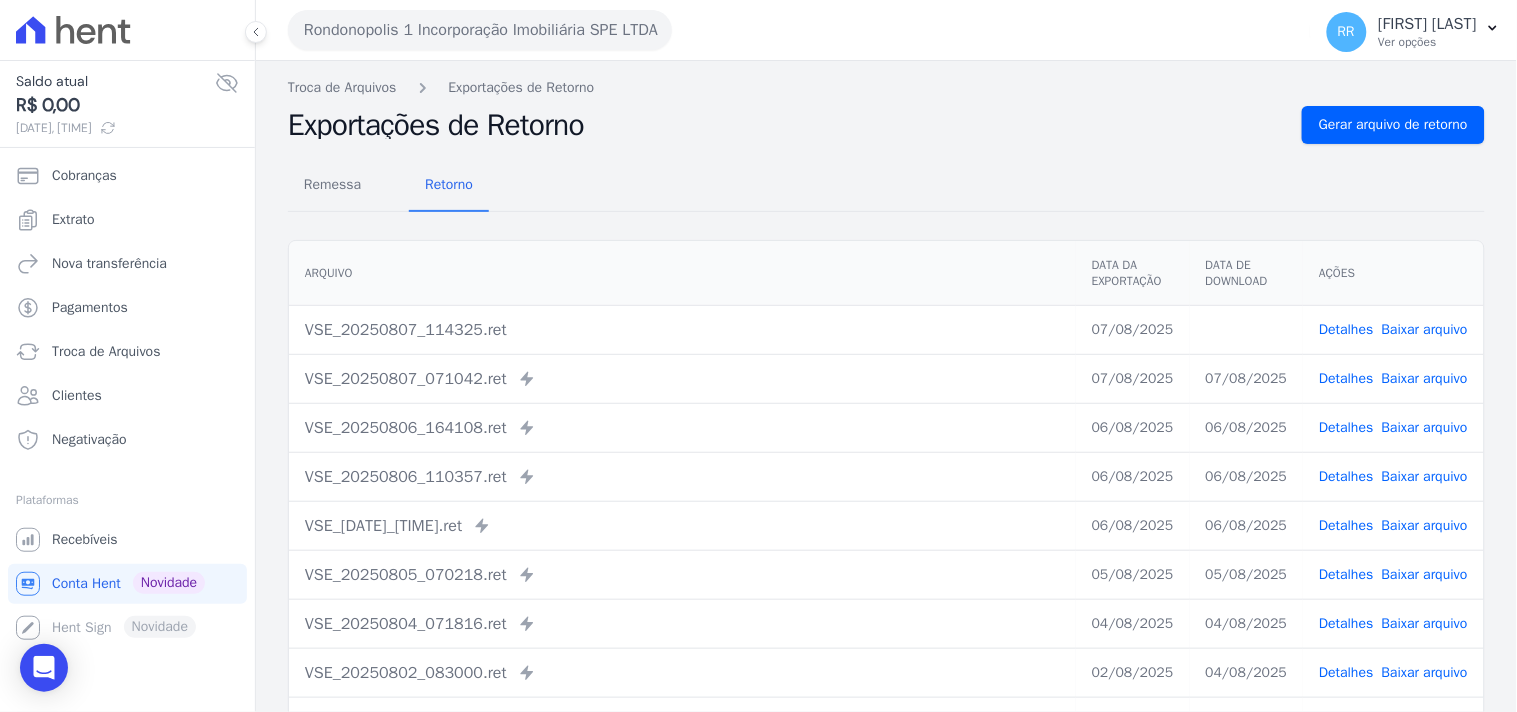 click on "Remessa
Retorno
Arquivo
Data da Exportação
Data de Download
Ações
VSE_20250807_114325.ret
07/08/2025
Detalhes
Baixar arquivo" at bounding box center [886, 505] 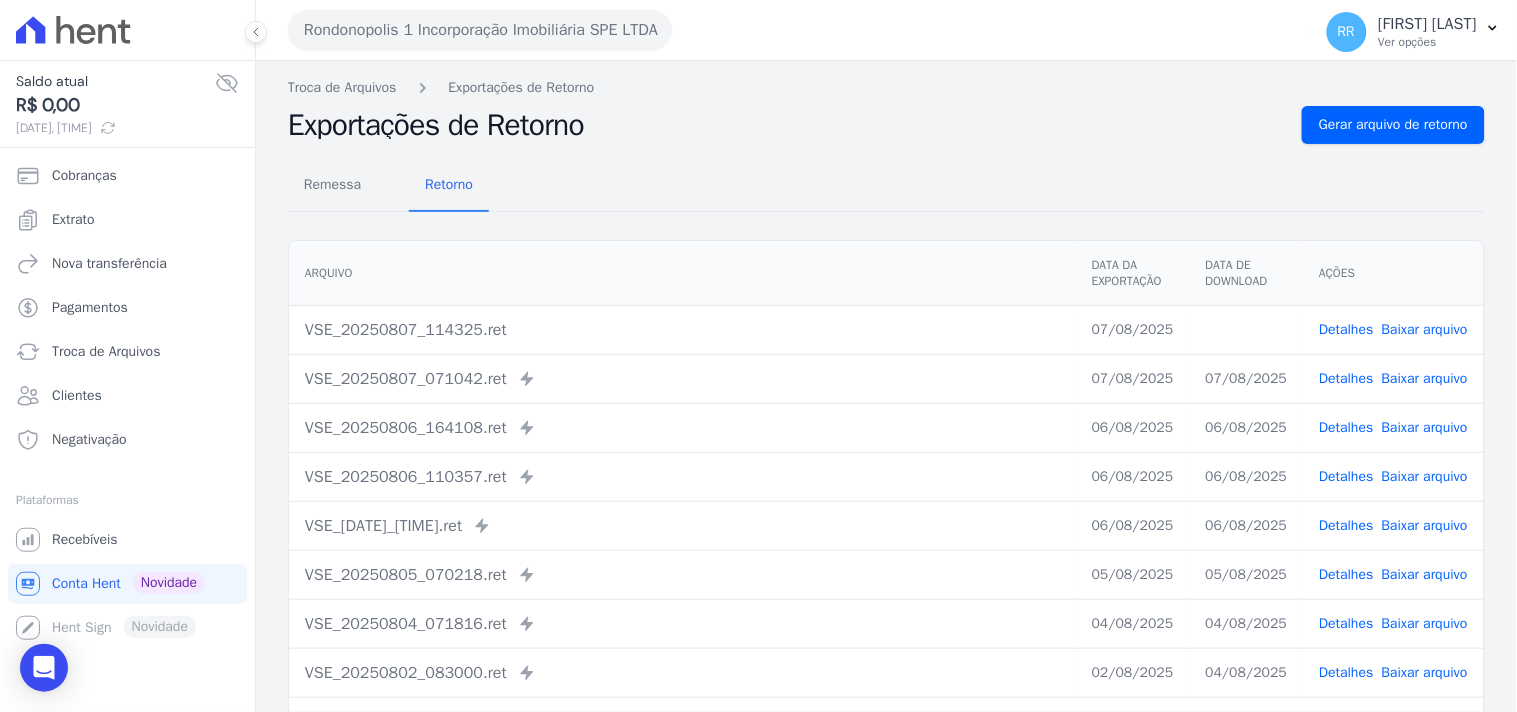 click on "Rondonopolis 1 Incorporação Imobiliária SPE LTDA" at bounding box center (480, 30) 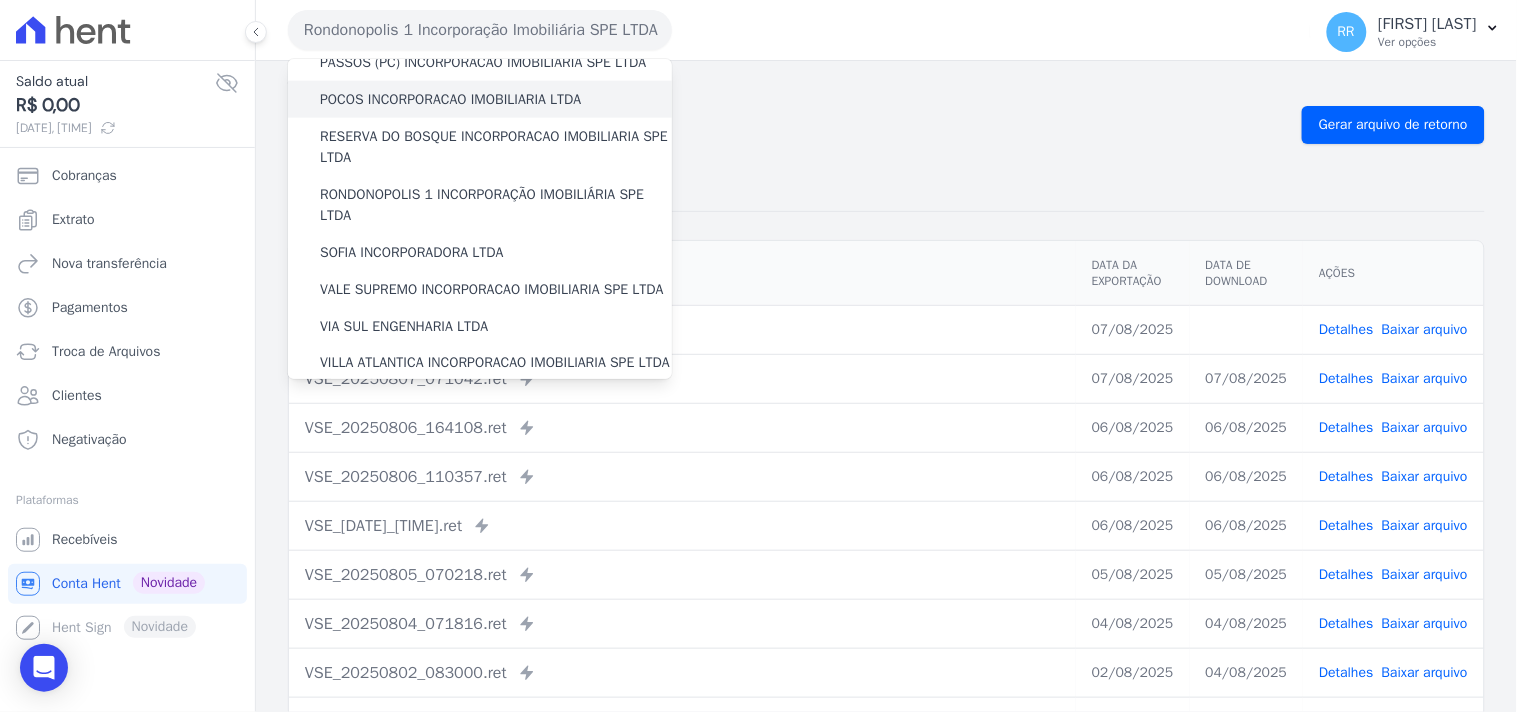 scroll, scrollTop: 703, scrollLeft: 0, axis: vertical 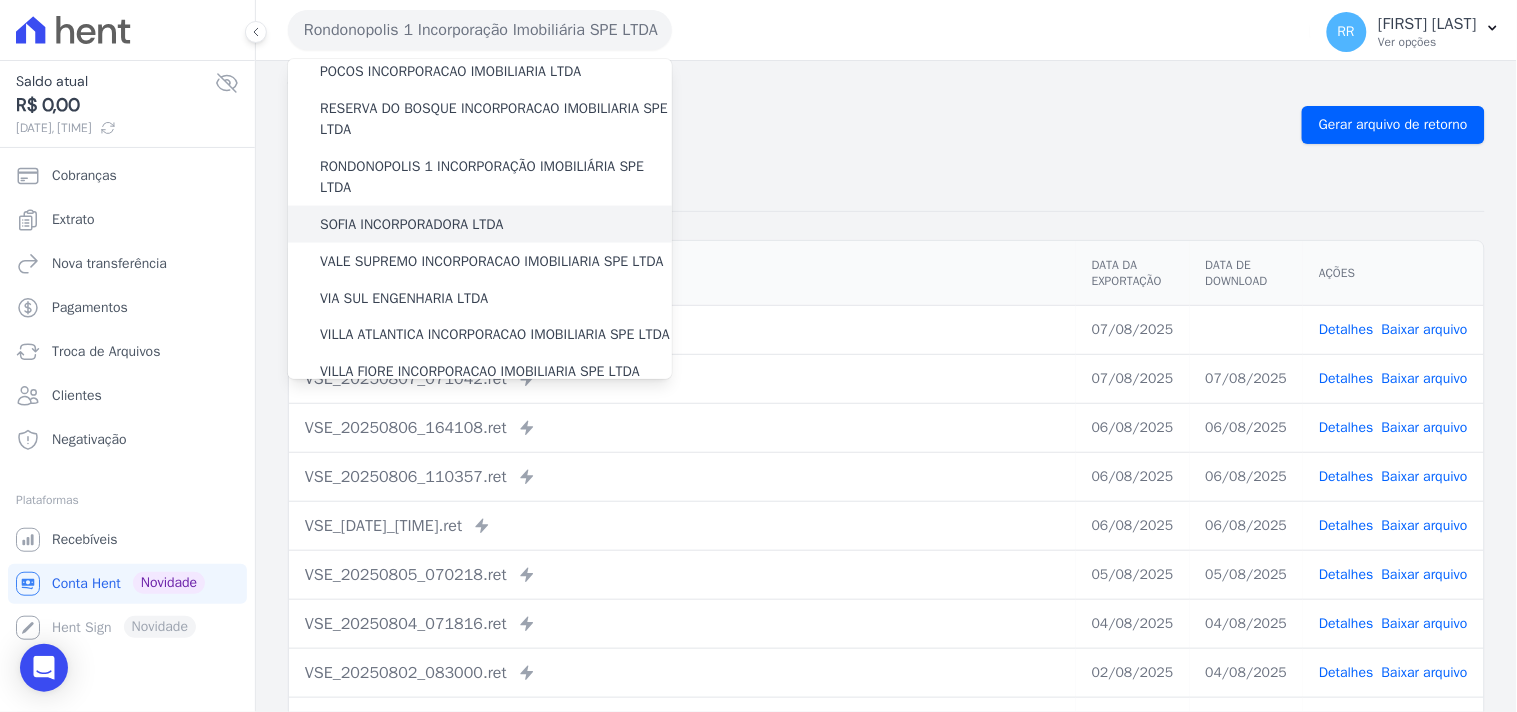 click on "SOFIA INCORPORADORA LTDA" at bounding box center (412, 224) 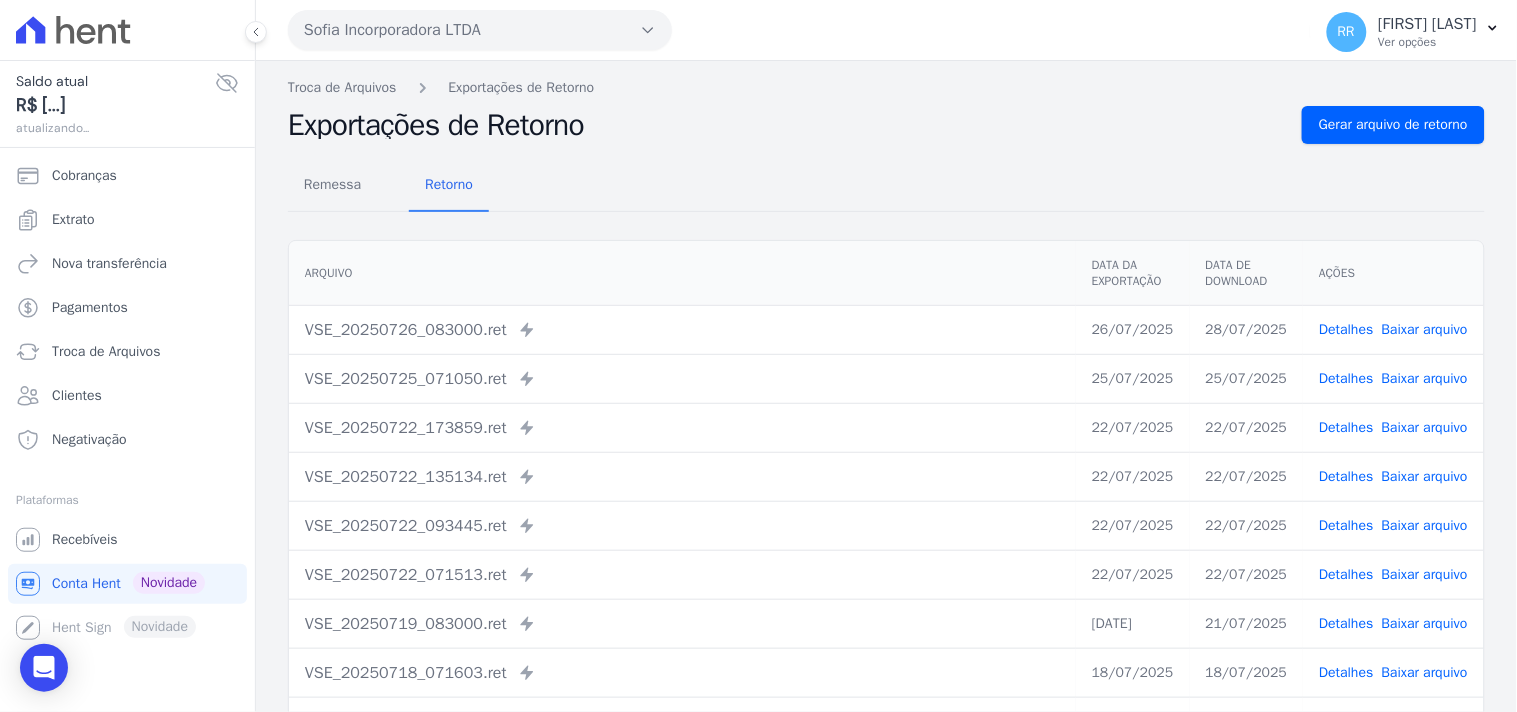 click on "Remessa
Retorno
Arquivo
Data da Exportação
Data de Download
Ações
VSE_20250726_083000.ret
Enviado para Nexxera em: [DATE], [TIME]
26/07/2025
28/07/2025
Detalhes" at bounding box center [886, 505] 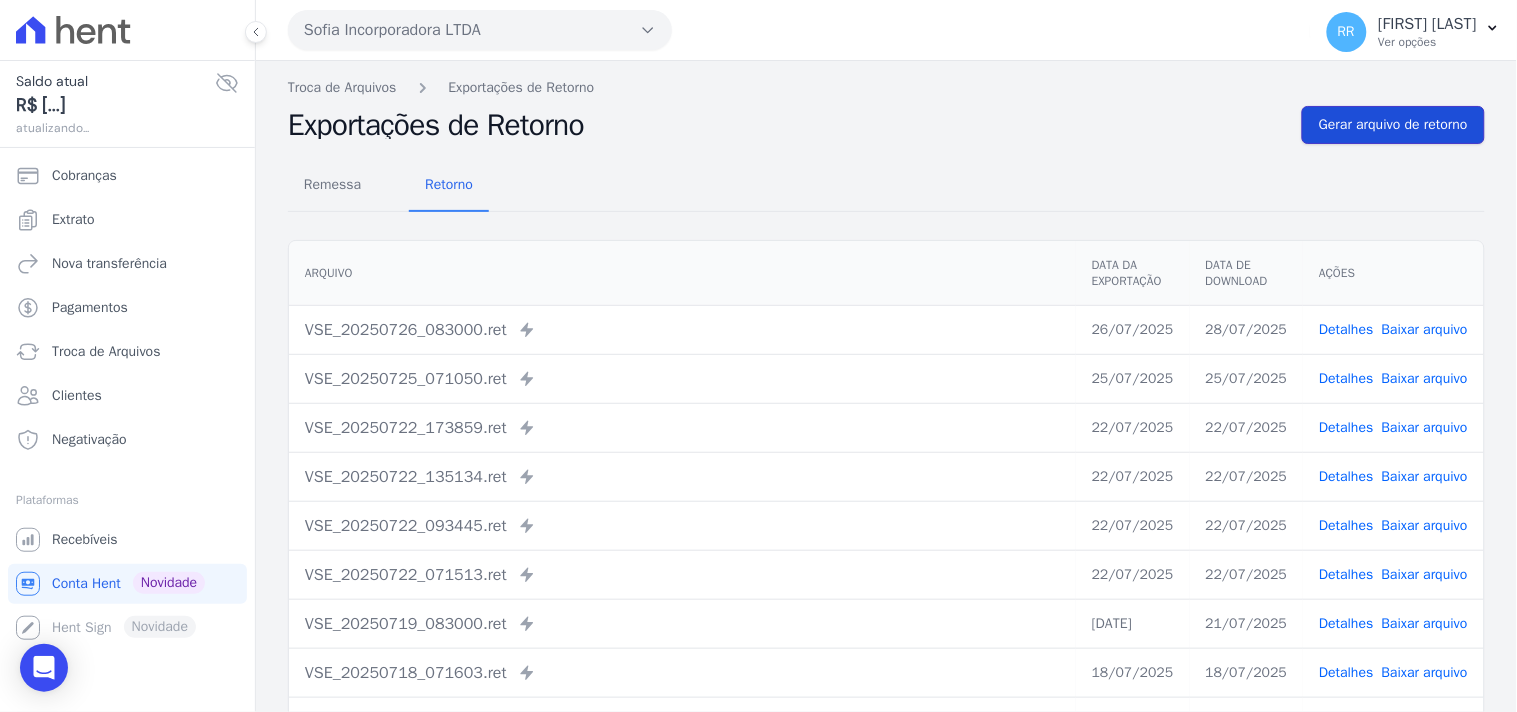click on "Gerar arquivo de retorno" at bounding box center (1393, 125) 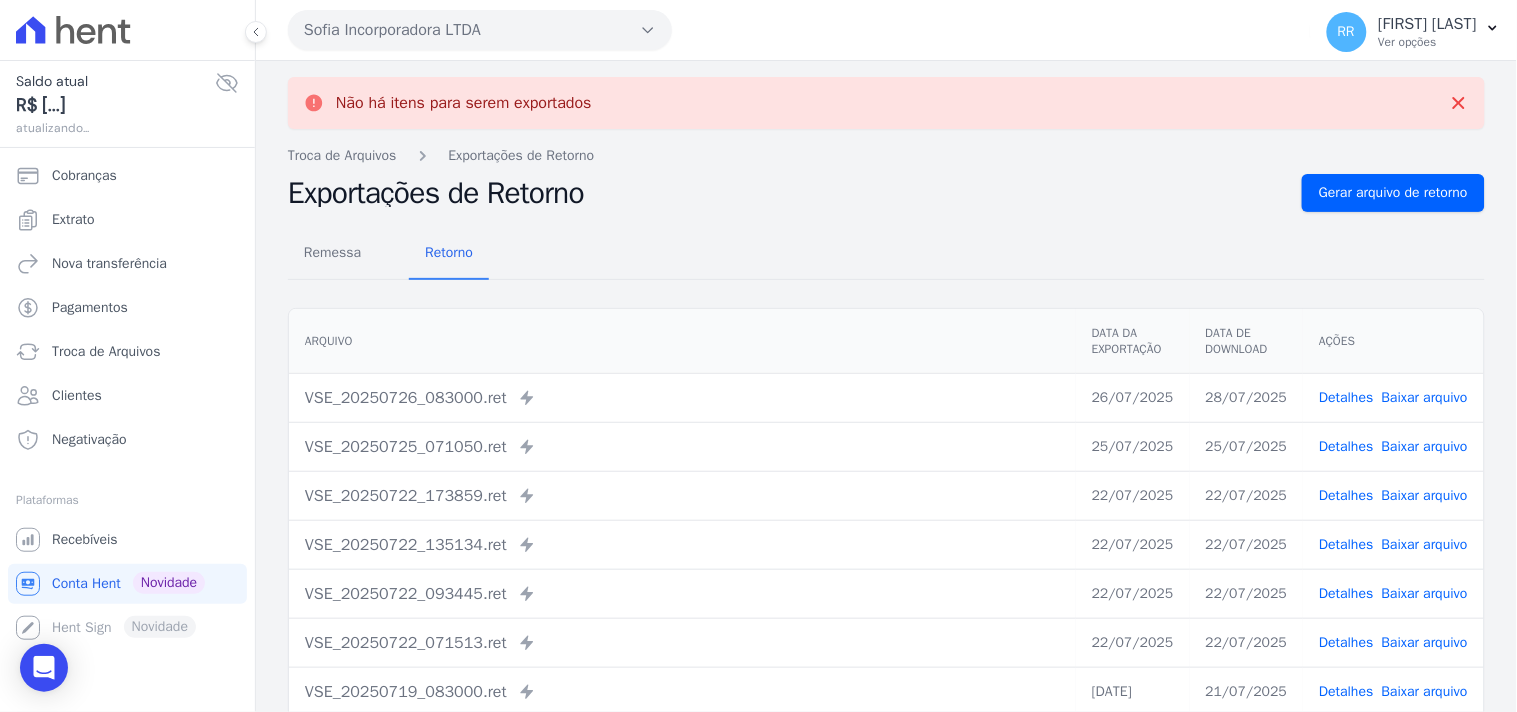 click on "Sofia Incorporadora LTDA
Via Sul Engenharia
AGUAS DE GUANABARA INCORPORACAO IMOBILIARIA SPE LTDA
AGUAS DO ALVORADA INCORPORACAO IMOBILIARIA SPE LTDA
ANANINDEUA 01 INCORPORACAO IMOBILIARIA SPE LTDA
AQUARELA CITY INCORPORACAO IMOBILIARIA LTDA" at bounding box center (795, 30) 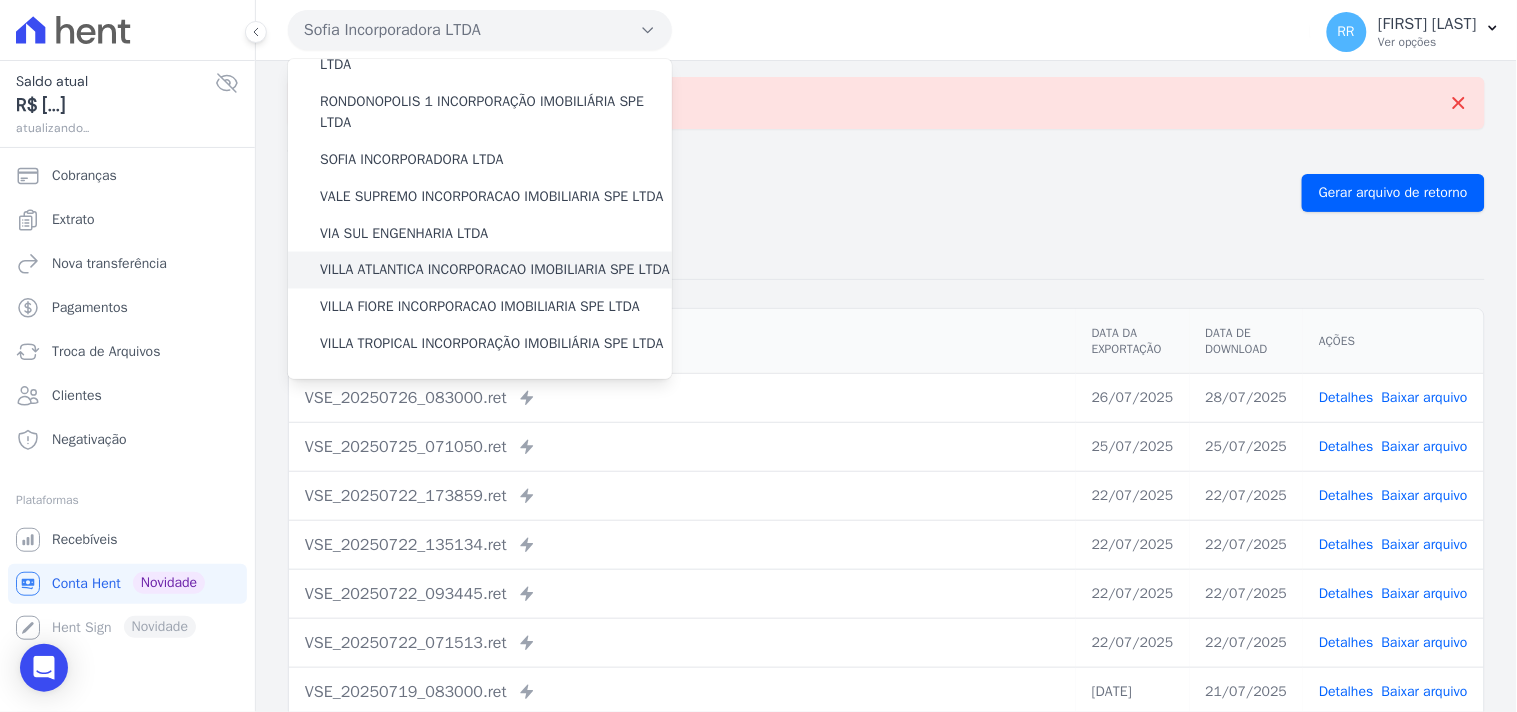 scroll, scrollTop: 782, scrollLeft: 0, axis: vertical 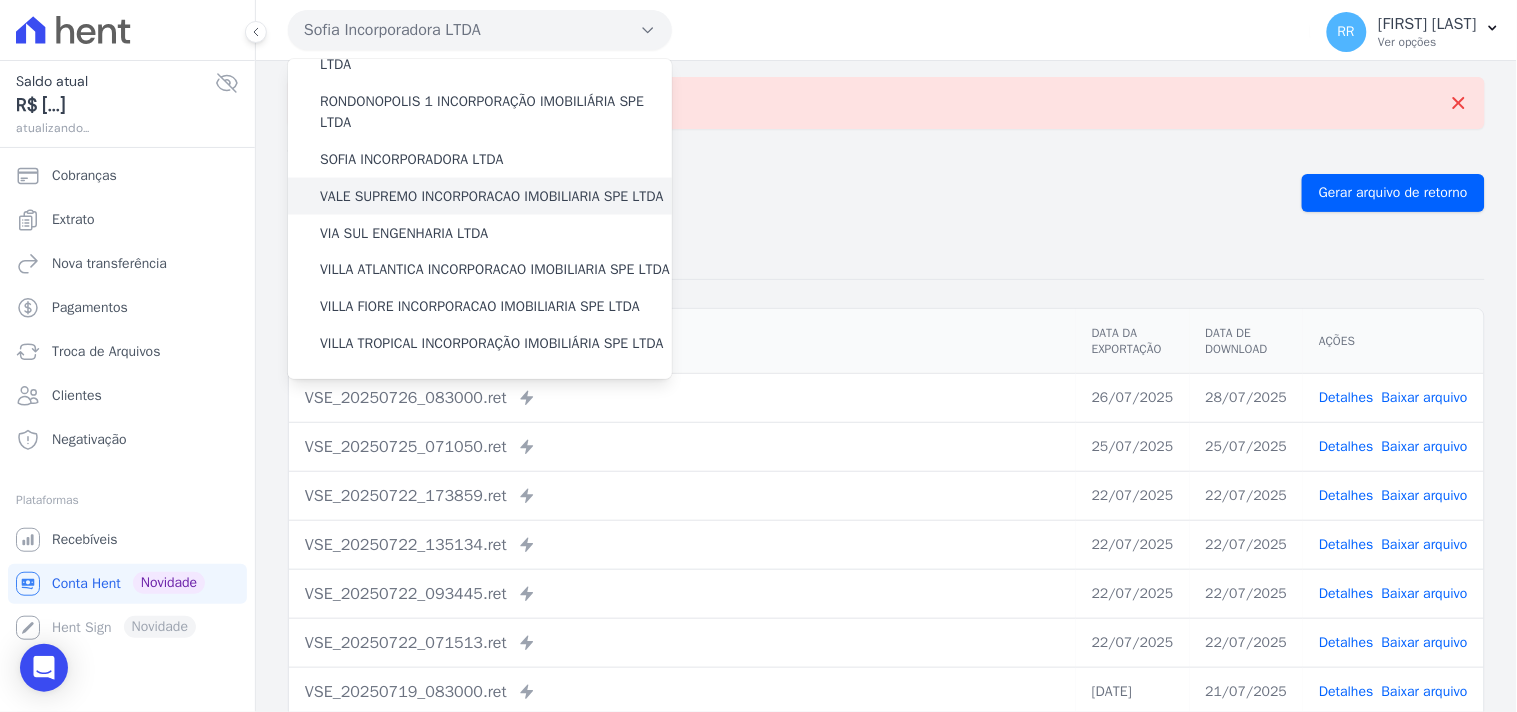 click on "VALE SUPREMO INCORPORACAO IMOBILIARIA SPE LTDA" at bounding box center [492, 196] 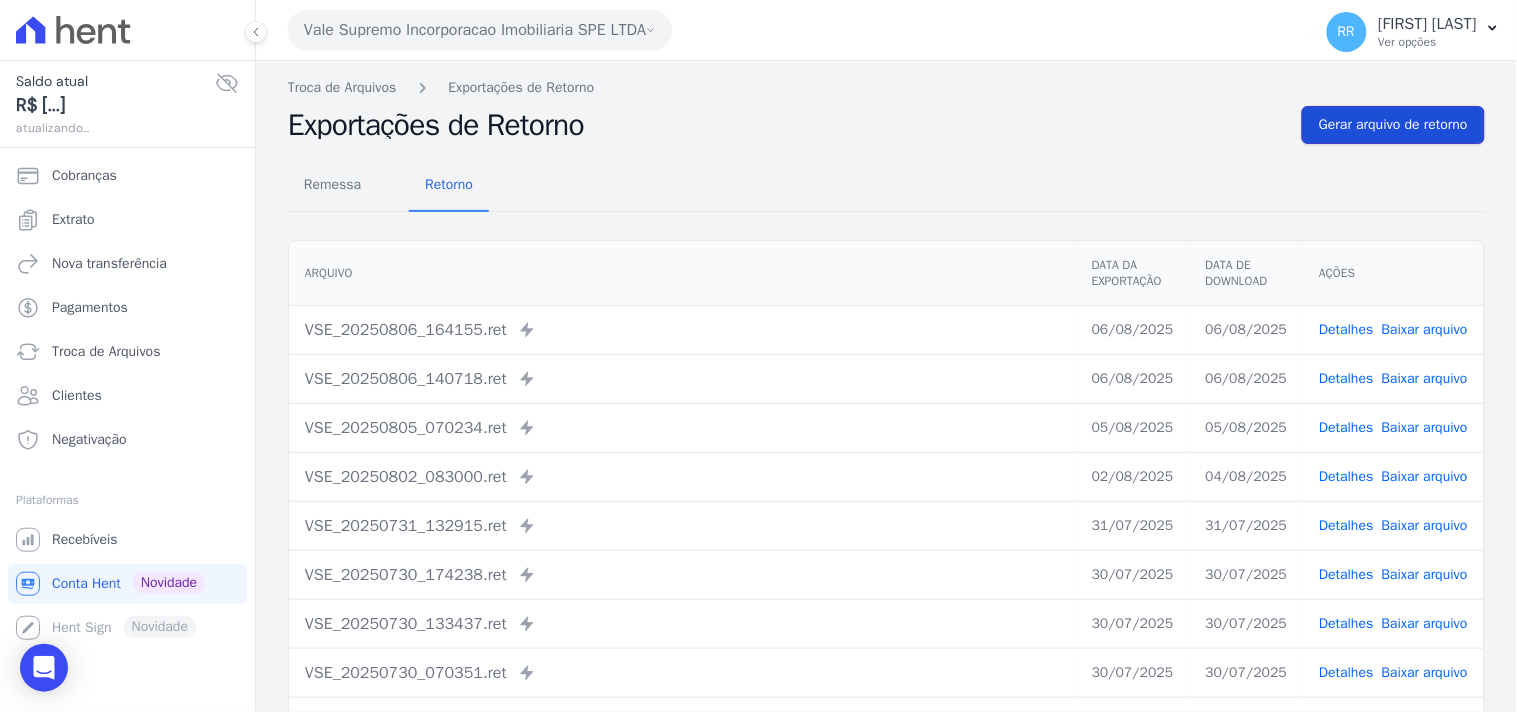 click on "Gerar arquivo de retorno" at bounding box center [1393, 125] 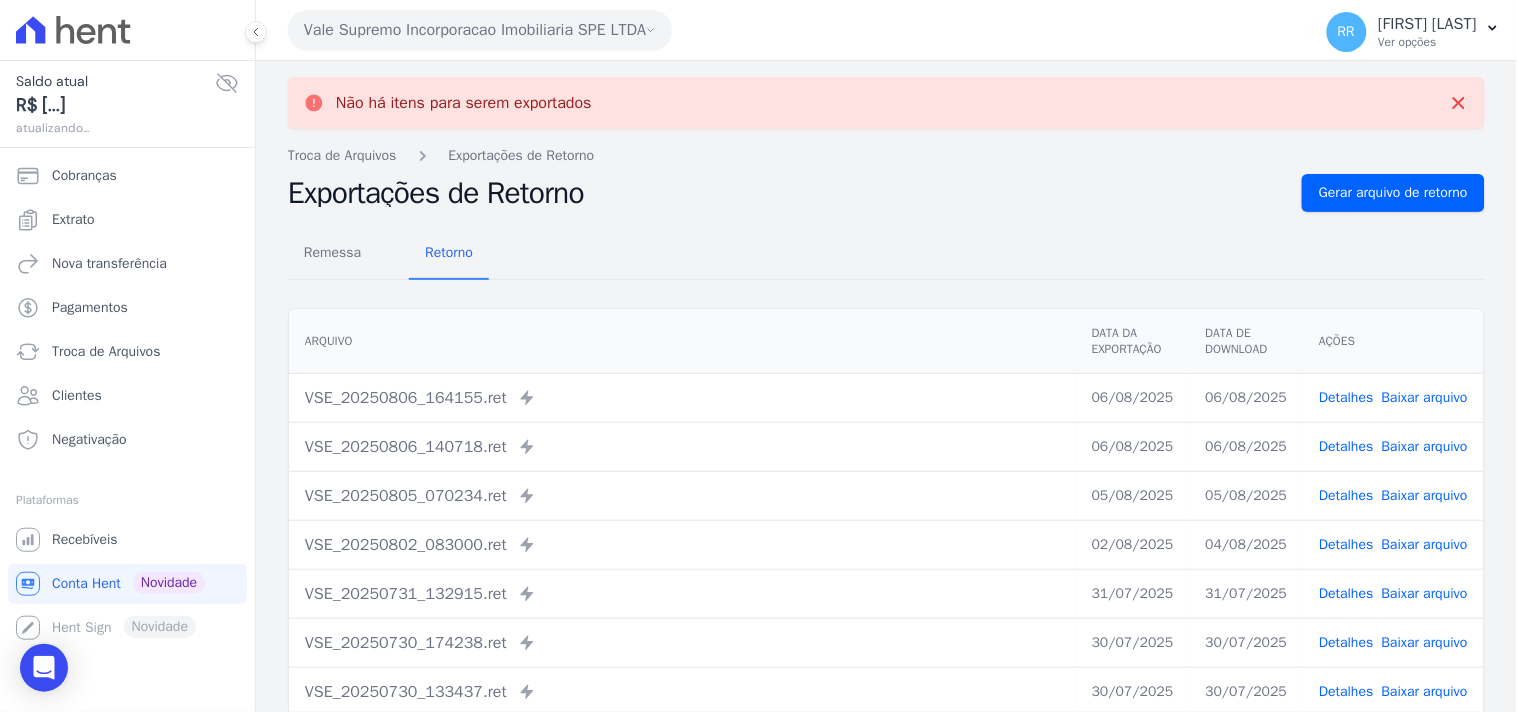 click on "Vale Supremo Incorporacao Imobiliaria SPE LTDA" at bounding box center [480, 30] 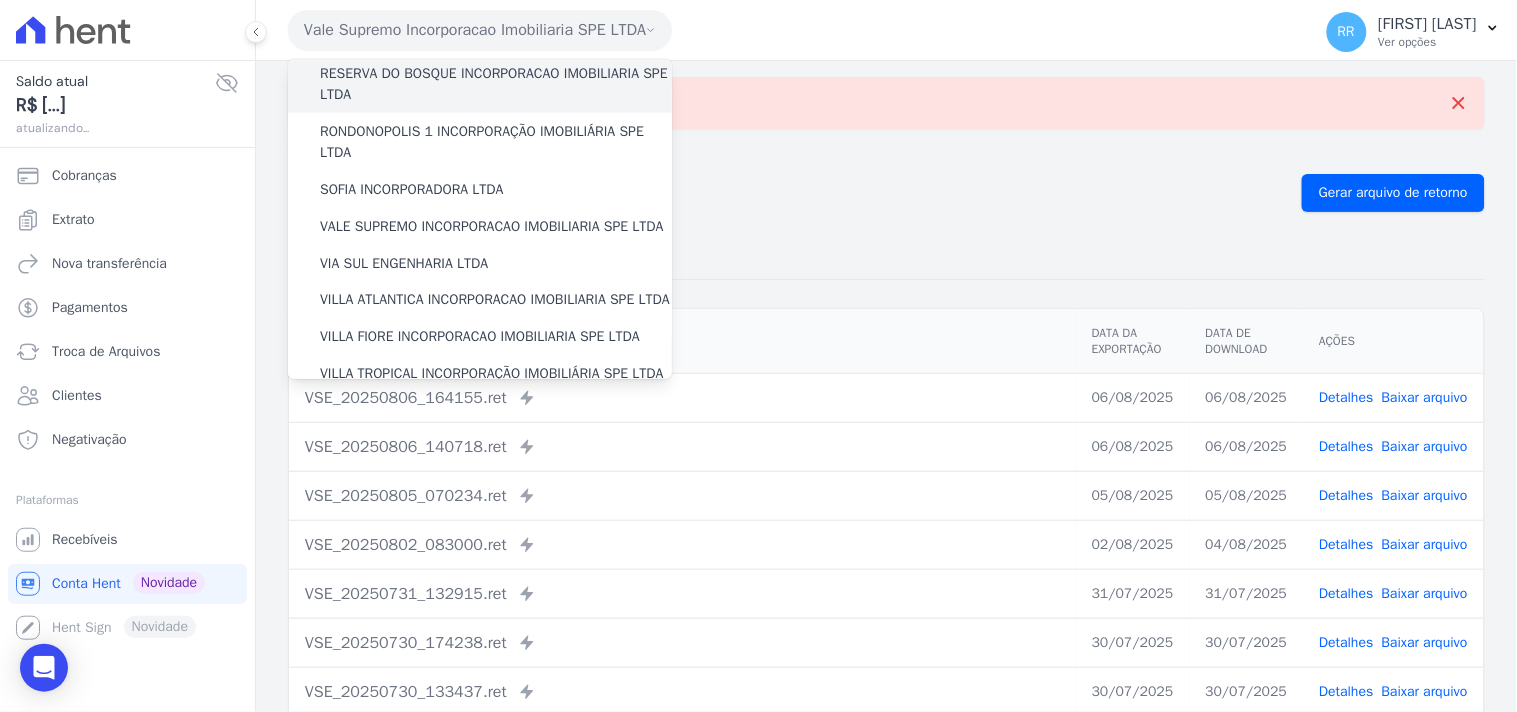 scroll, scrollTop: 814, scrollLeft: 0, axis: vertical 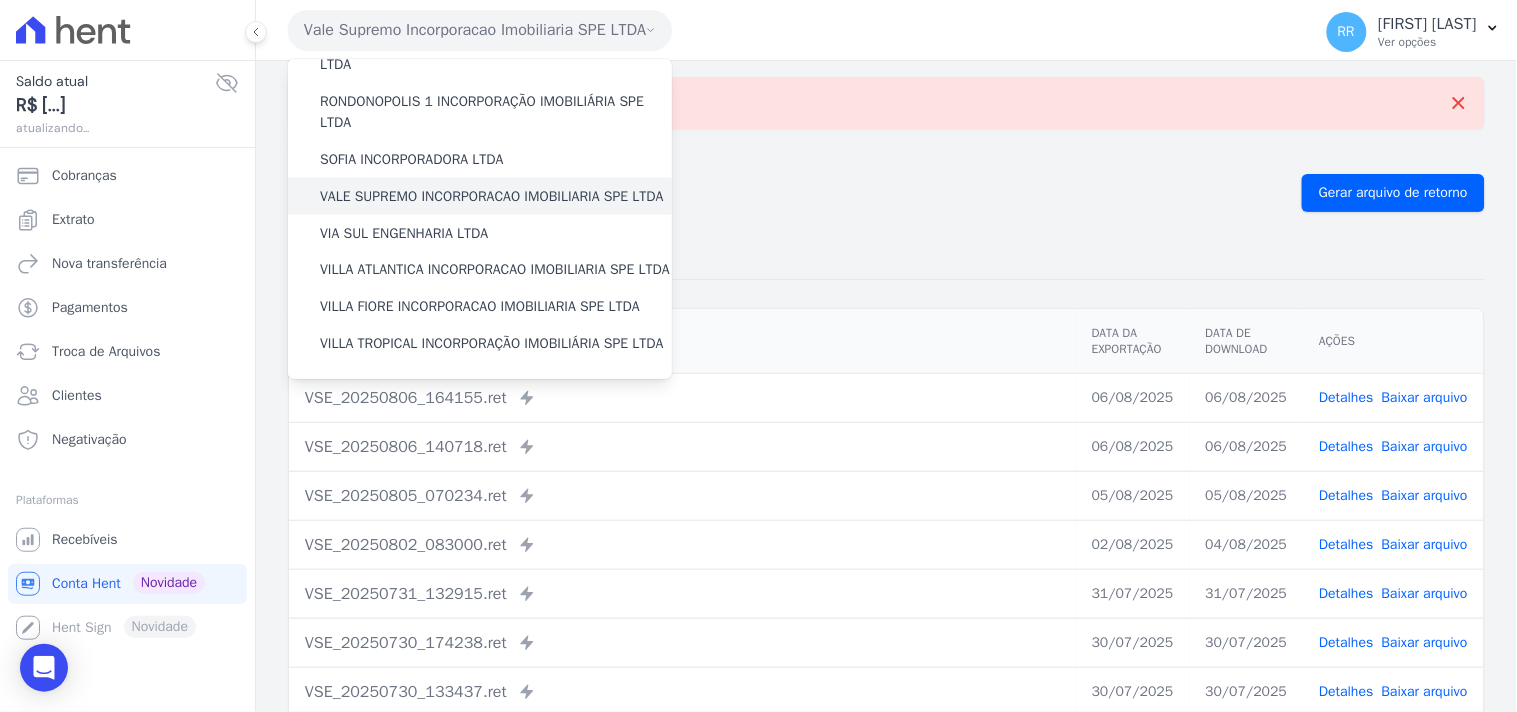 click on "VALE SUPREMO INCORPORACAO IMOBILIARIA SPE LTDA" at bounding box center [480, 196] 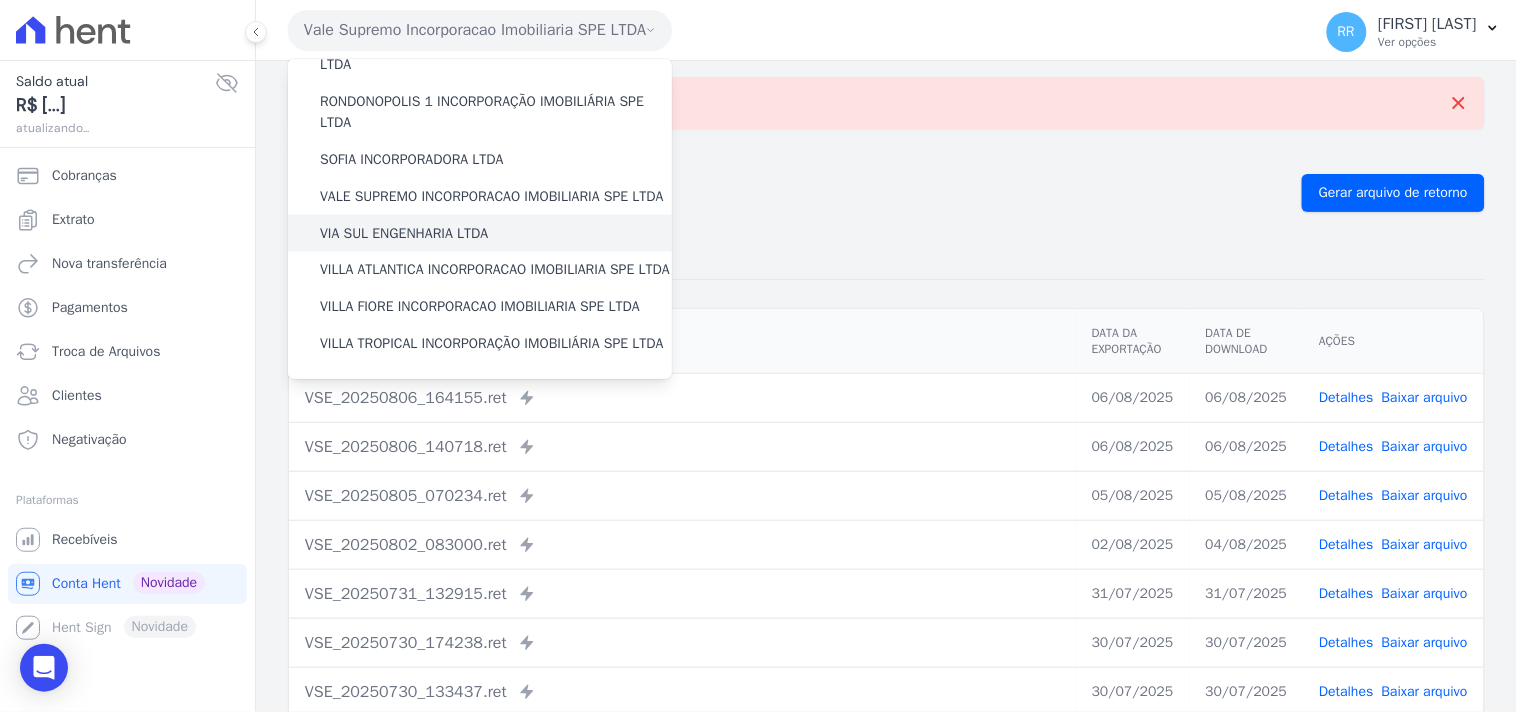 click on "VIA SUL ENGENHARIA LTDA" at bounding box center [404, 233] 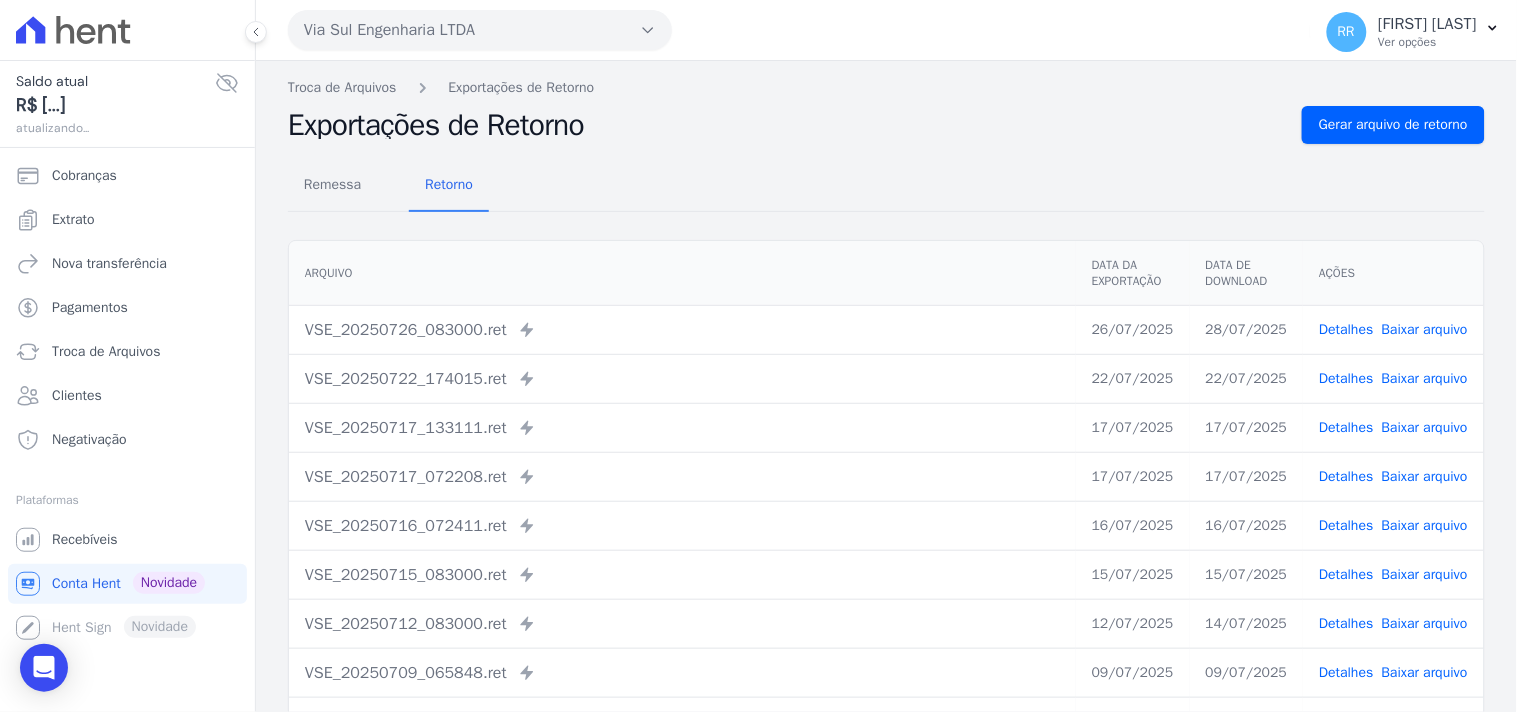 click on "Remessa
Retorno" at bounding box center (886, 186) 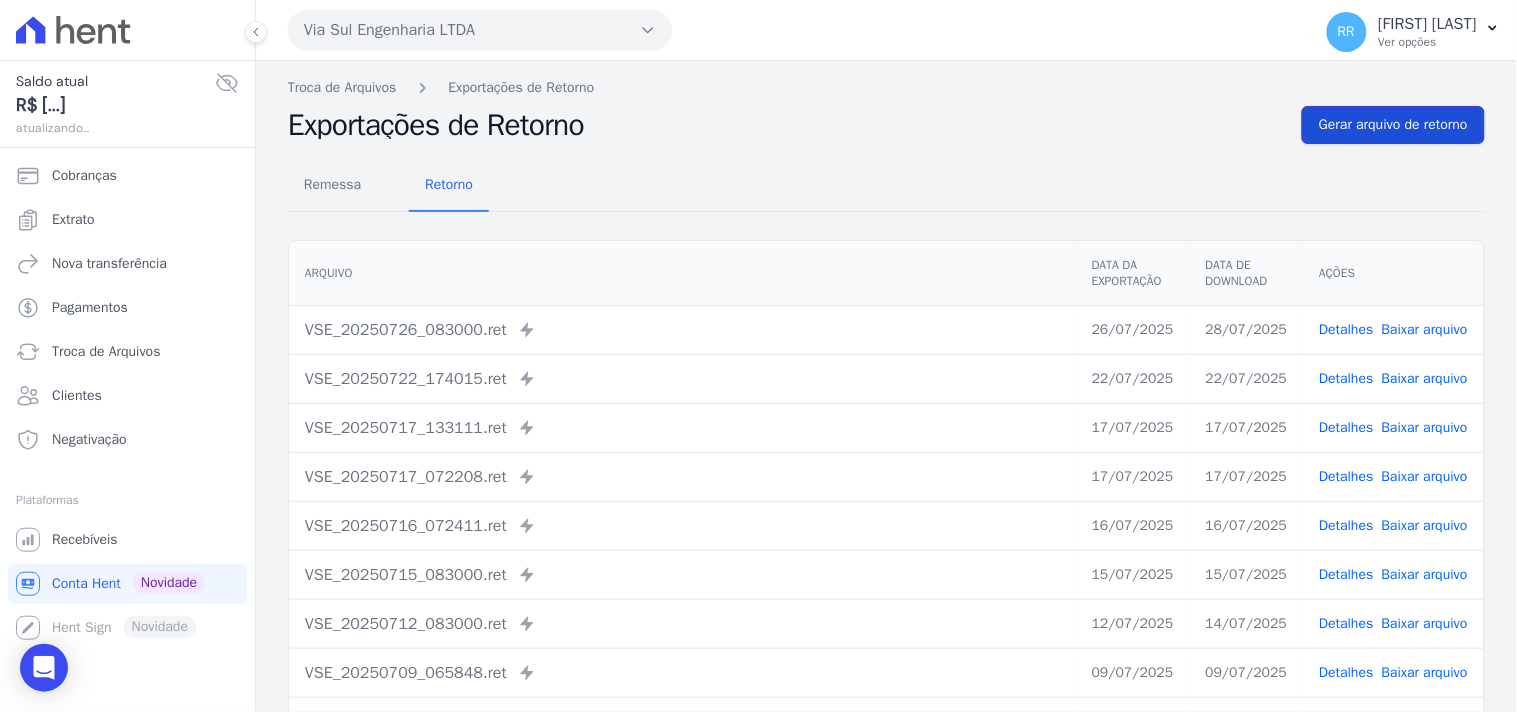 click on "Gerar arquivo de retorno" at bounding box center [1393, 125] 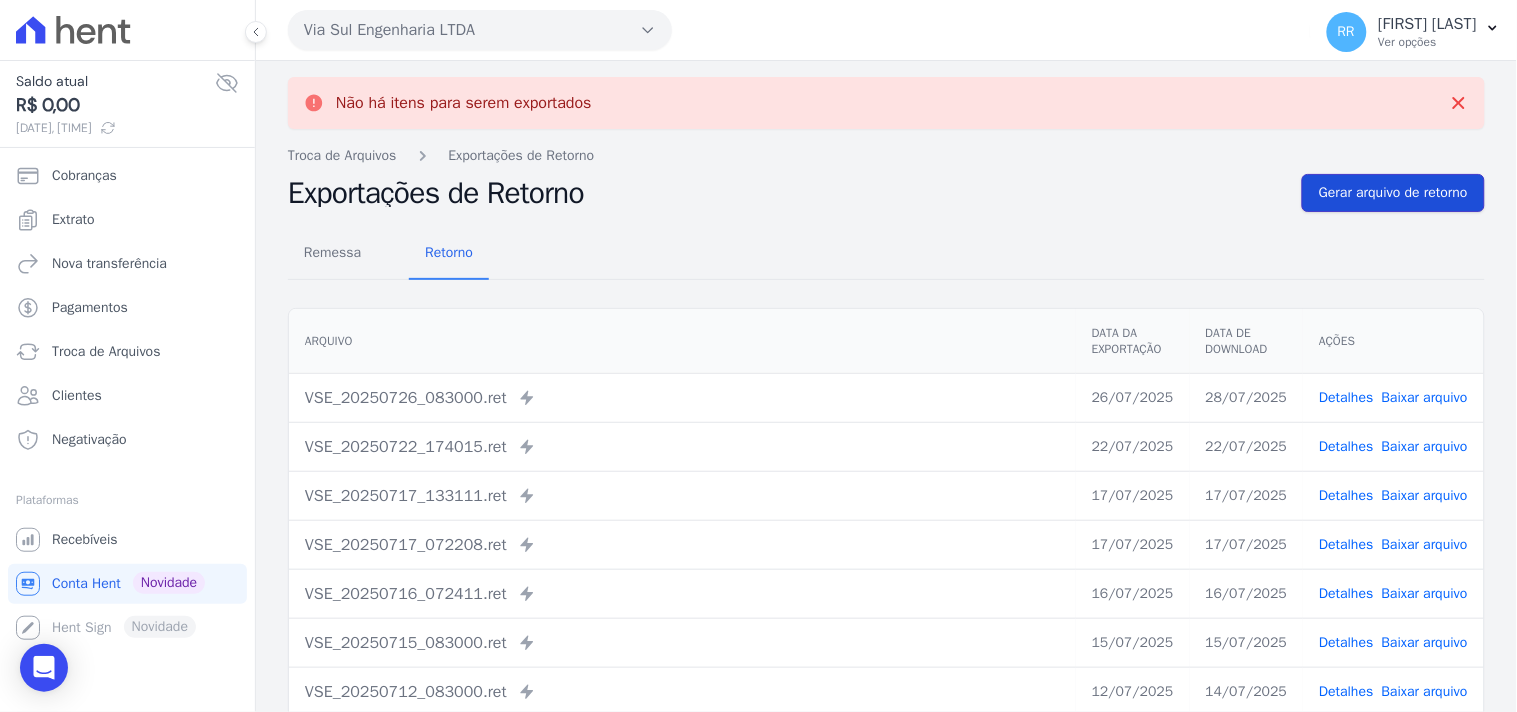 click on "Gerar arquivo de retorno" at bounding box center [1393, 193] 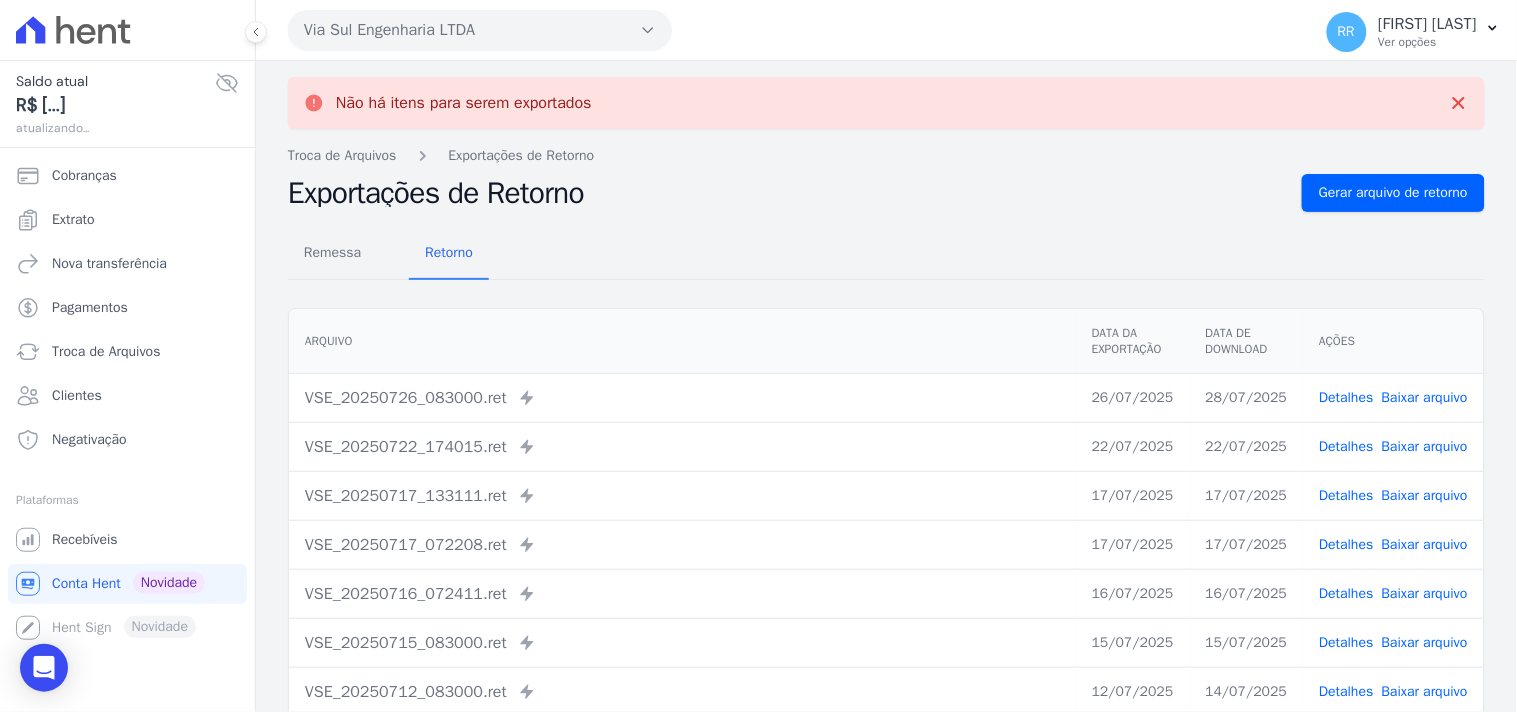 click on "Via Sul Engenharia LTDA" at bounding box center [480, 30] 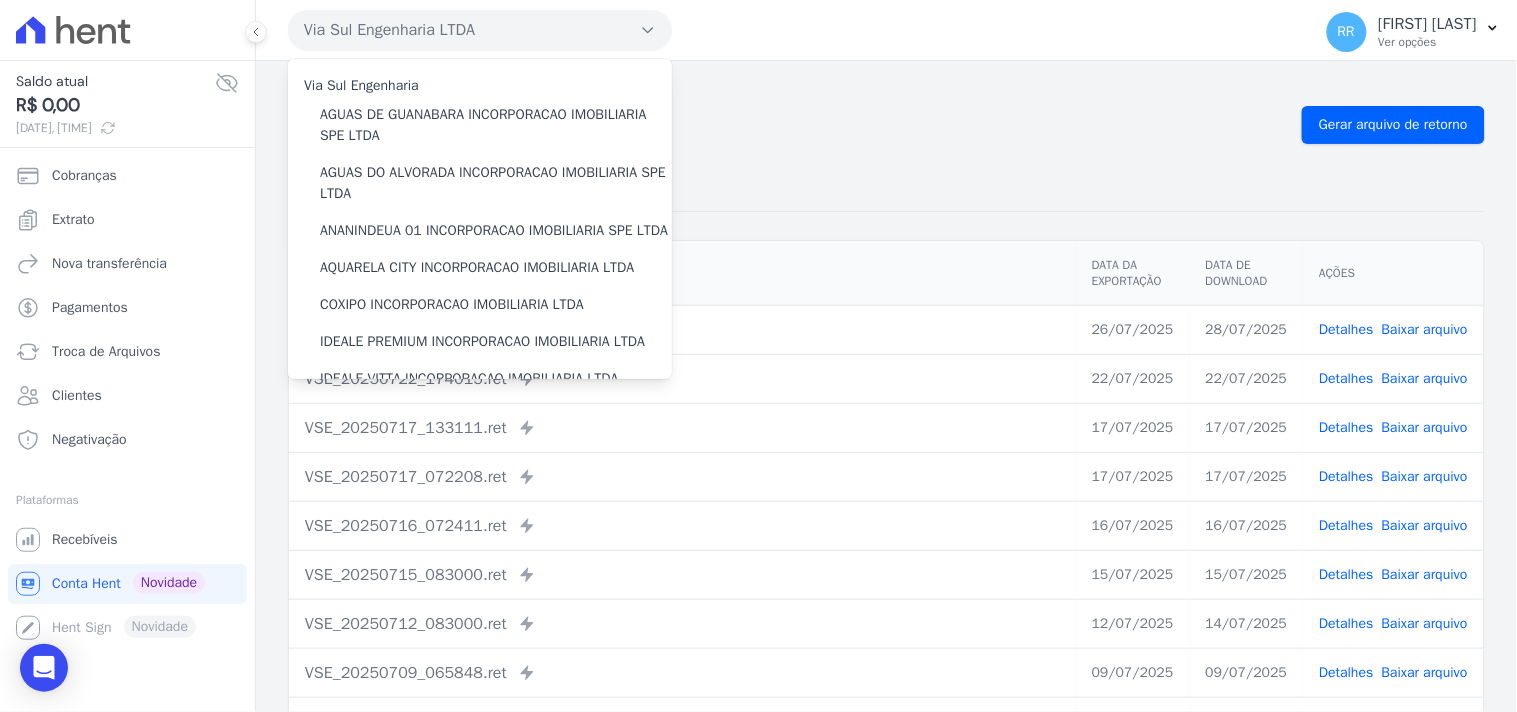 click on "Remessa
Retorno" at bounding box center (886, 186) 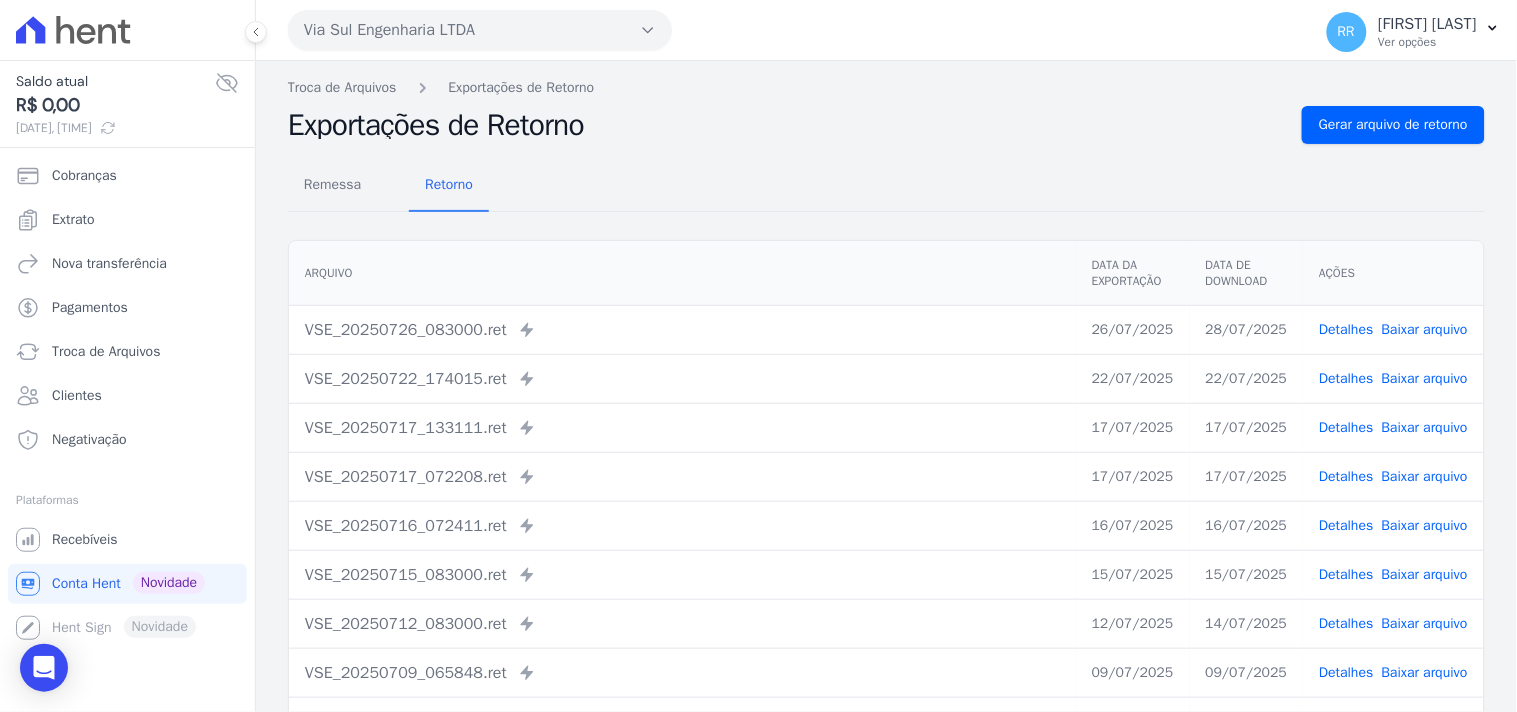 click on "Remessa
Retorno
Arquivo
Data da Exportação
Data de Download
Ações
VSE_20250726_083000.ret
Enviado para Nexxera em: [DATE], [TIME]
26/07/2025
28/07/2025
Detalhes" at bounding box center [886, 505] 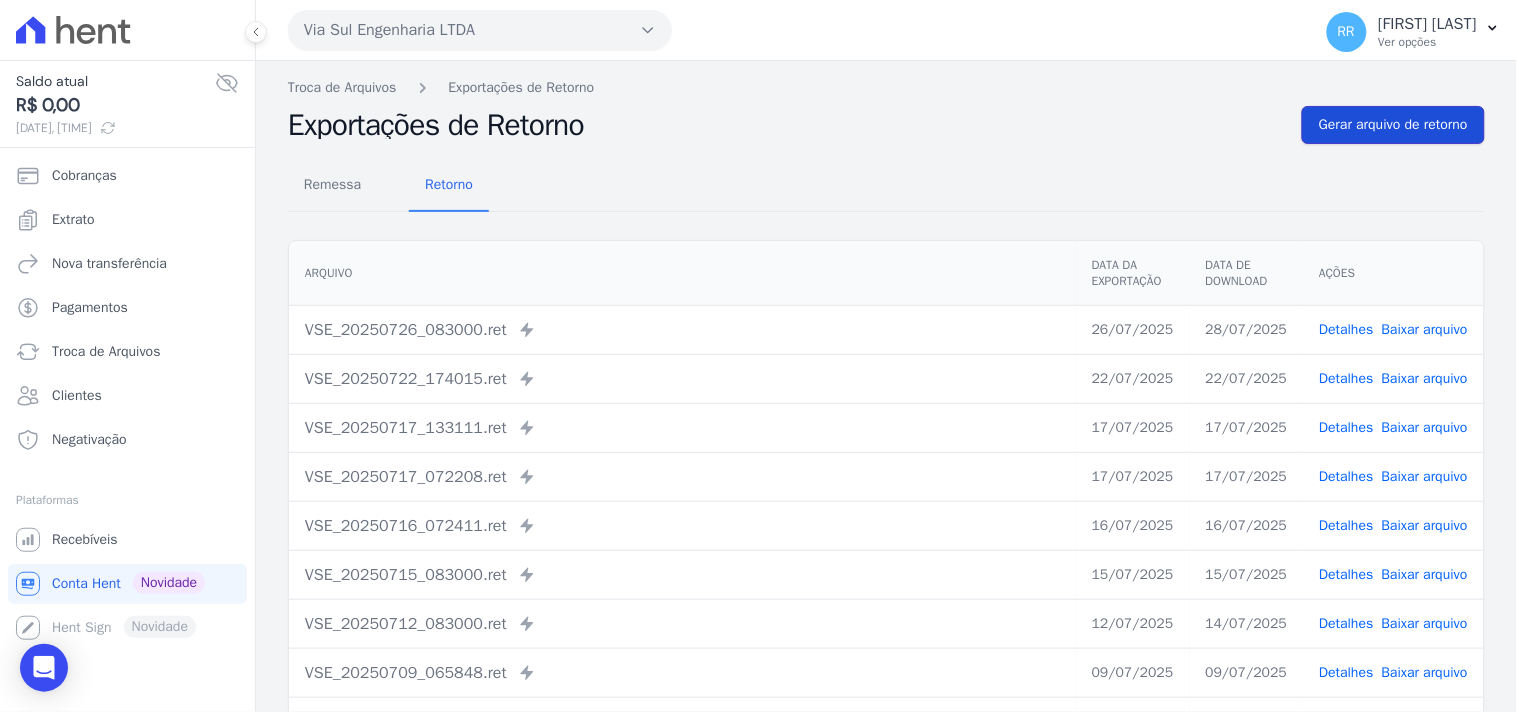 click on "Gerar arquivo de retorno" at bounding box center (1393, 125) 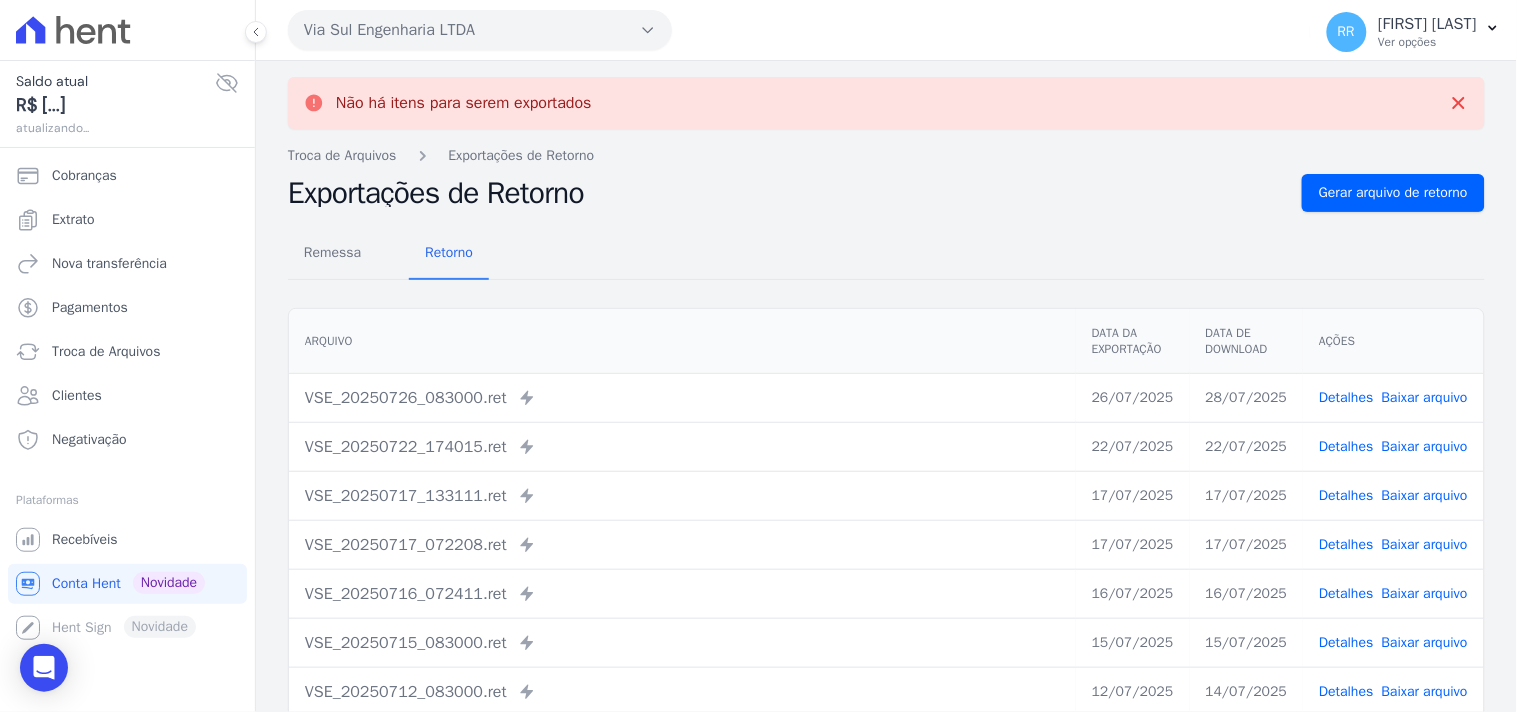 click on "Via Sul Engenharia LTDA" at bounding box center (480, 30) 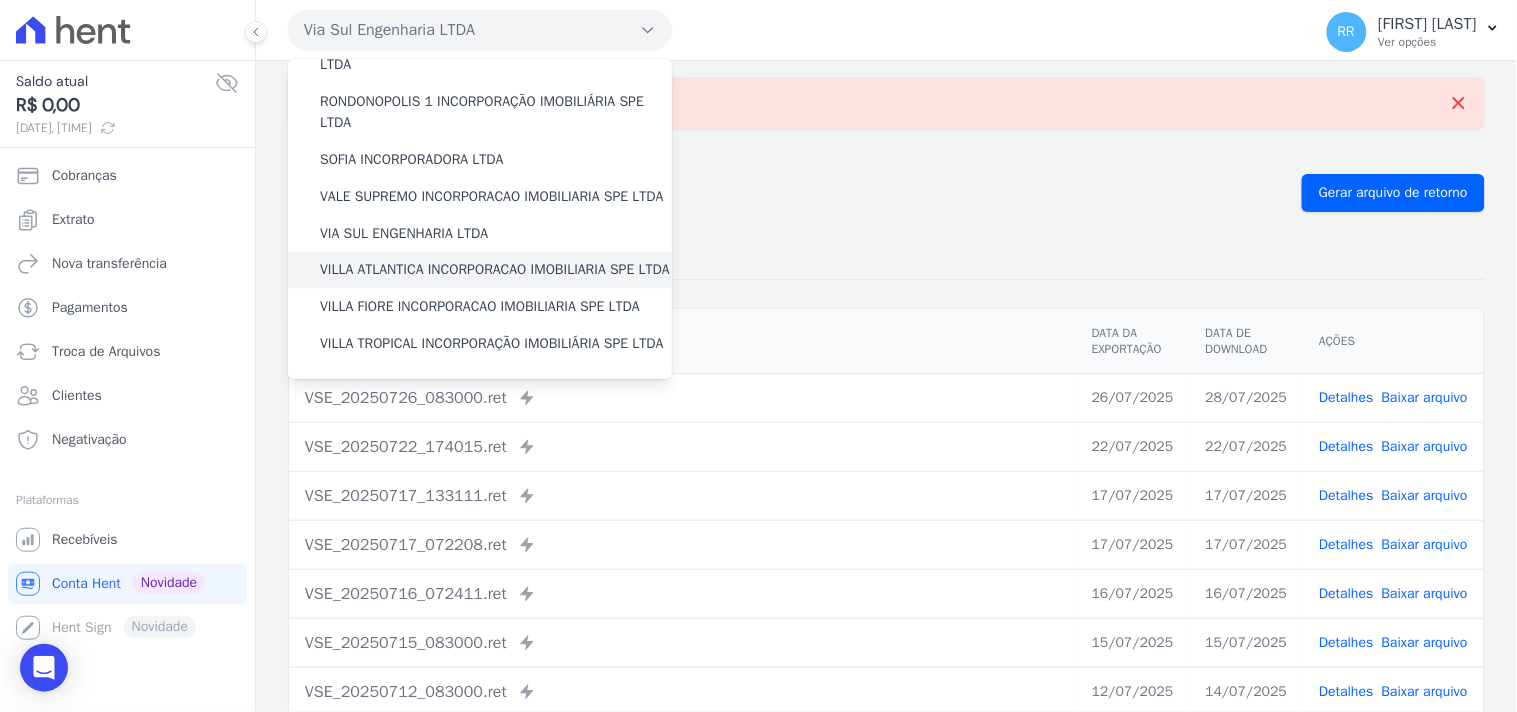 scroll, scrollTop: 893, scrollLeft: 0, axis: vertical 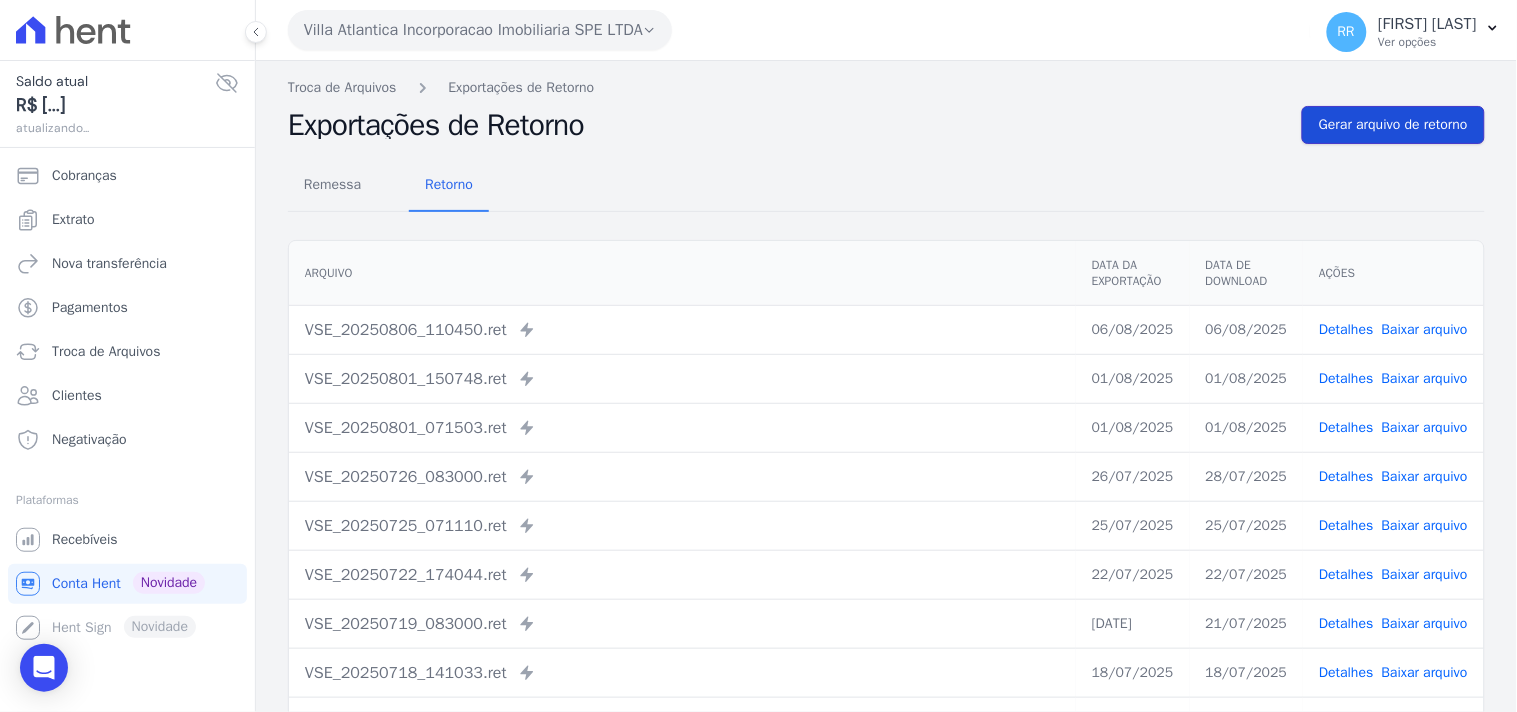 click on "Gerar arquivo de retorno" at bounding box center [1393, 125] 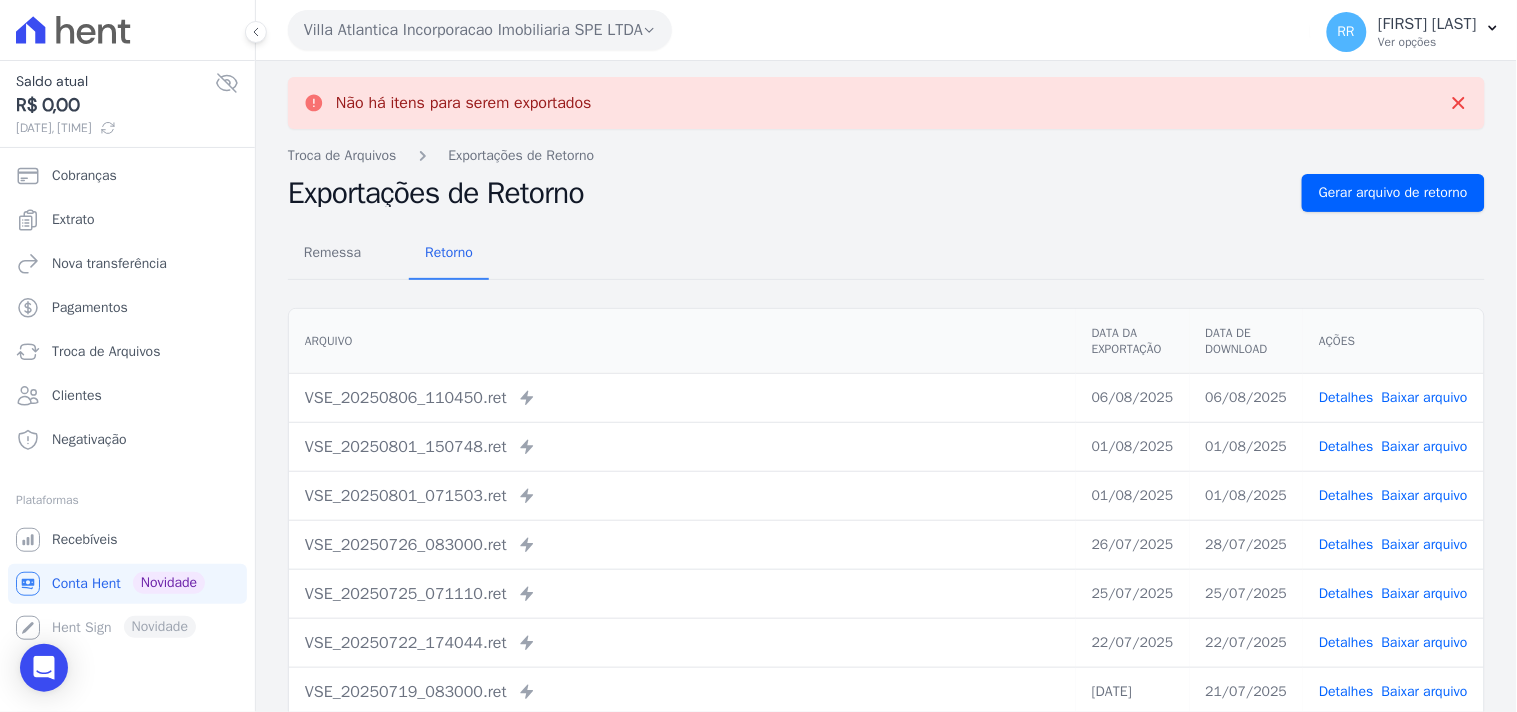 click on "Villa Atlantica Incorporacao Imobiliaria SPE LTDA" at bounding box center (480, 30) 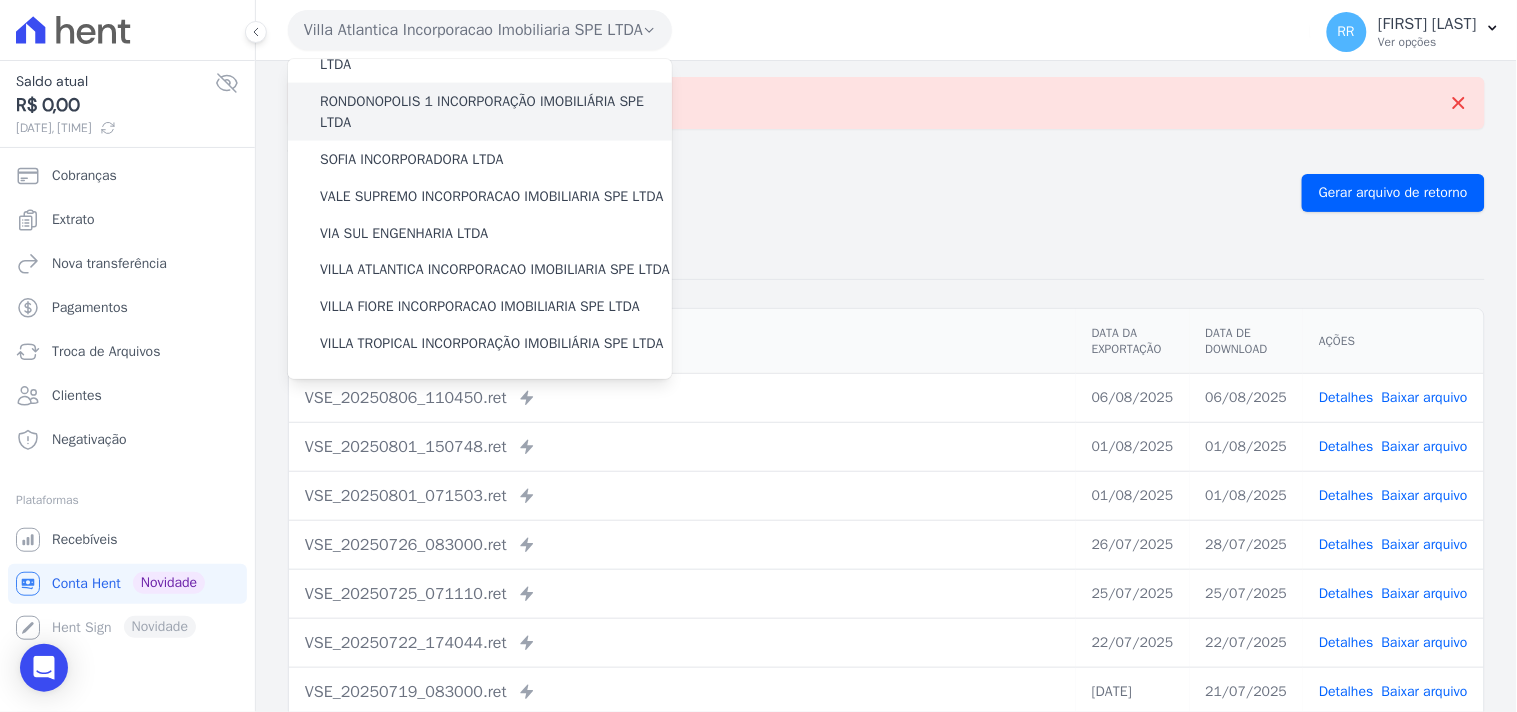 scroll, scrollTop: 893, scrollLeft: 0, axis: vertical 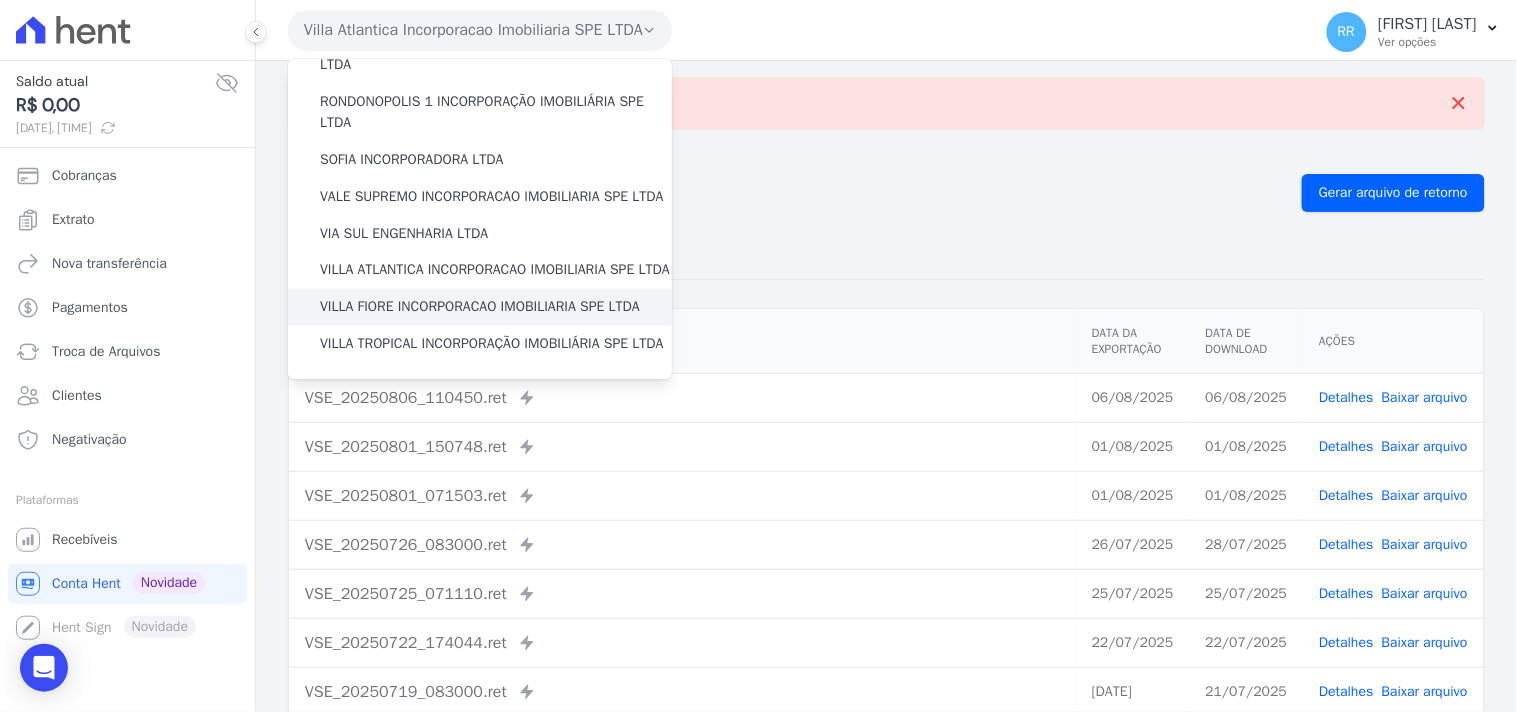 click on "VILLA FIORE INCORPORACAO IMOBILIARIA SPE LTDA" at bounding box center [480, 307] 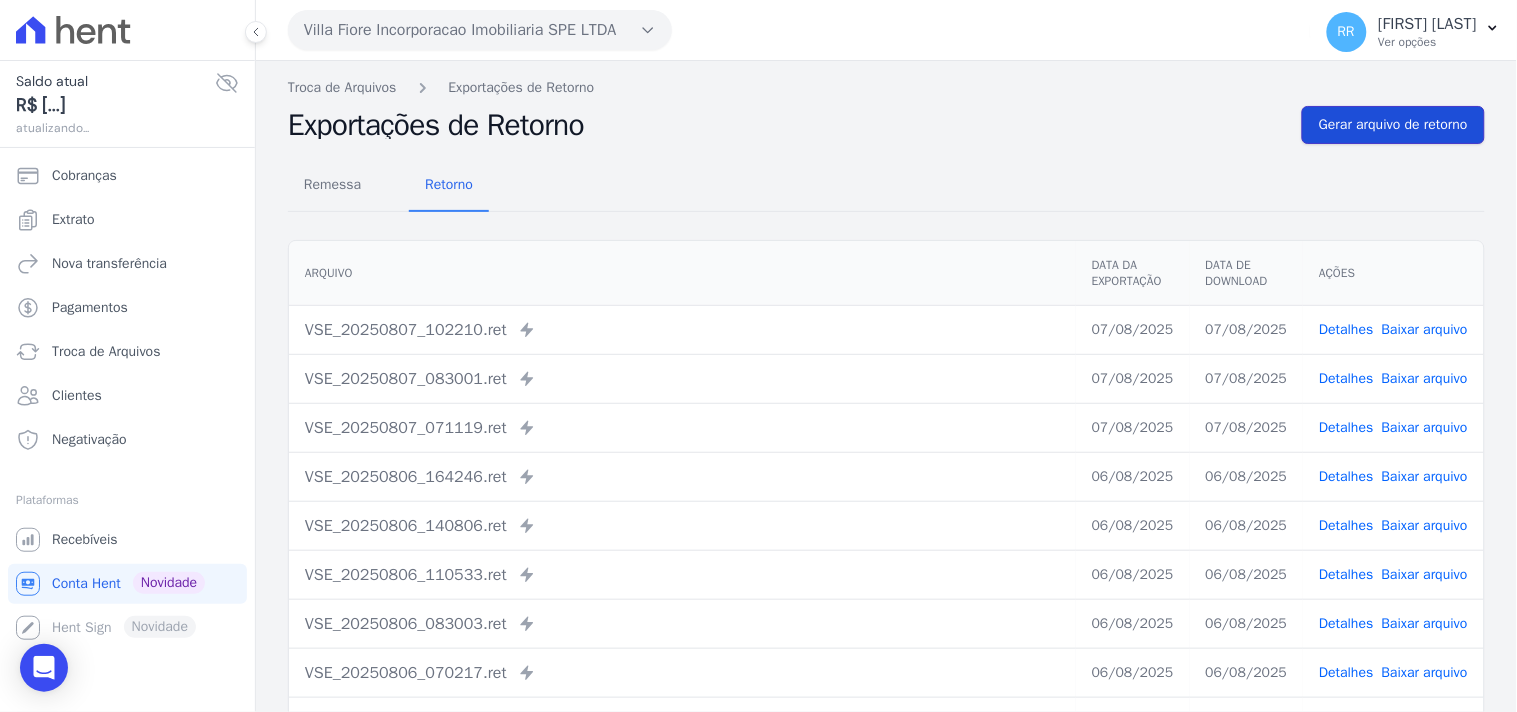 click on "Gerar arquivo de retorno" at bounding box center (1393, 125) 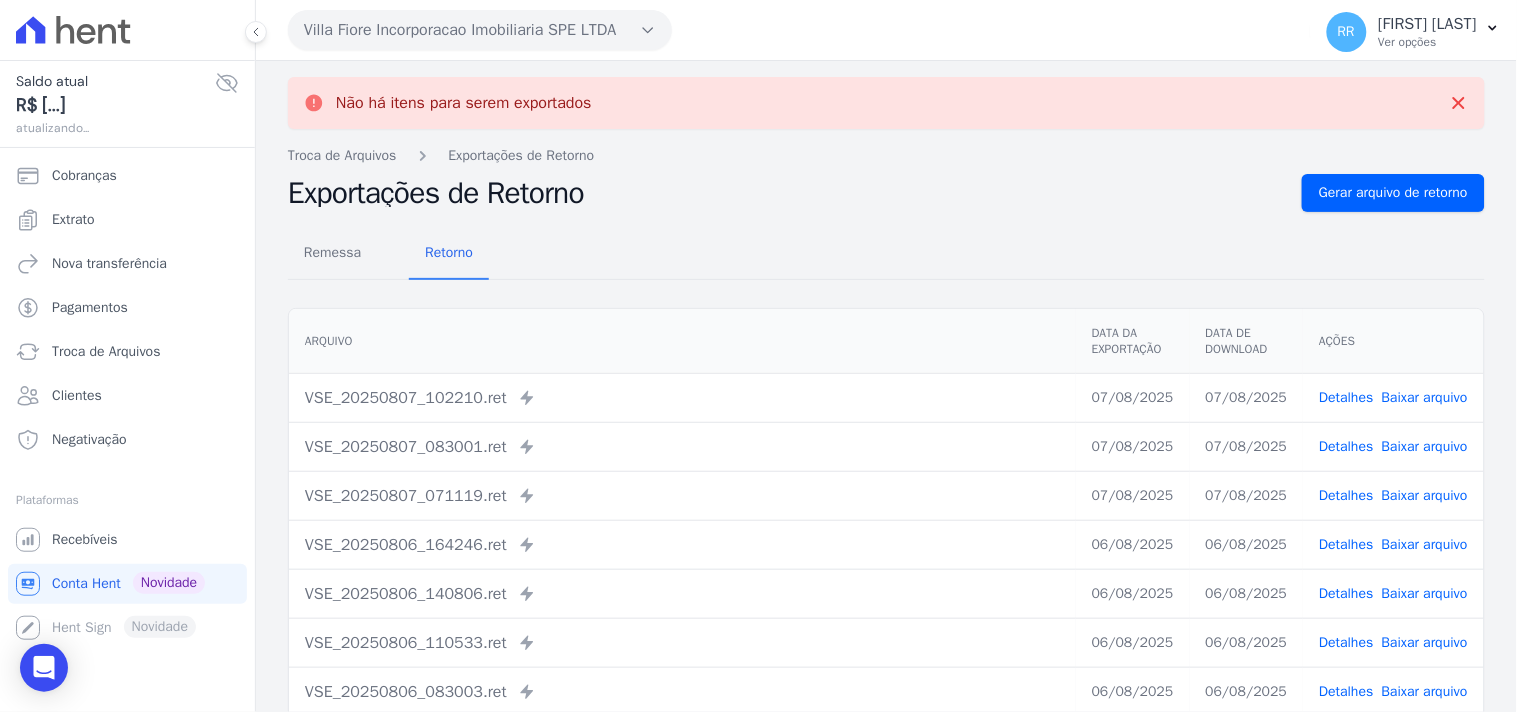drag, startPoint x: 566, startPoint y: 62, endPoint x: 586, endPoint y: 23, distance: 43.829212 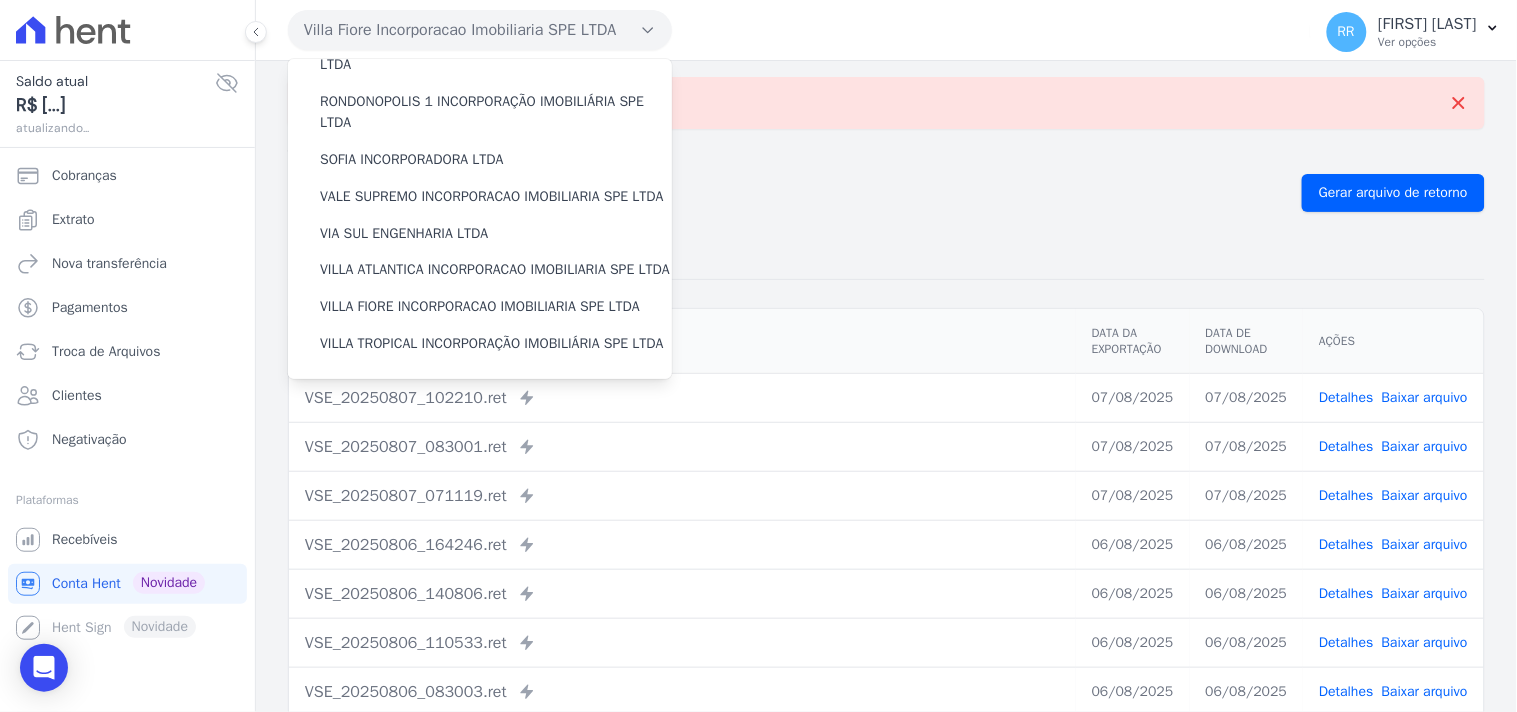 scroll, scrollTop: 893, scrollLeft: 0, axis: vertical 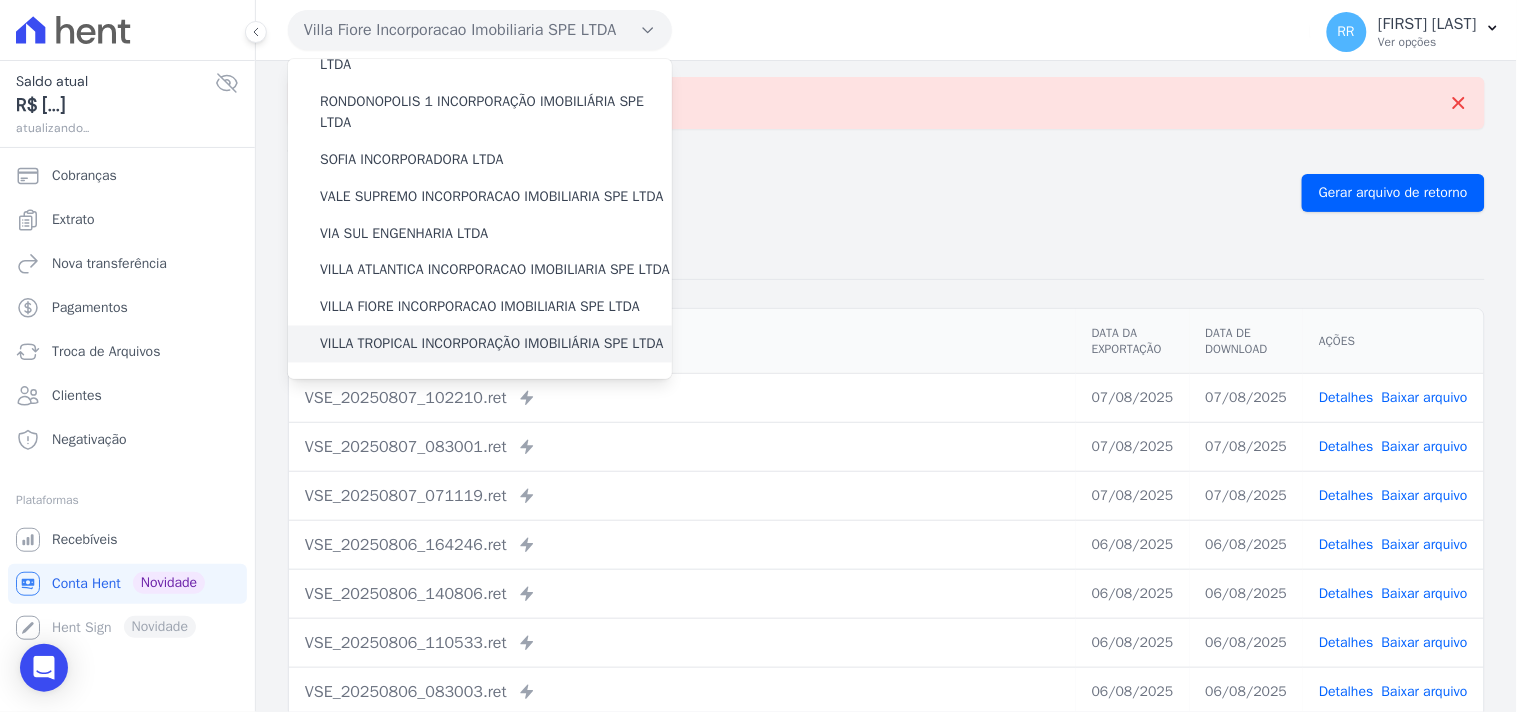 click on "VILLA TROPICAL INCORPORAÇÃO IMOBILIÁRIA SPE LTDA" at bounding box center (492, 344) 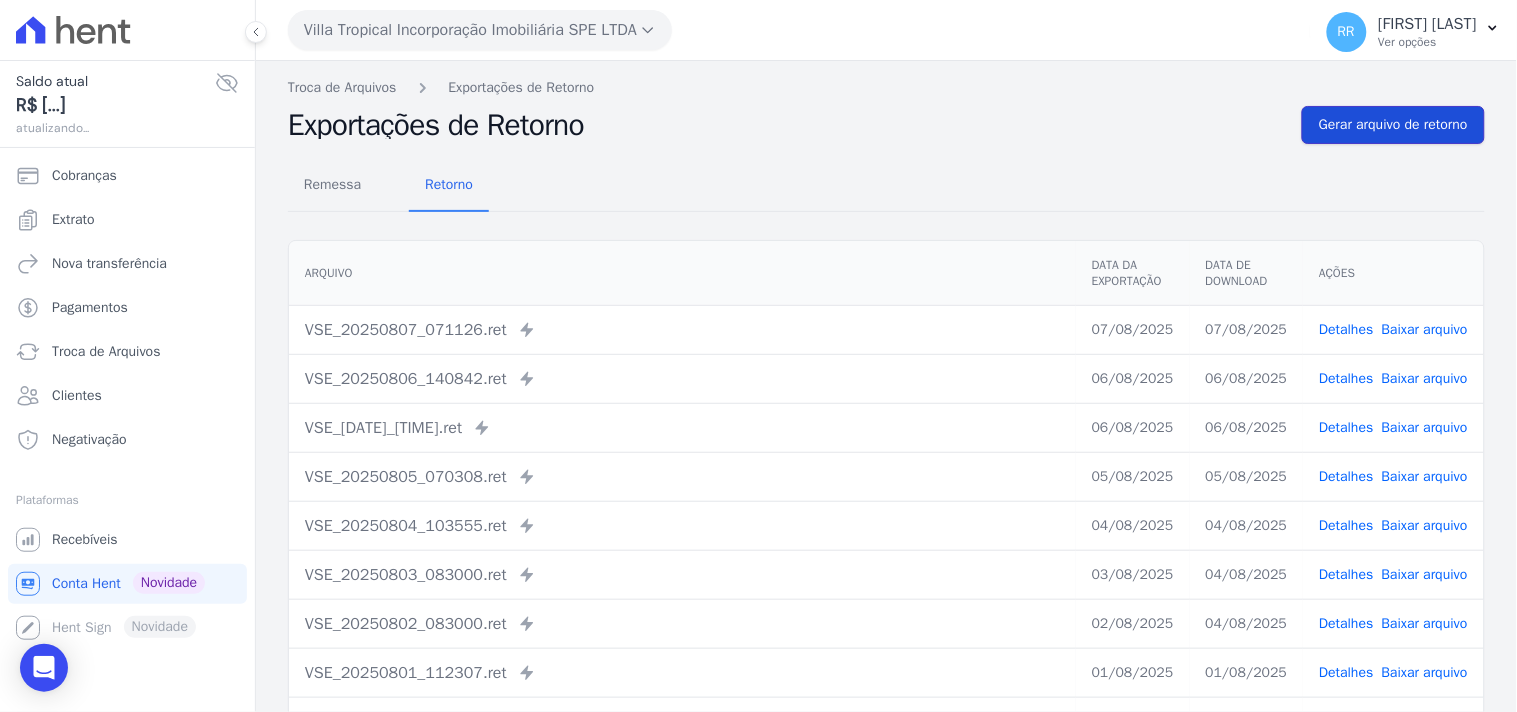 click on "Gerar arquivo de retorno" at bounding box center (1393, 125) 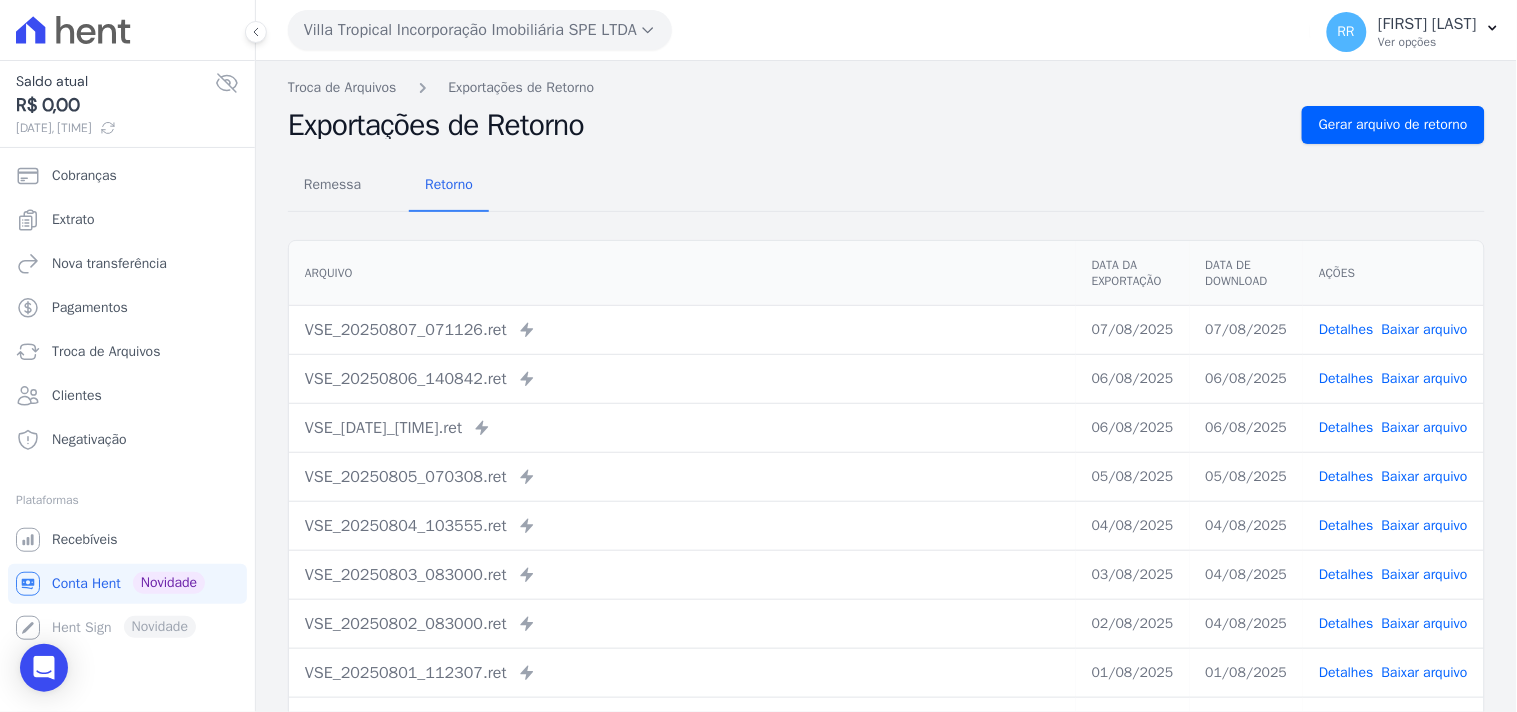 click on "Villa Tropical Incorporação Imobiliária SPE LTDA" at bounding box center [480, 30] 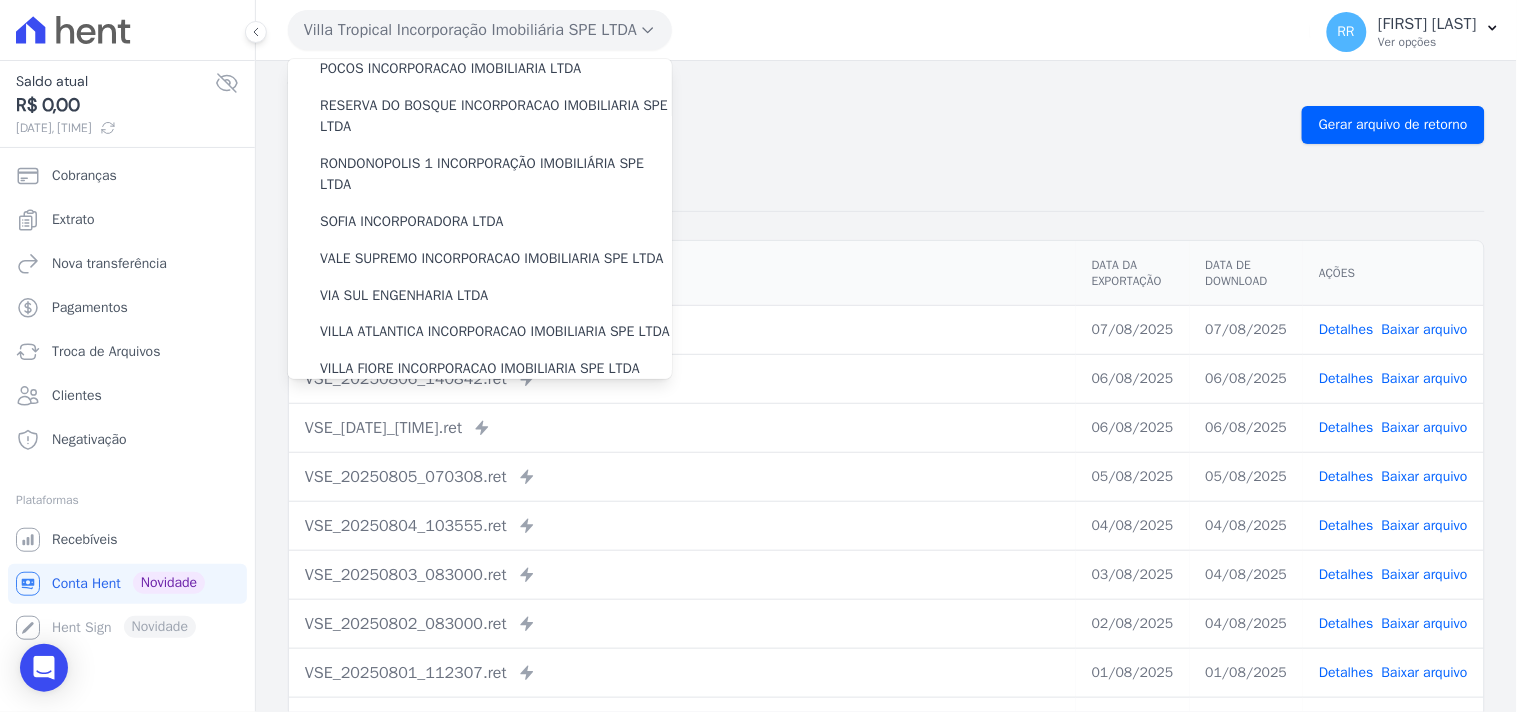 scroll, scrollTop: 555, scrollLeft: 0, axis: vertical 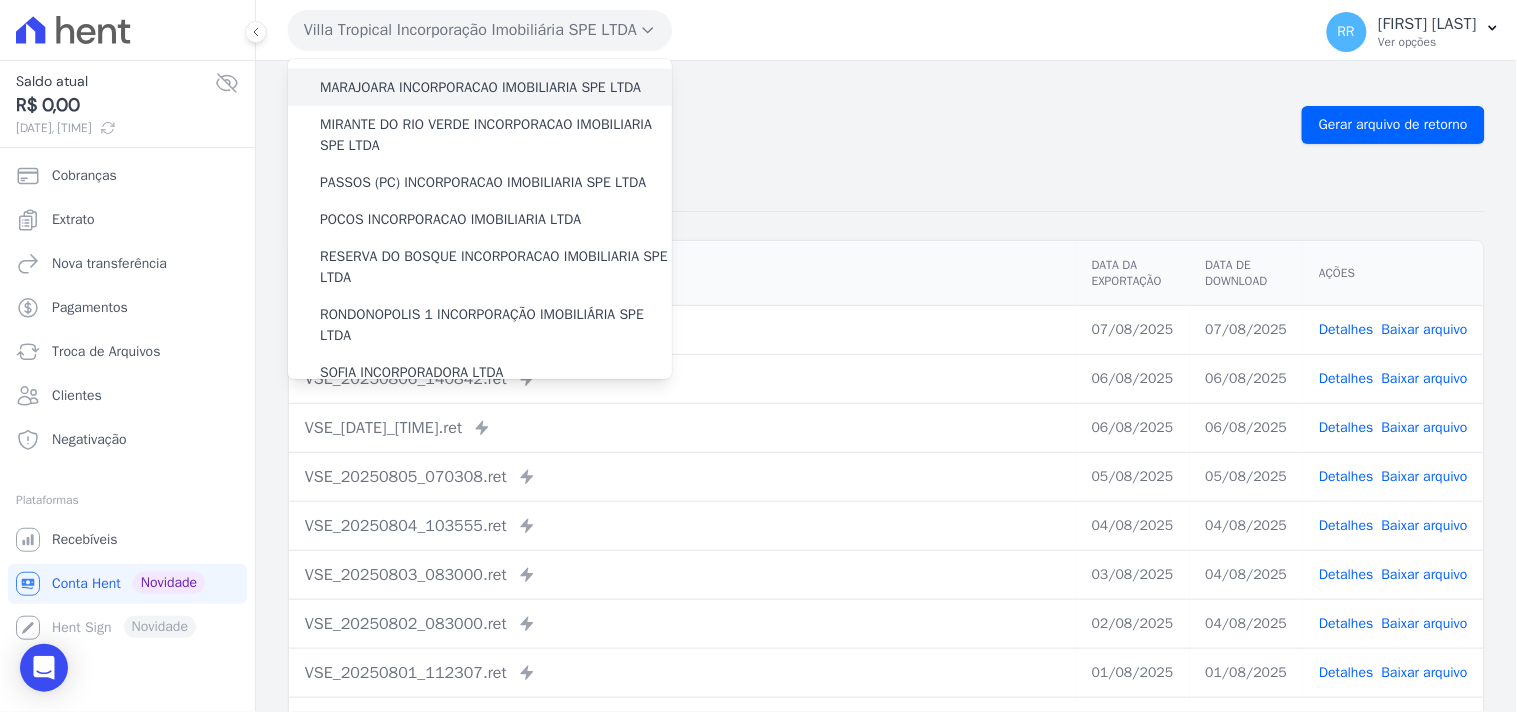 click on "MARAJOARA INCORPORACAO IMOBILIARIA SPE LTDA" at bounding box center (480, 87) 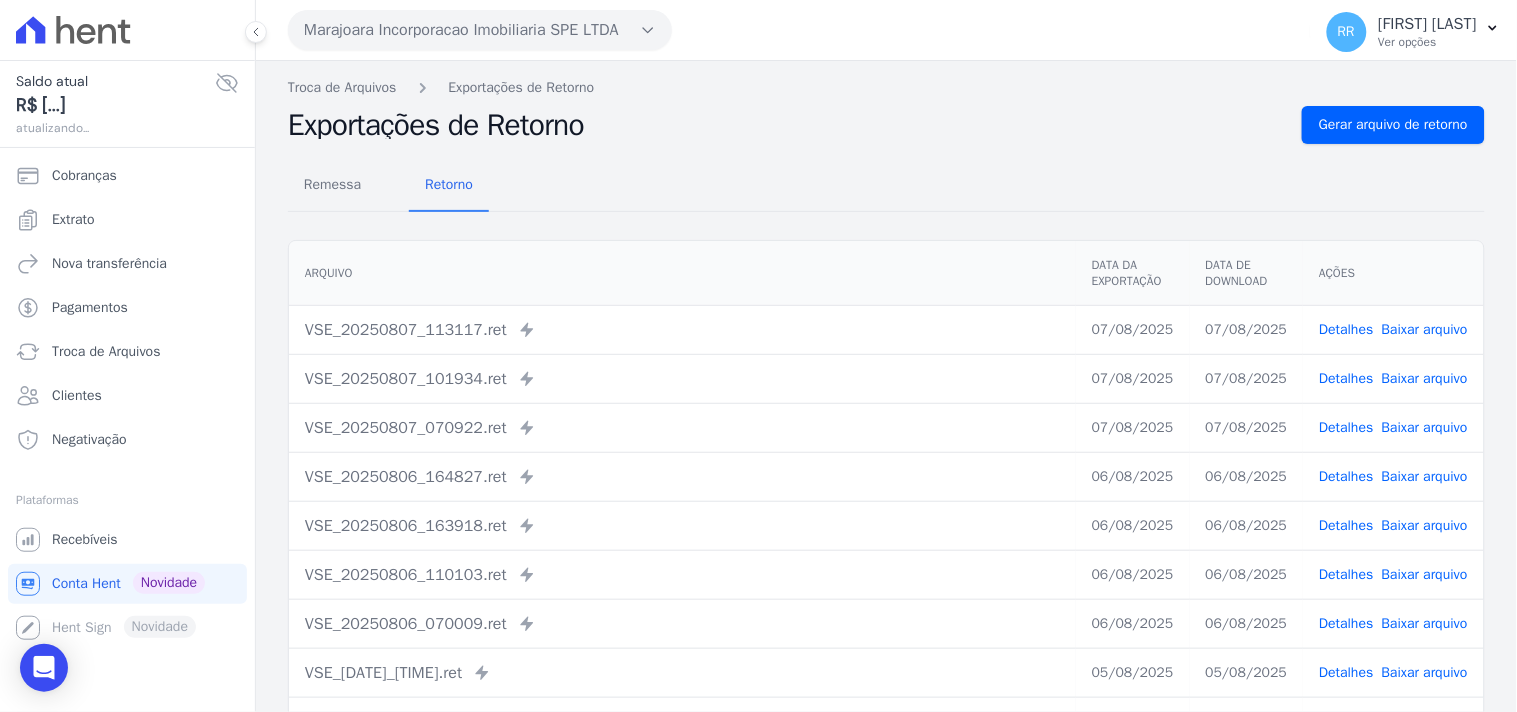 click on "Detalhes" at bounding box center [1346, 329] 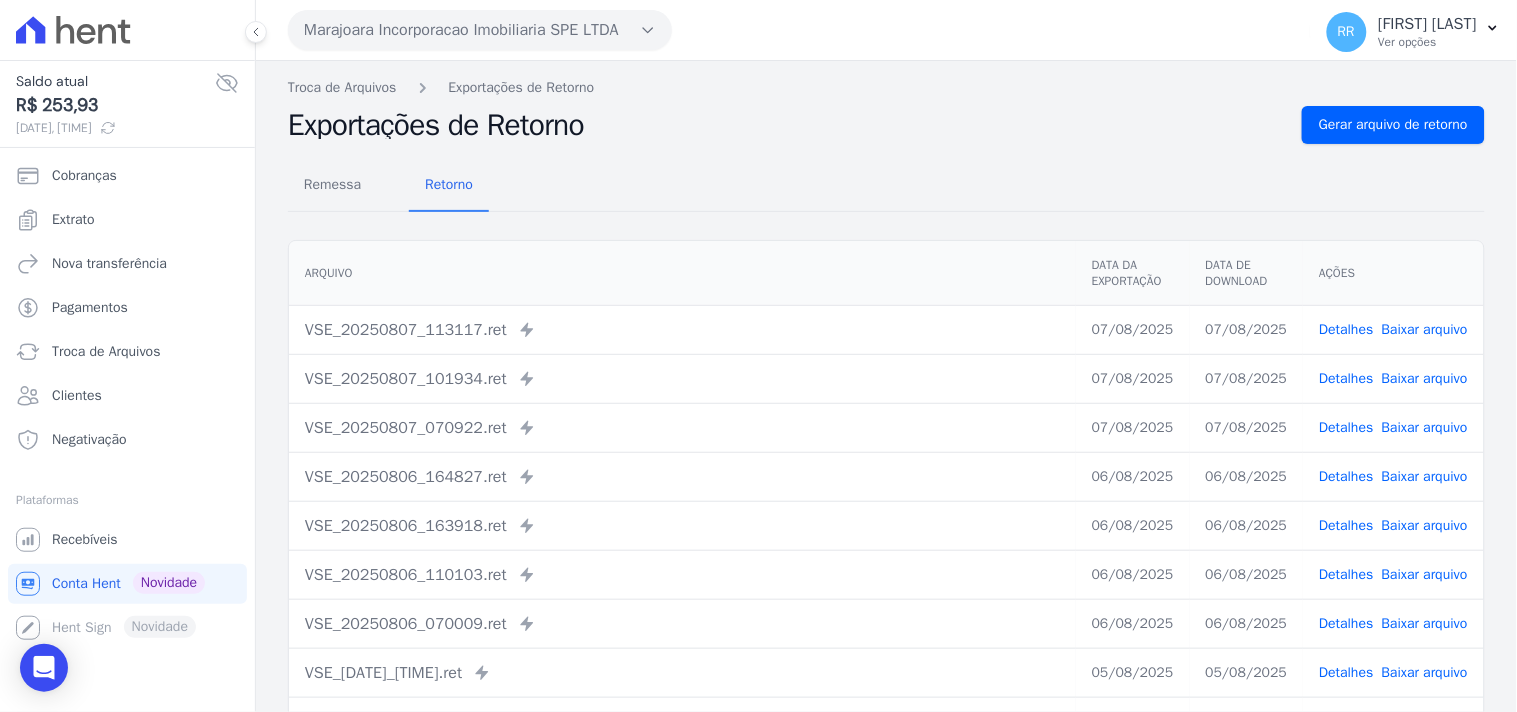 click on "Detalhes" at bounding box center [1346, 378] 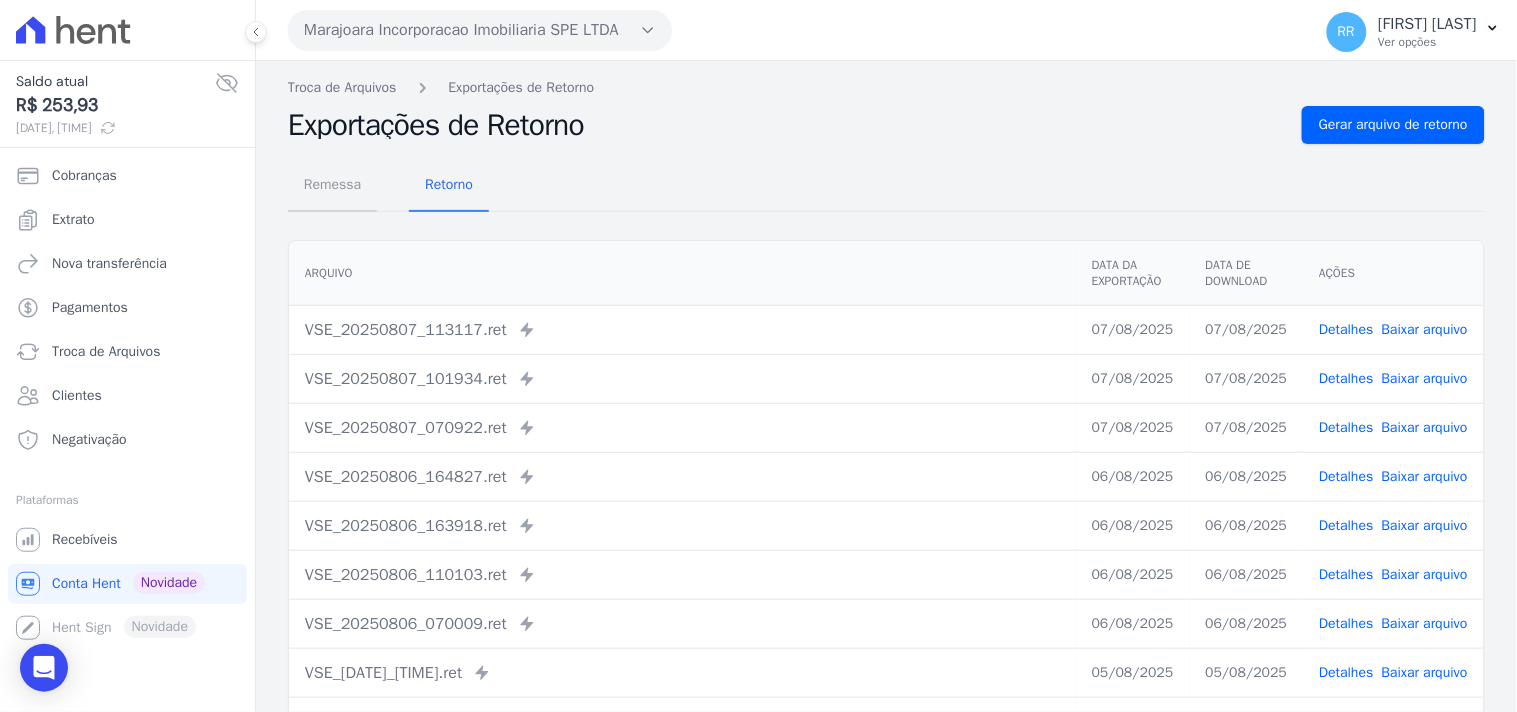click on "Remessa" at bounding box center (332, 184) 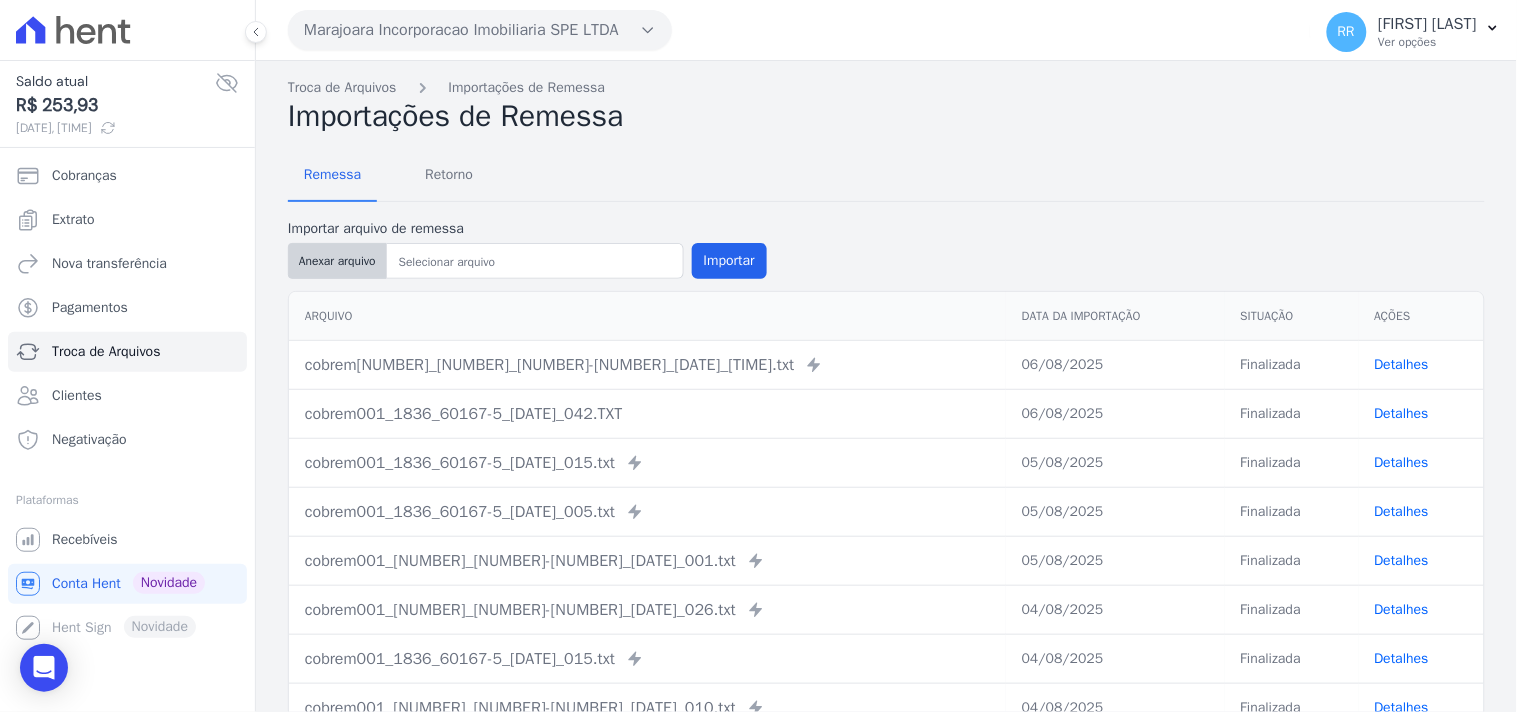 click on "Anexar arquivo" at bounding box center (337, 261) 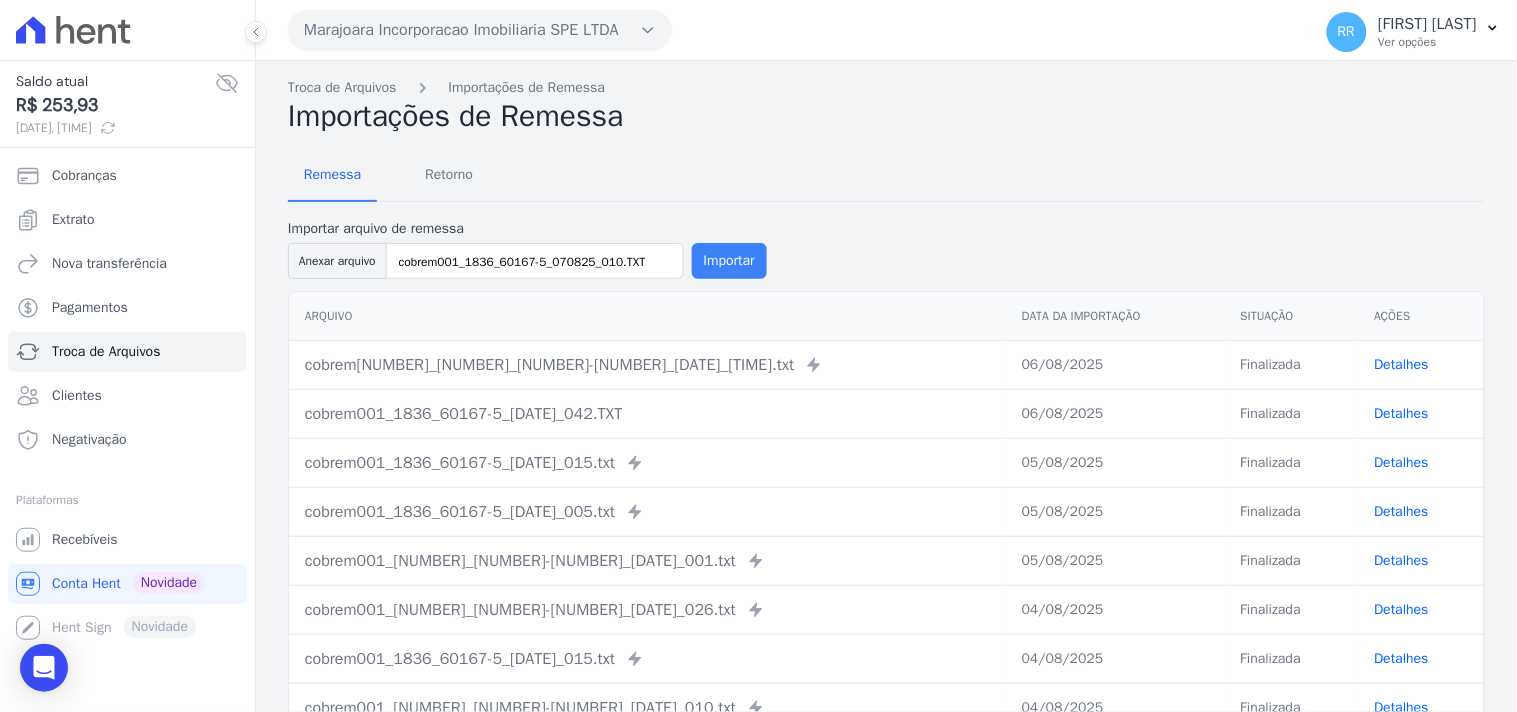 click on "Importar" at bounding box center [729, 261] 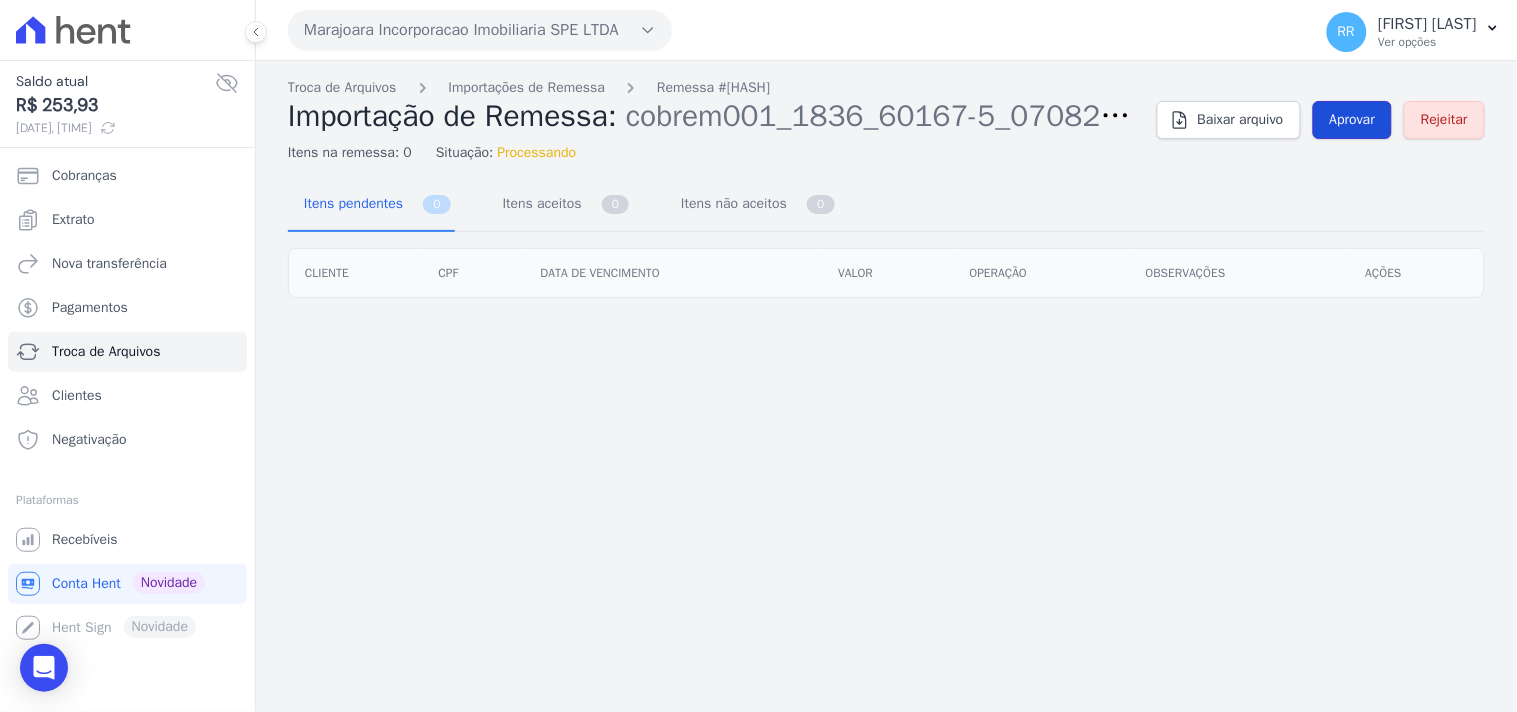 click on "Aprovar" at bounding box center [1353, 120] 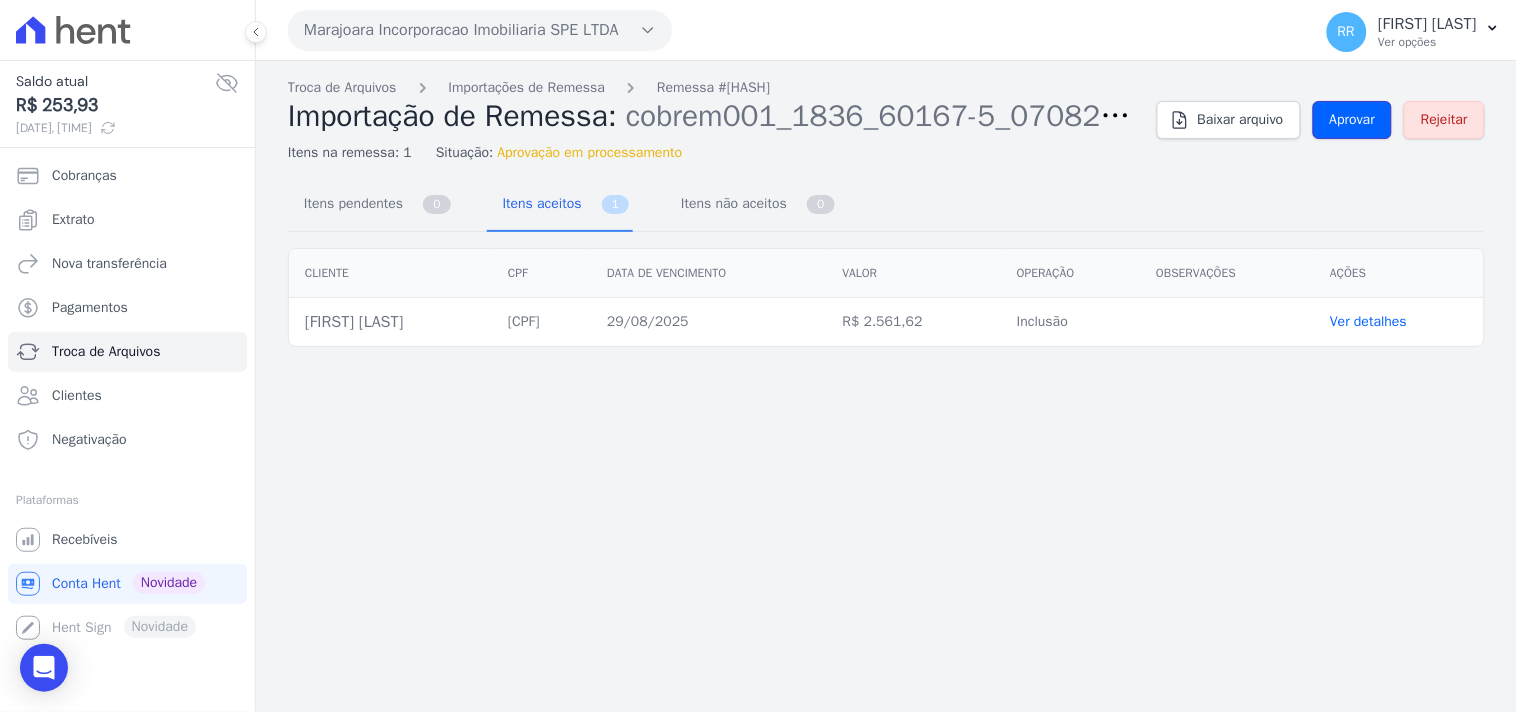 click on "Aprovar" at bounding box center (1353, 120) 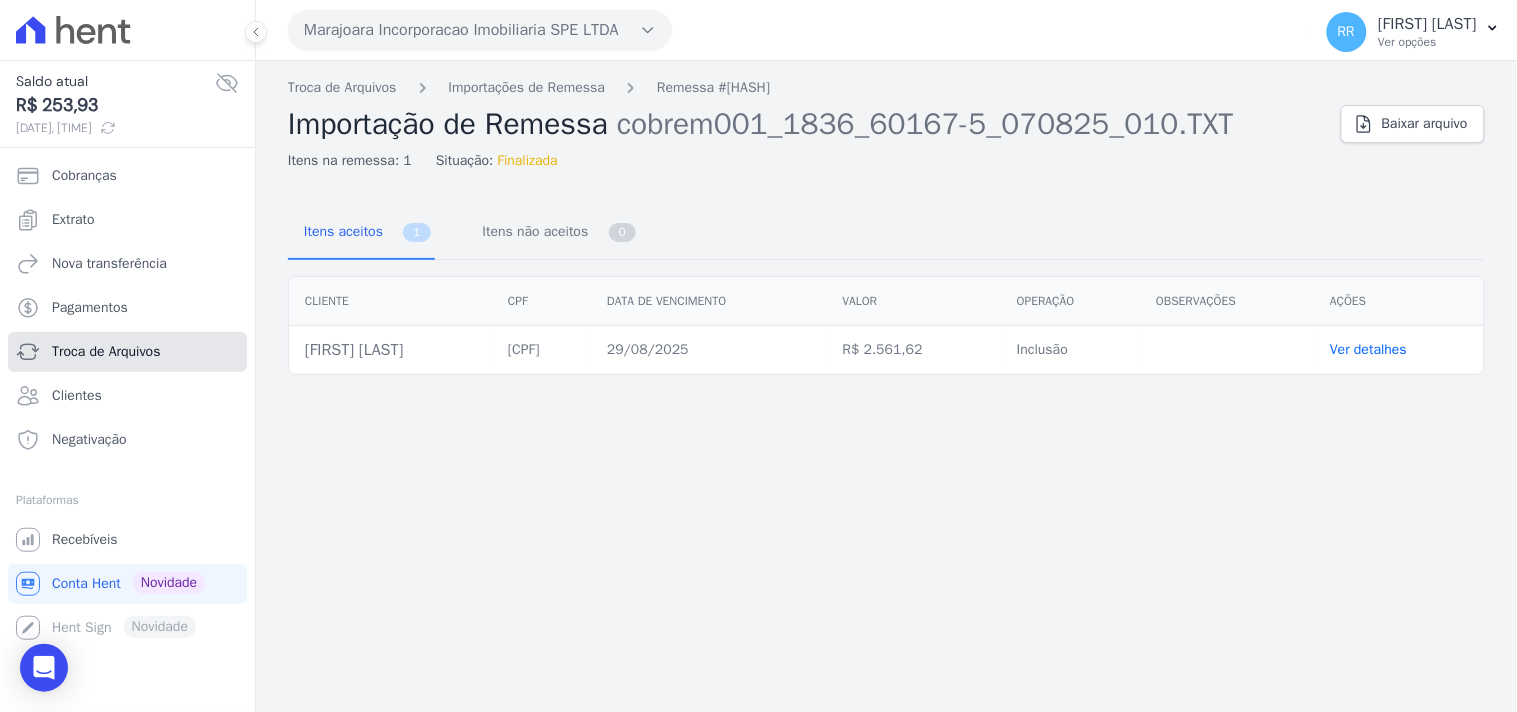 click on "Troca de Arquivos" at bounding box center [106, 352] 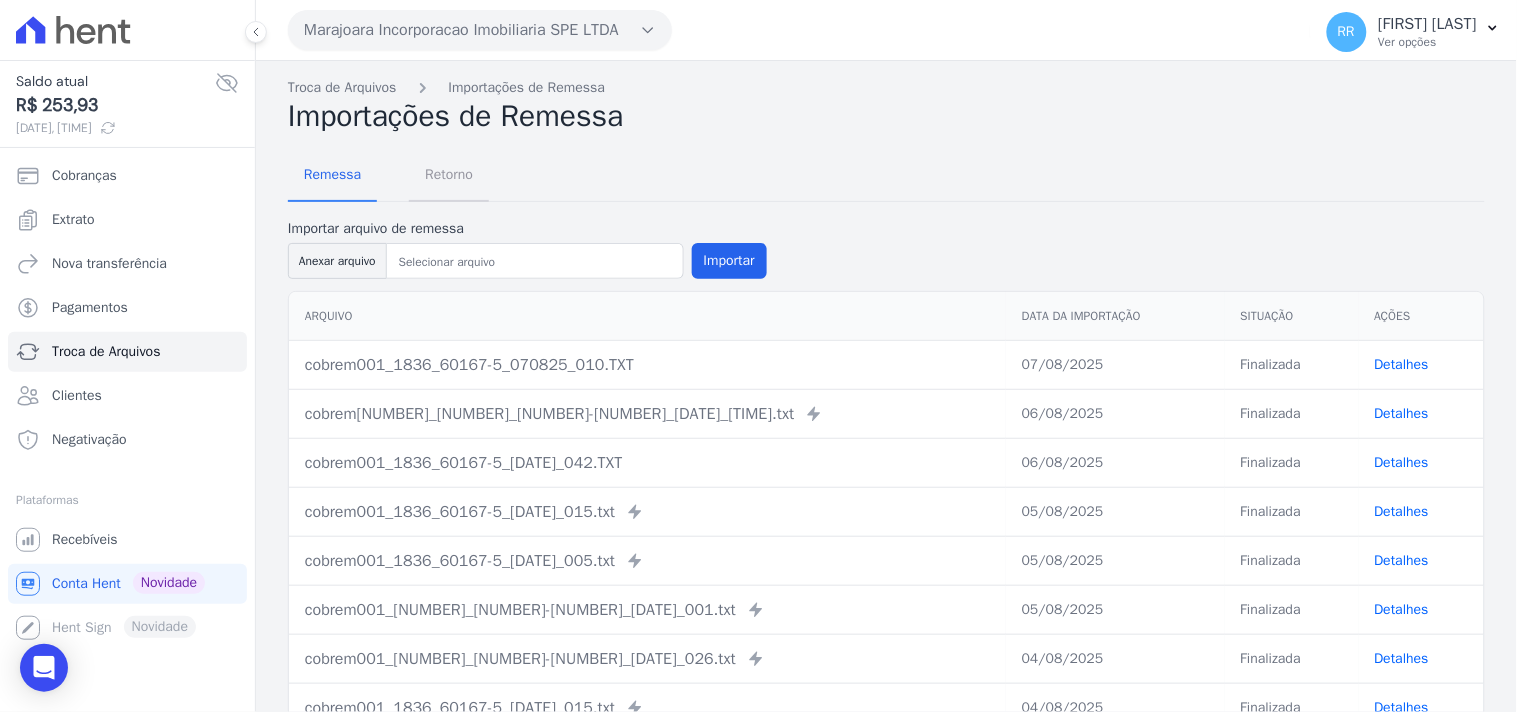 click on "Retorno" at bounding box center [449, 174] 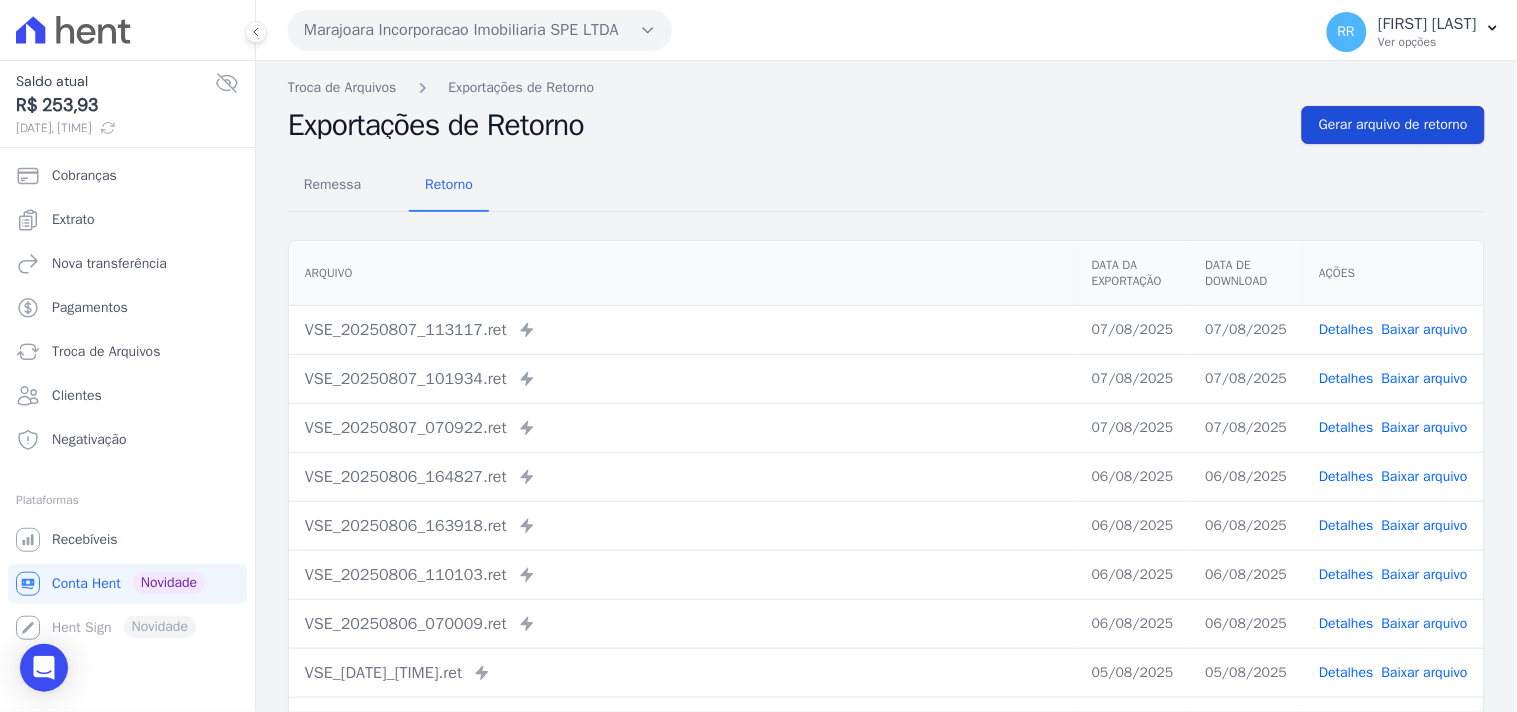 click on "Gerar arquivo de retorno" at bounding box center (1393, 125) 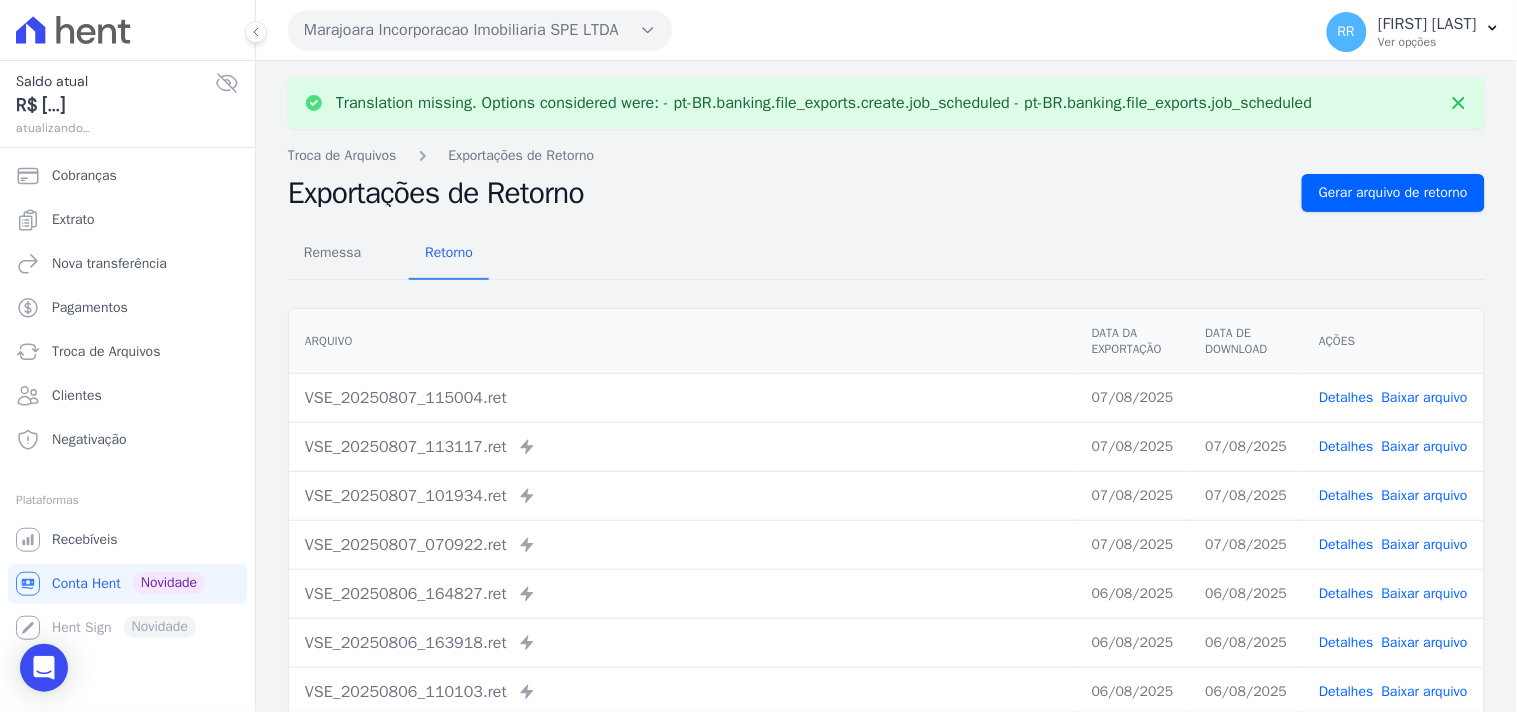 click on "Baixar arquivo" at bounding box center (1425, 397) 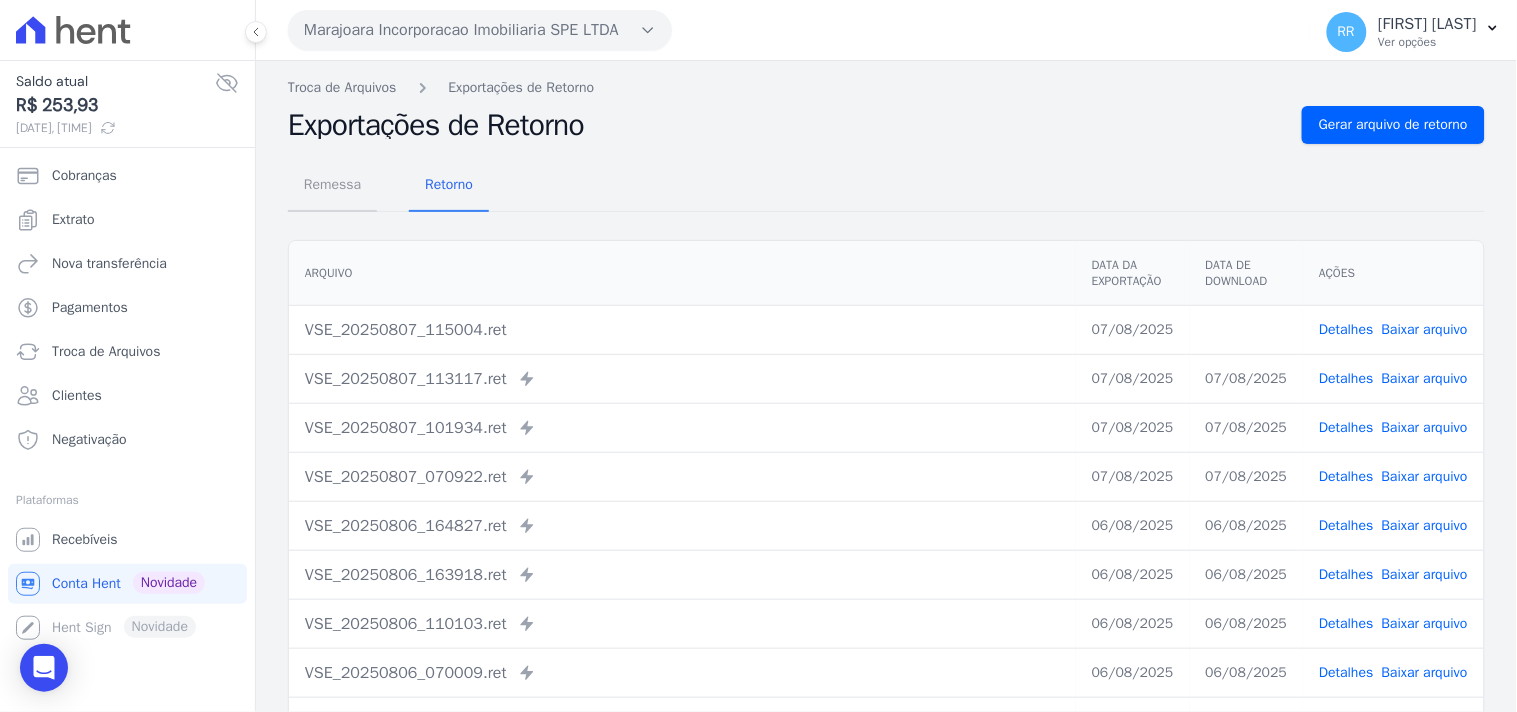 click on "Remessa" at bounding box center [332, 184] 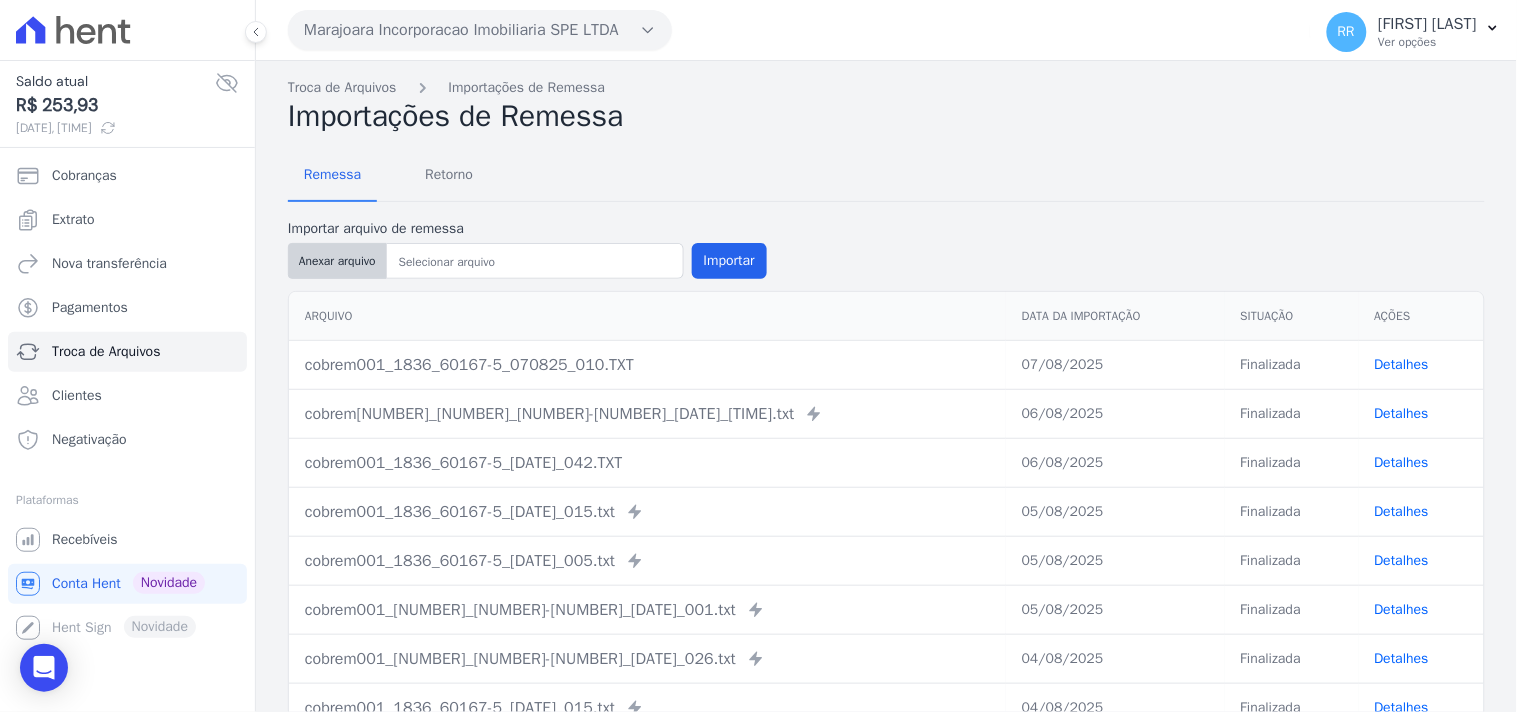 click on "Anexar arquivo" at bounding box center (337, 261) 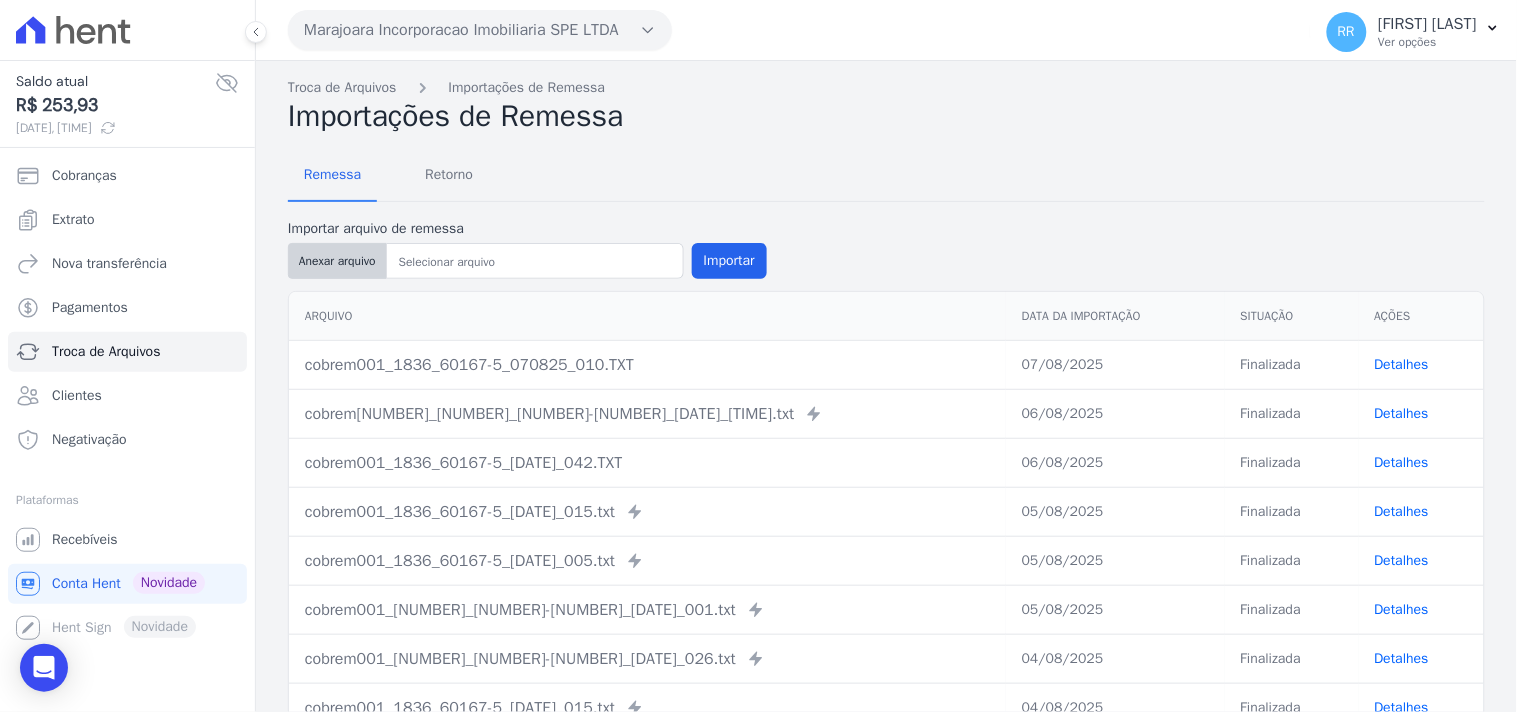 click on "Anexar arquivo" at bounding box center (337, 261) 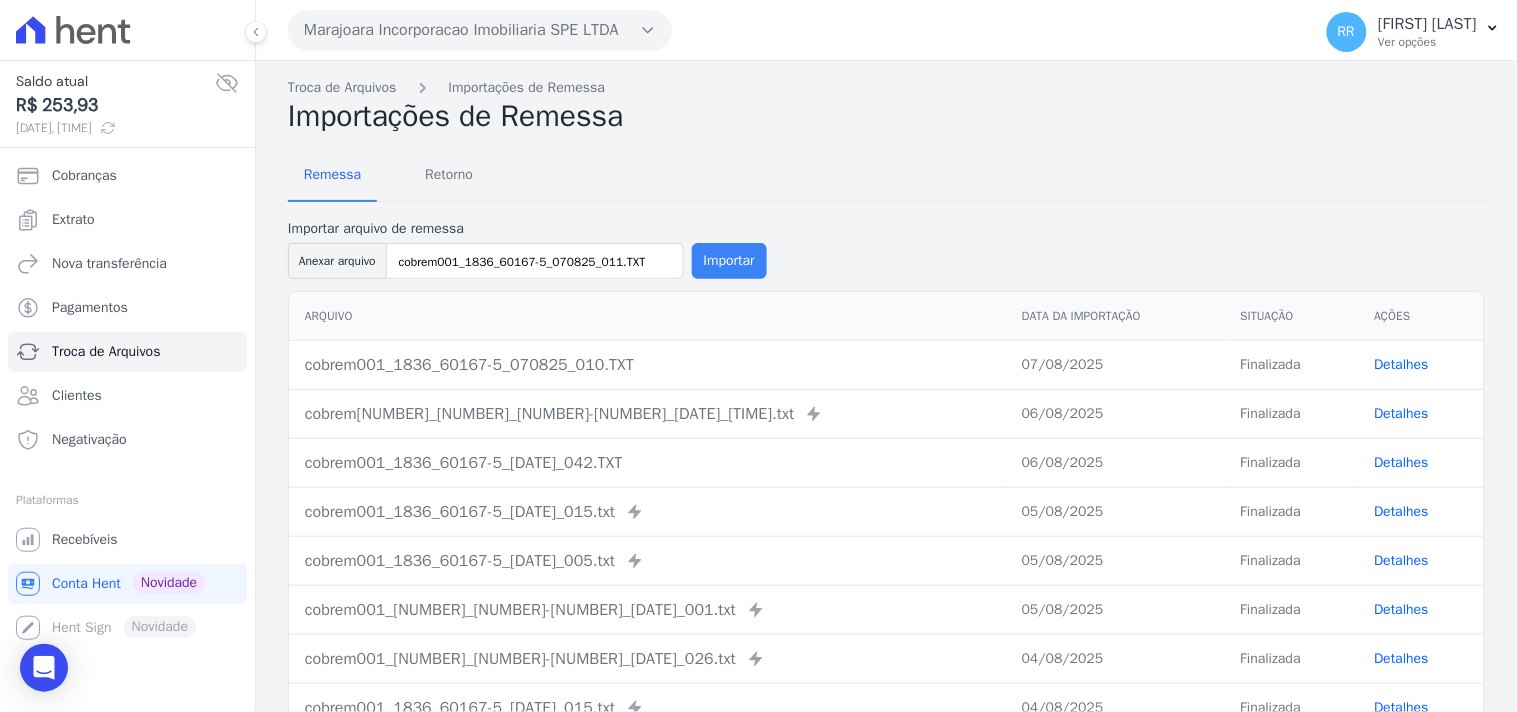 click on "Importar" at bounding box center (729, 261) 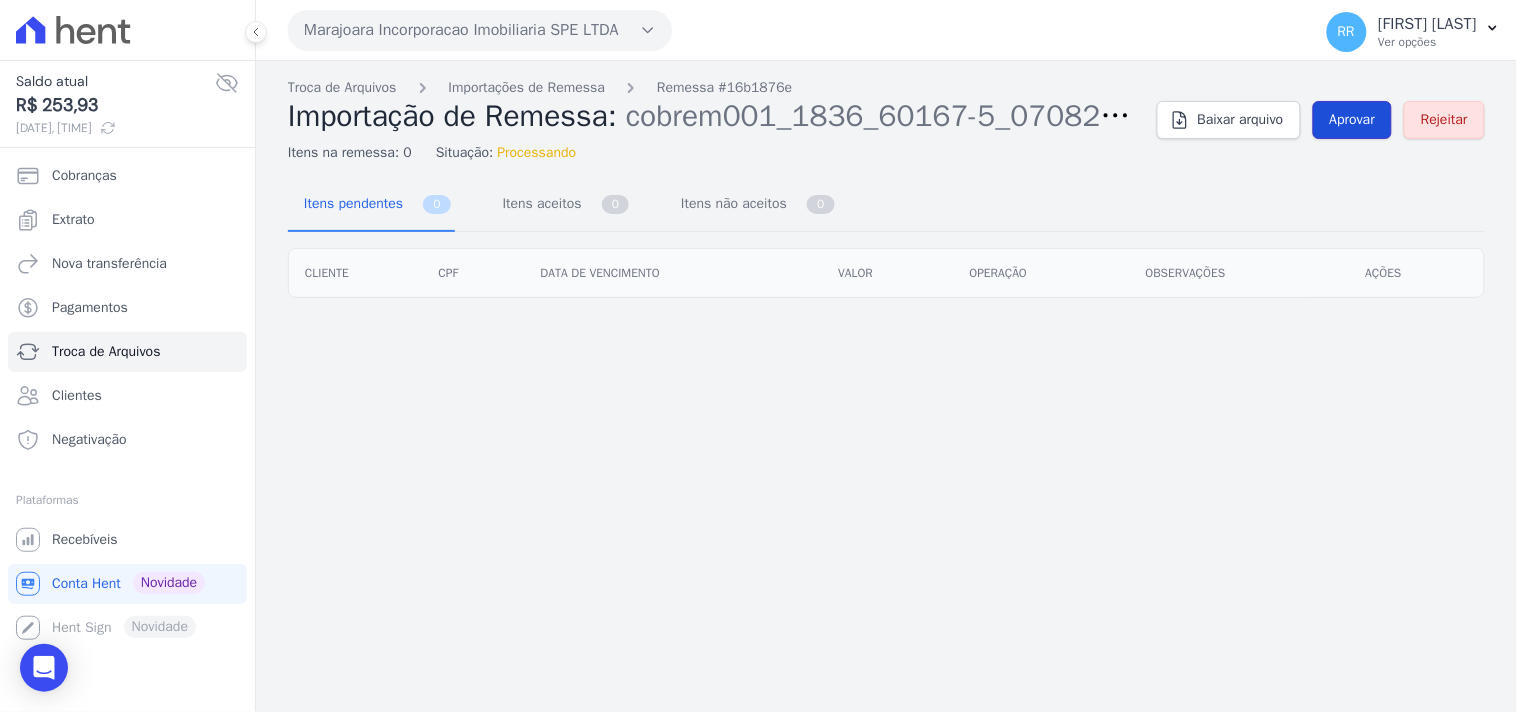 click on "Aprovar" at bounding box center [1353, 120] 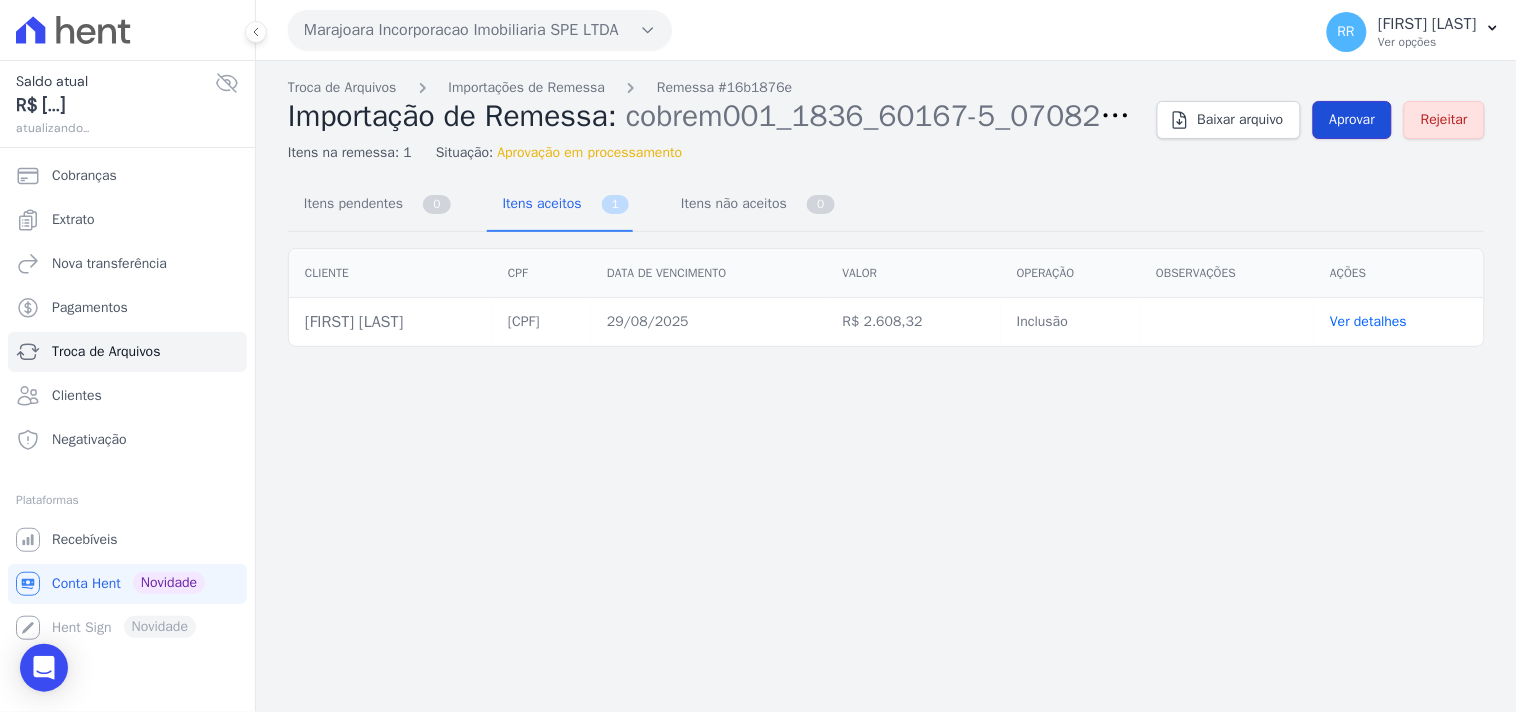 click on "Aprovar" at bounding box center [1353, 120] 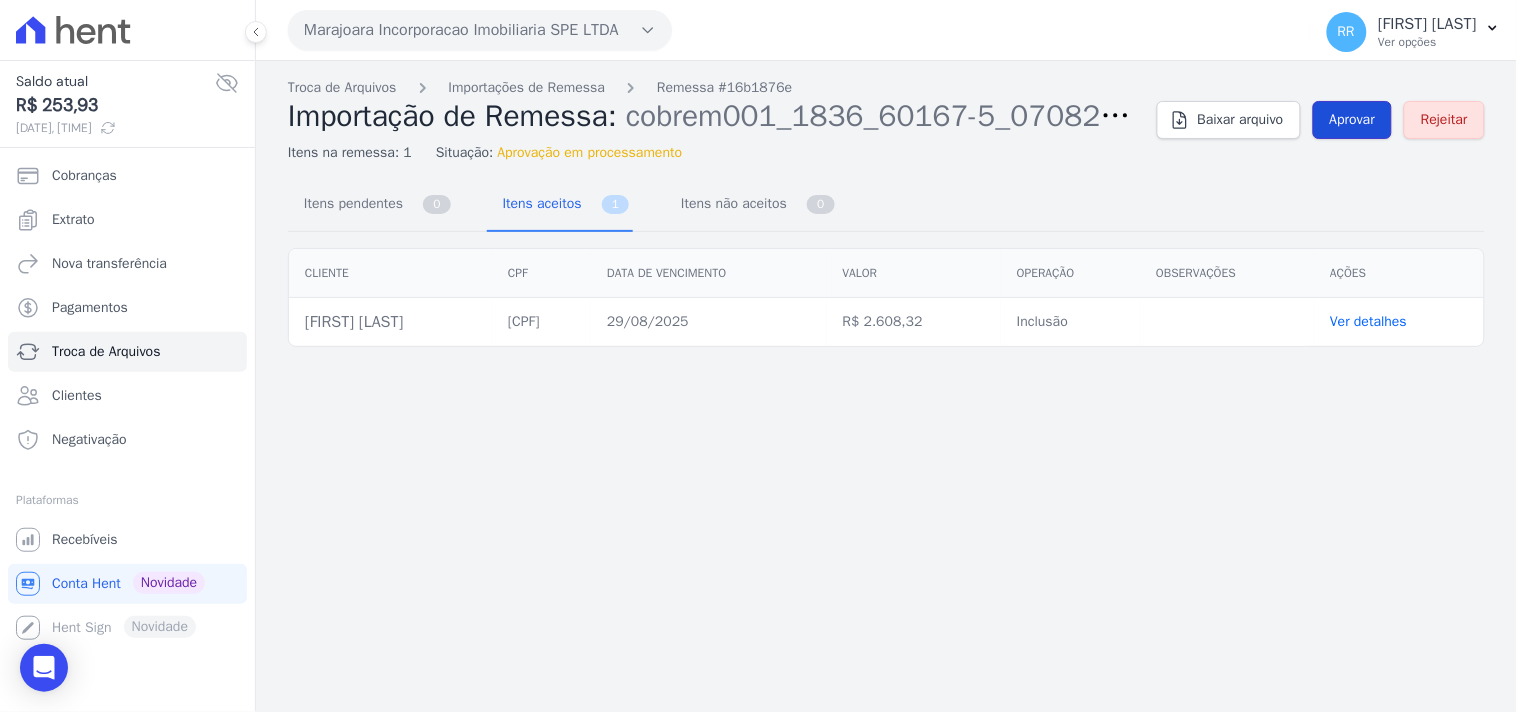 click on "Aprovar" at bounding box center (1353, 120) 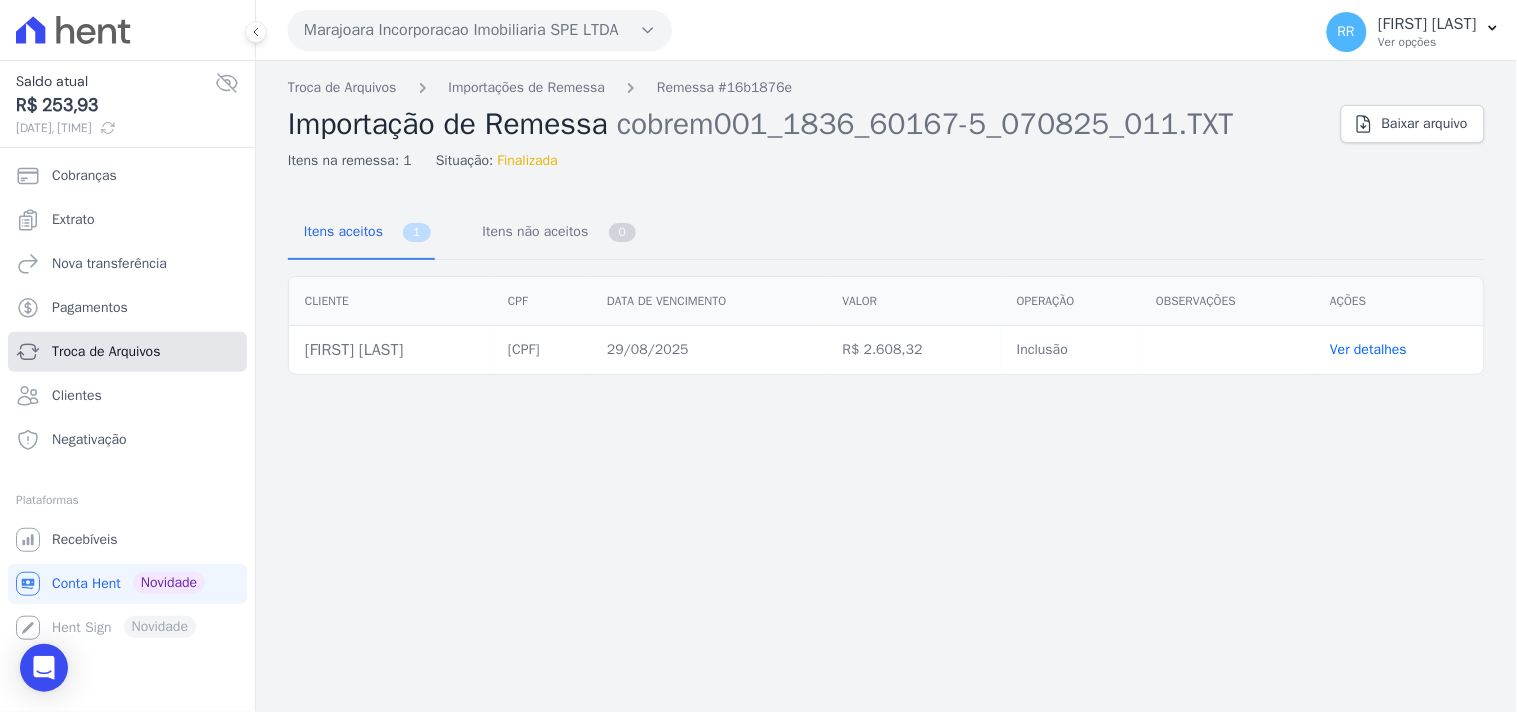 click on "Troca de Arquivos" at bounding box center (106, 352) 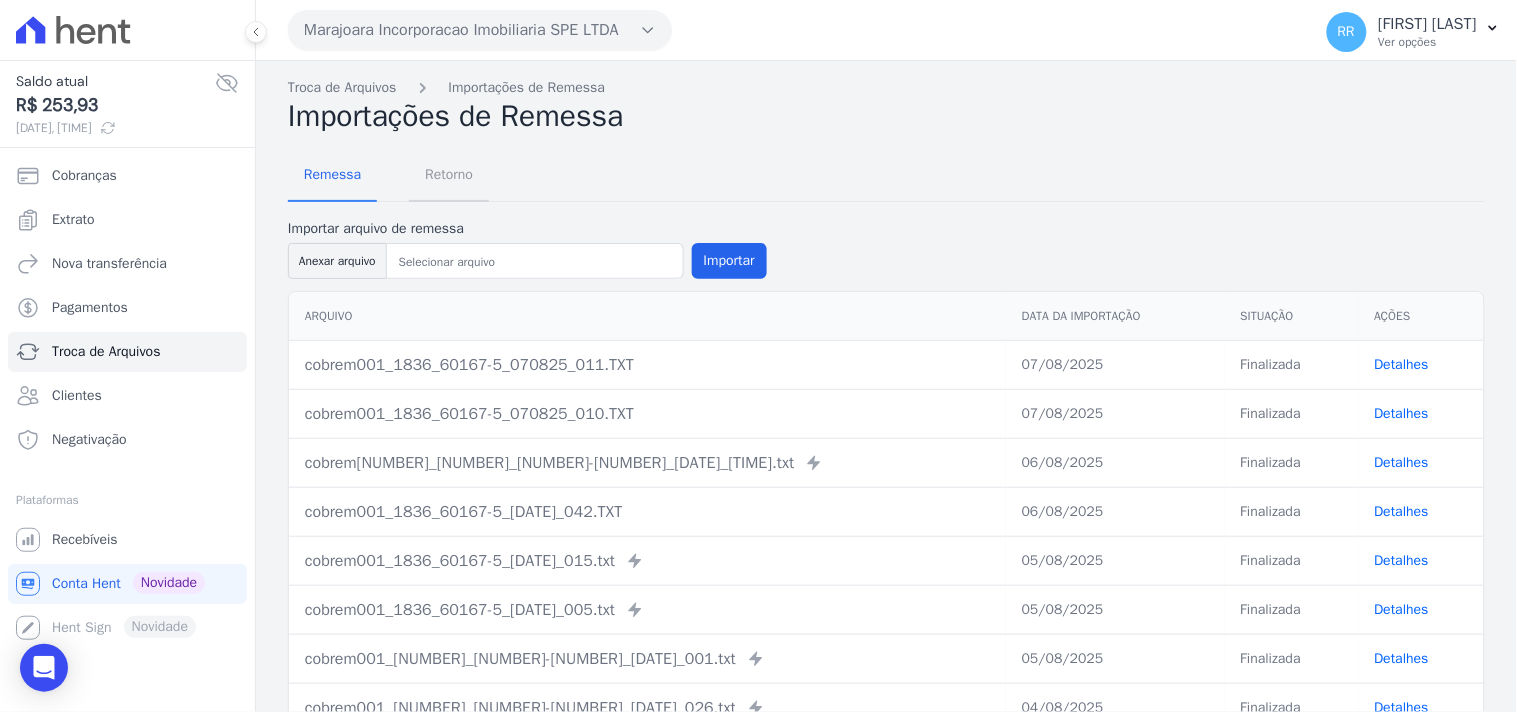 click on "Retorno" at bounding box center (449, 174) 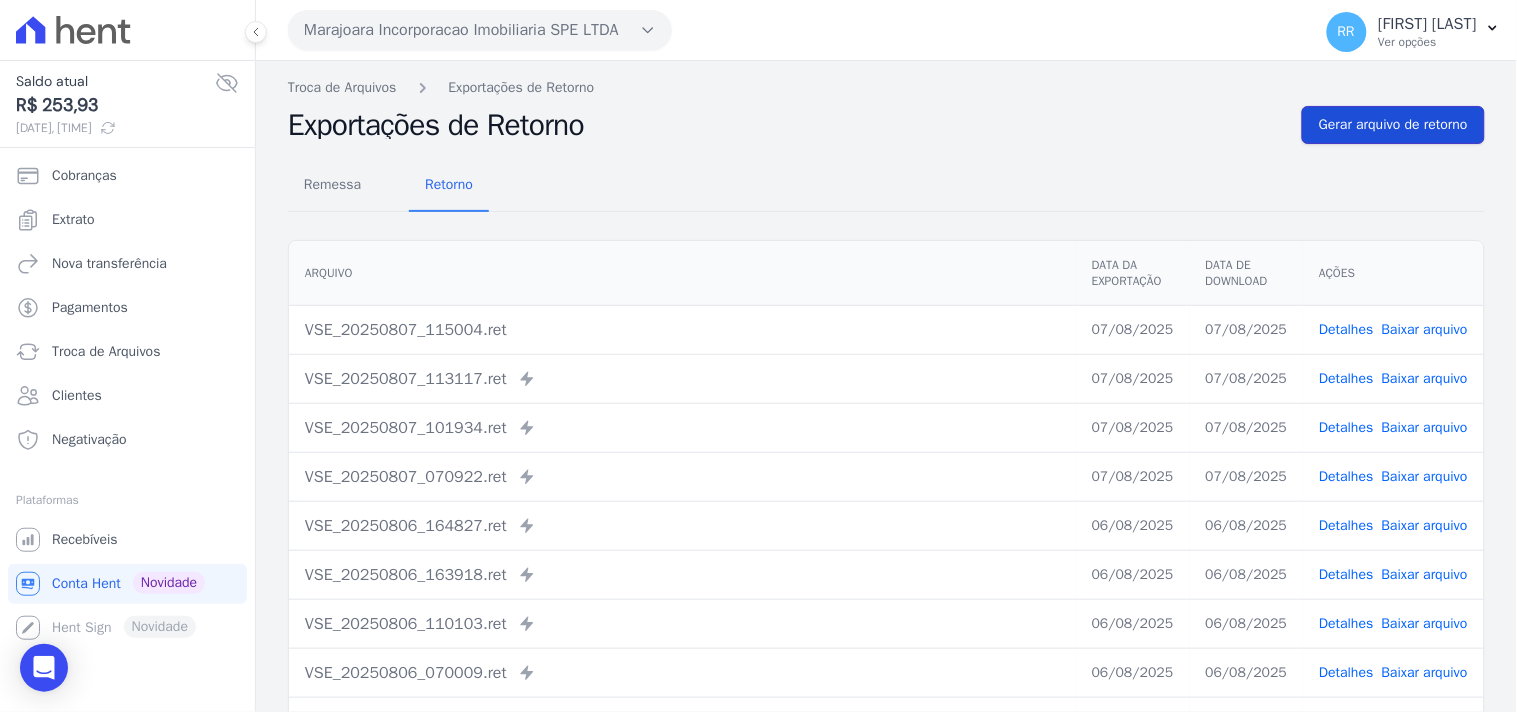 click on "Gerar arquivo de retorno" at bounding box center (1393, 125) 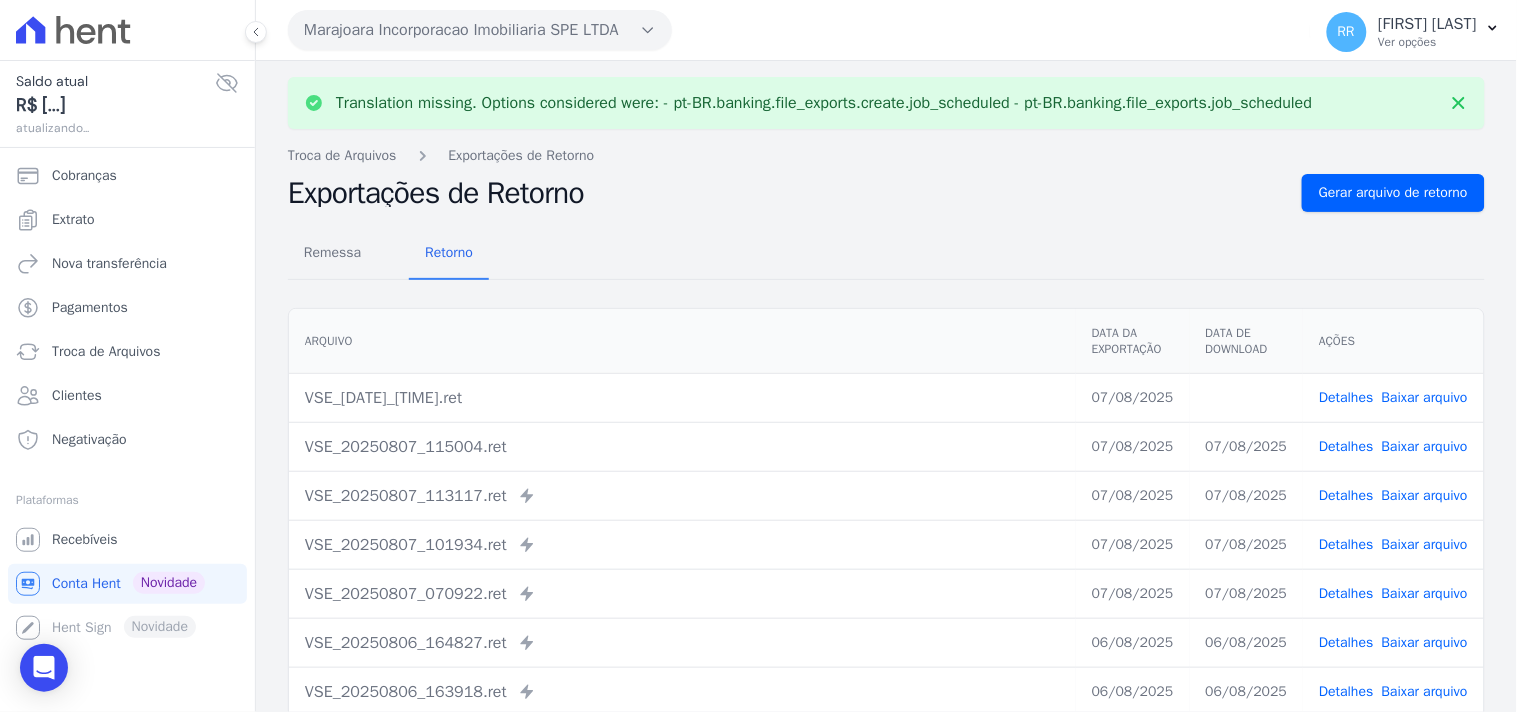 click on "Baixar arquivo" at bounding box center (1425, 397) 